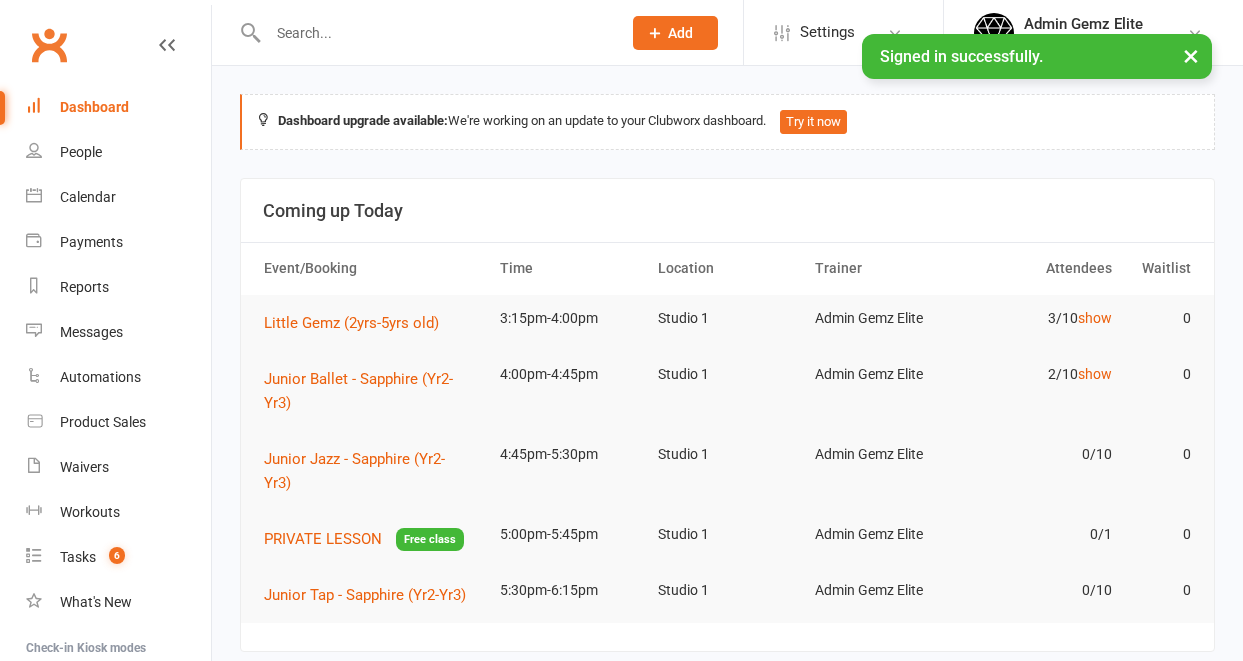 scroll, scrollTop: 0, scrollLeft: 0, axis: both 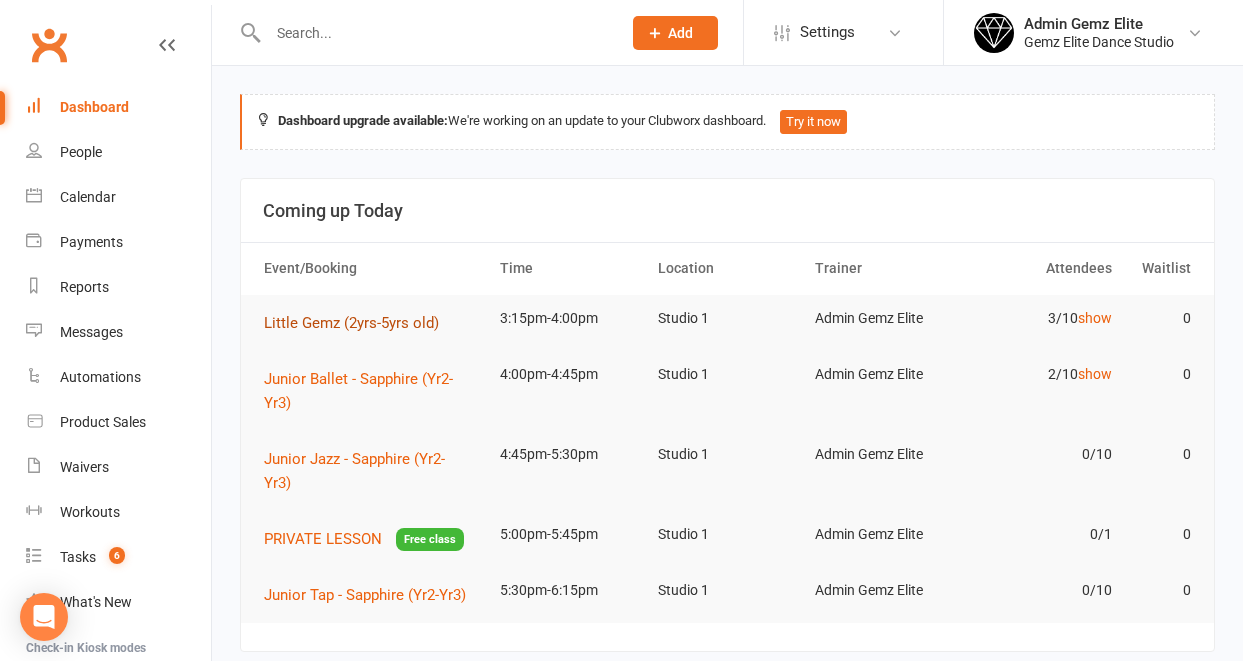 click on "Little Gemz (2yrs-5yrs old)" at bounding box center (351, 323) 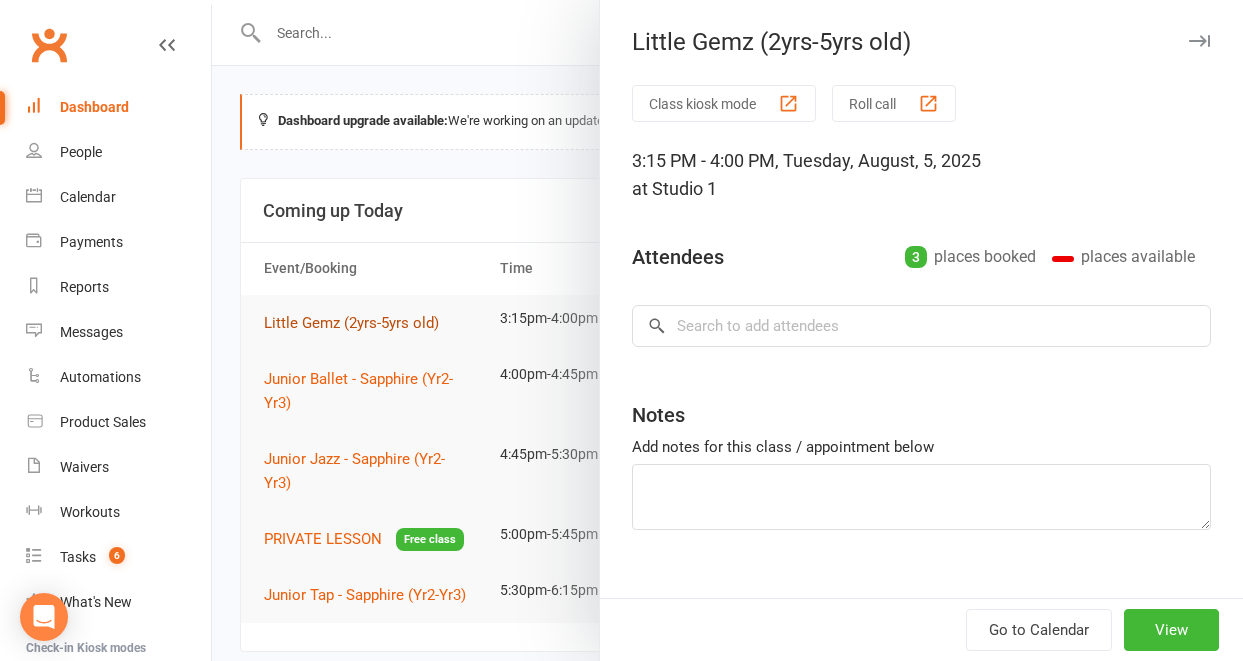 type on "Amina Make-Up" 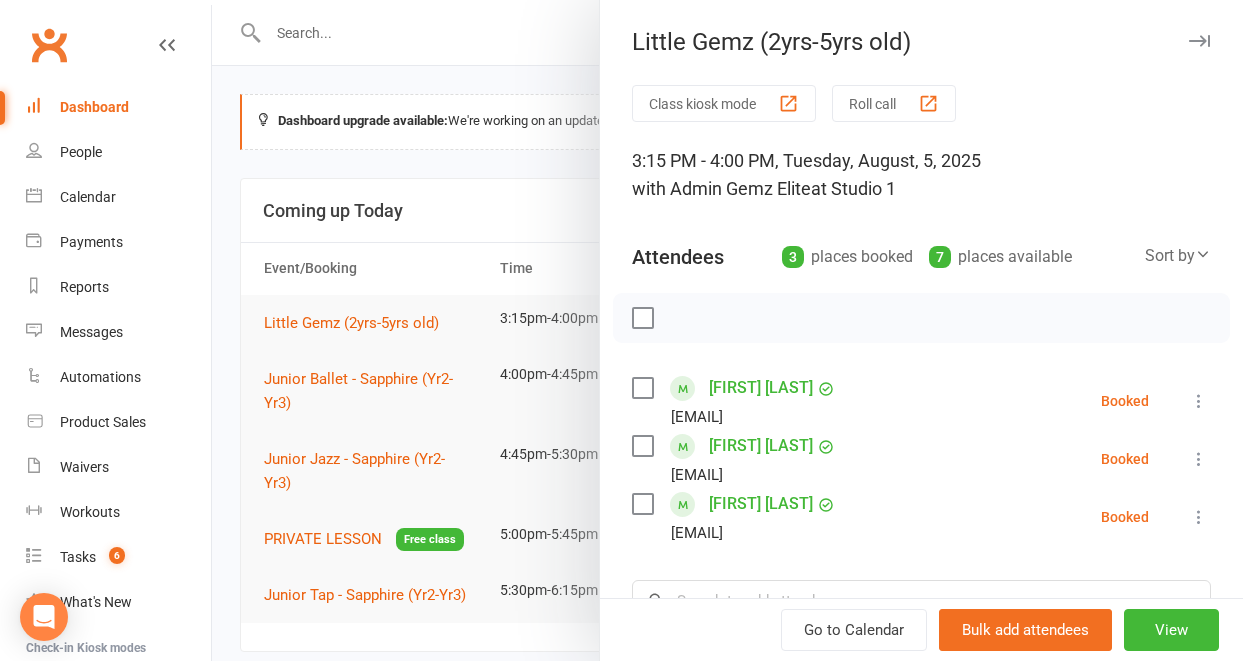 click at bounding box center [727, 330] 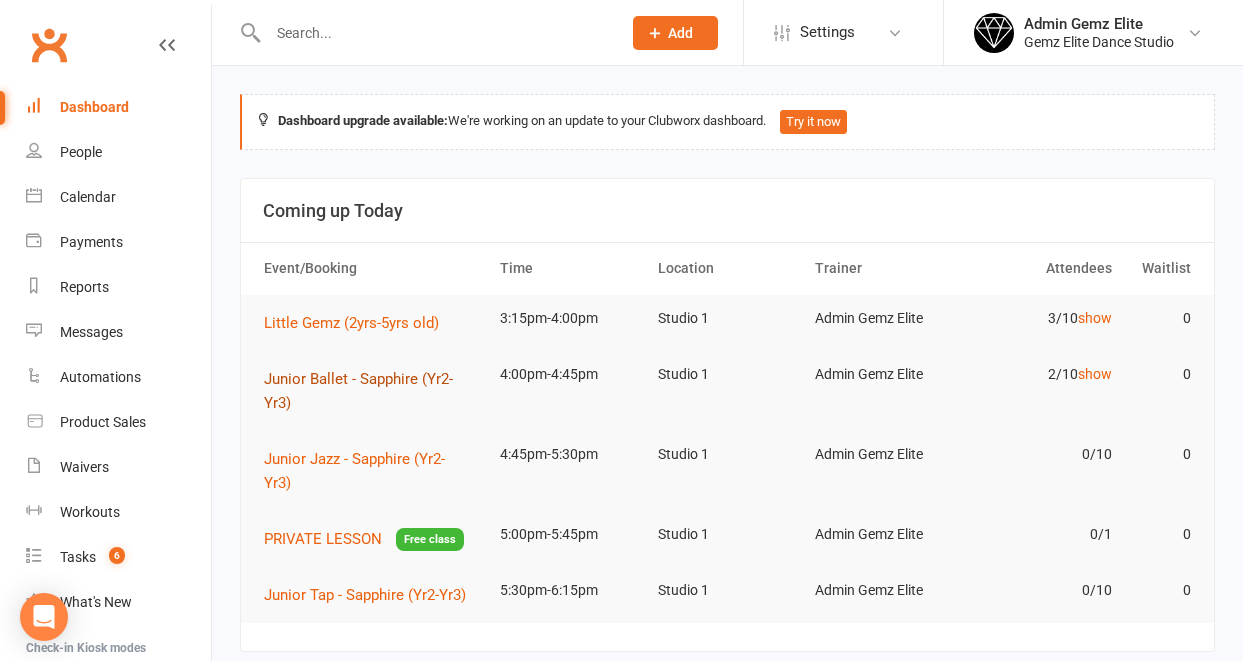 click on "Junior Ballet - Sapphire (Yr2-Yr3)" at bounding box center [358, 391] 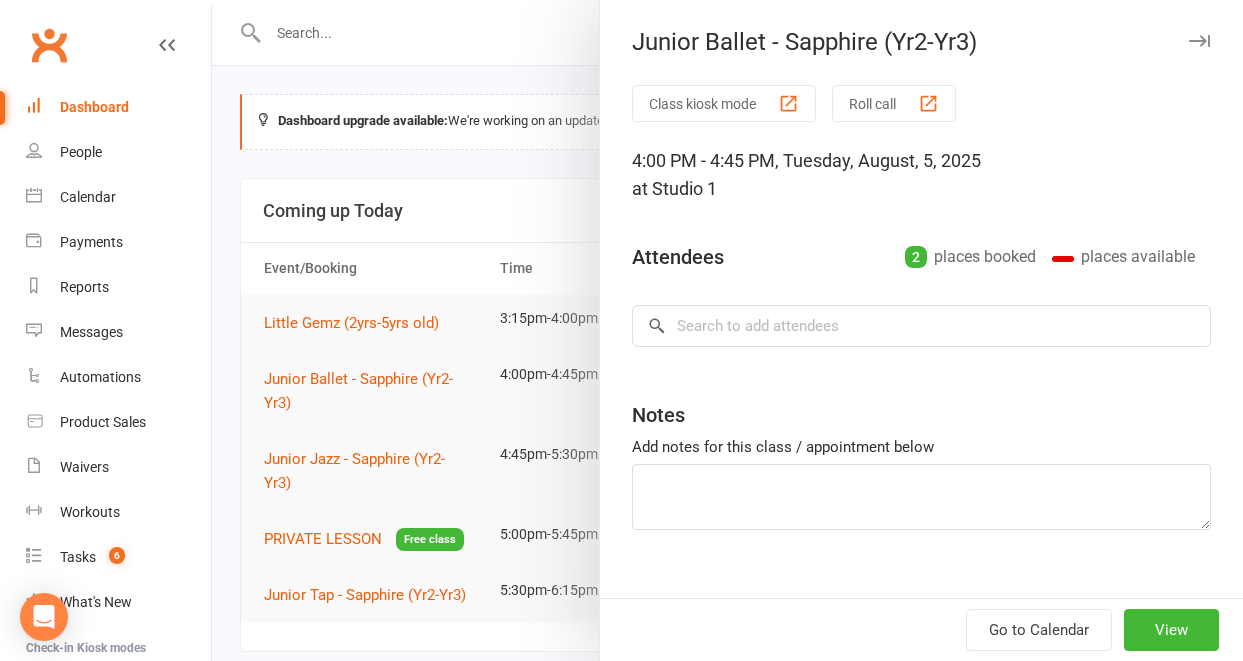 type on "Trial [FIRST] [LAST]" 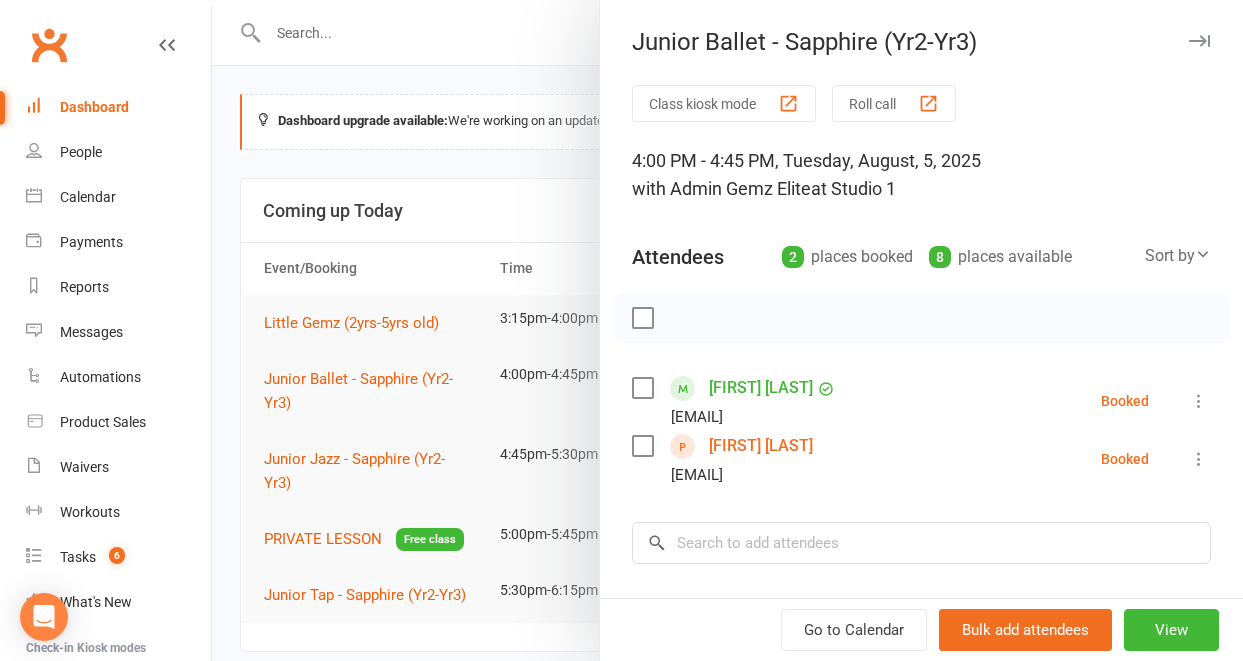 click at bounding box center (727, 330) 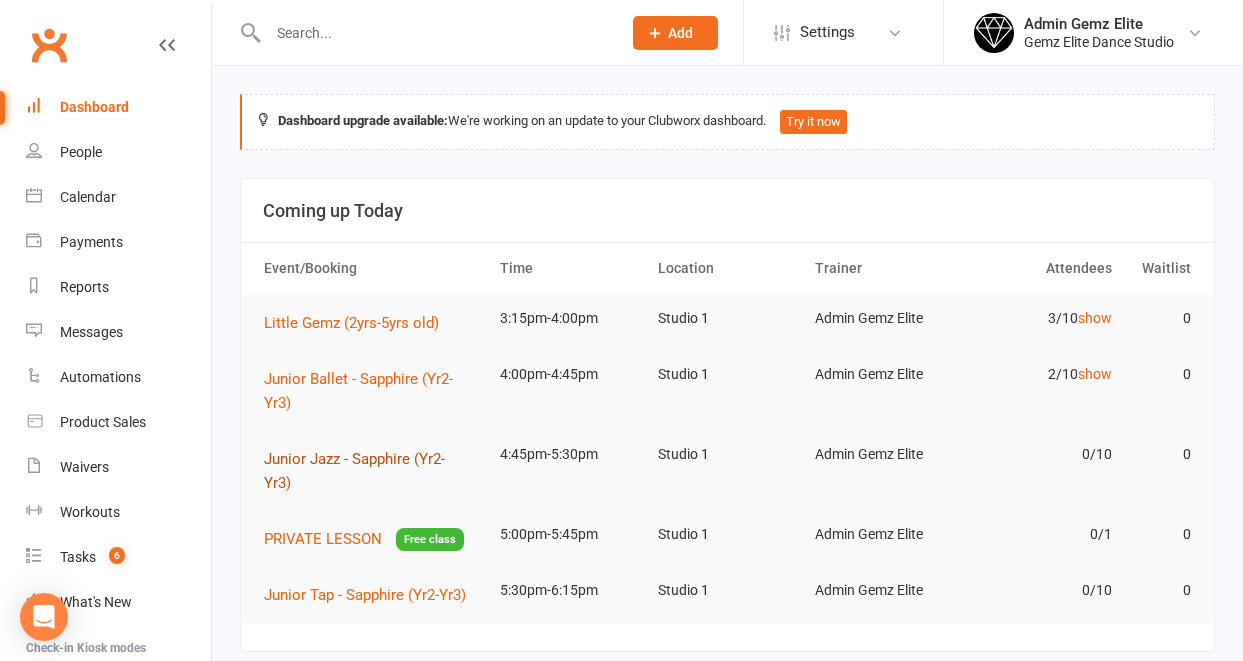 click on "Junior Jazz - Sapphire (Yr2-Yr3)" at bounding box center [354, 471] 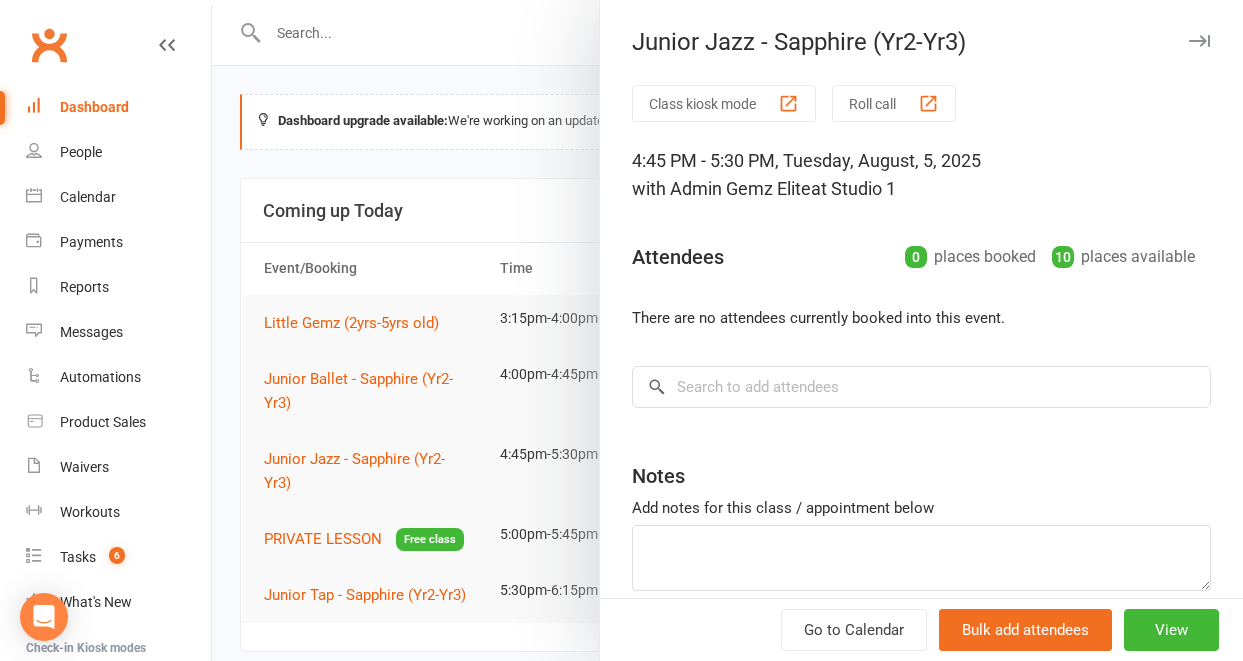click at bounding box center [727, 330] 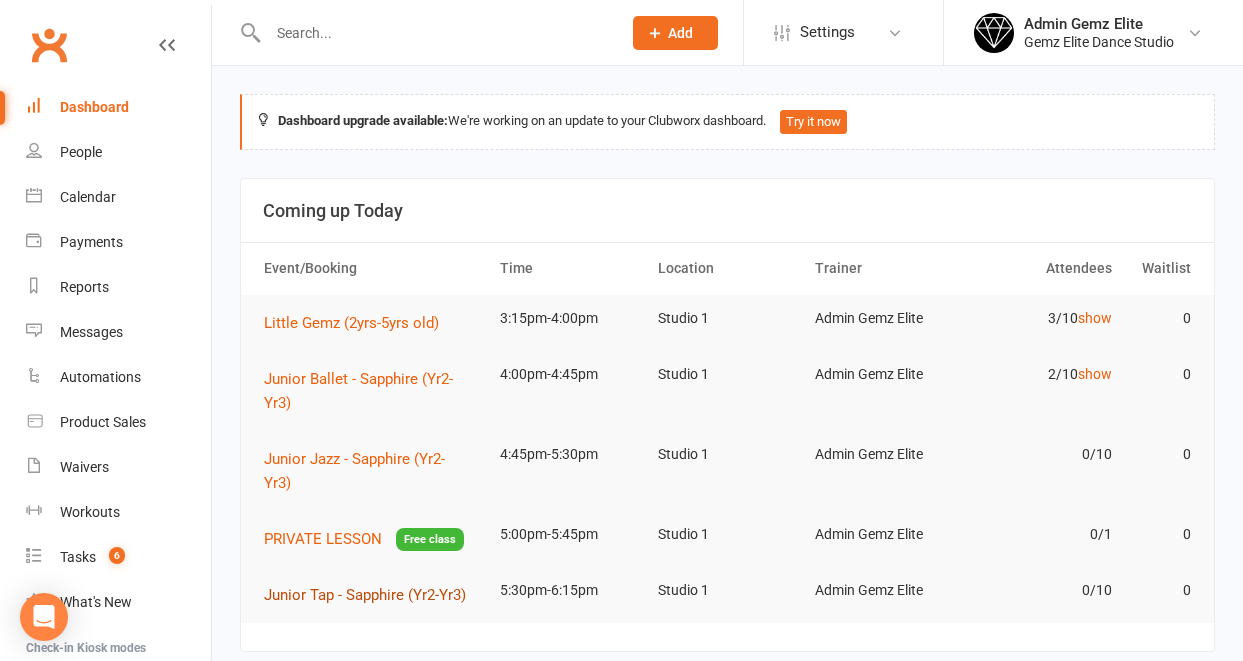 click on "Junior Tap - Sapphire (Yr2-Yr3)" at bounding box center [365, 595] 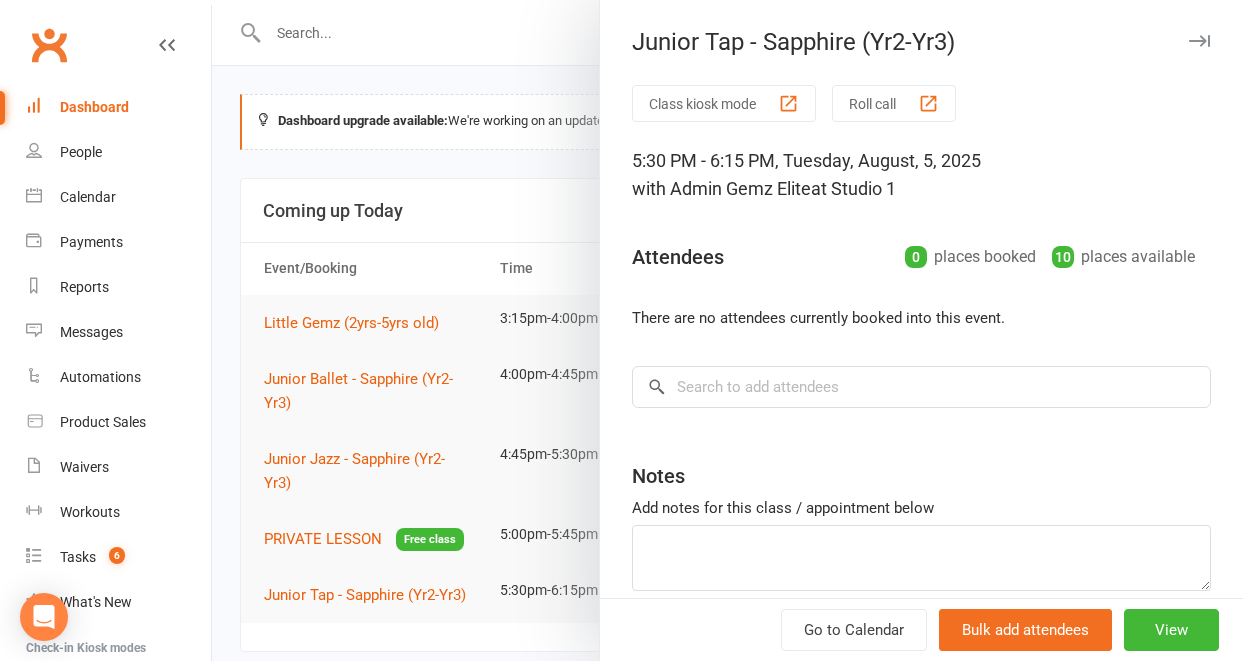 click at bounding box center [727, 330] 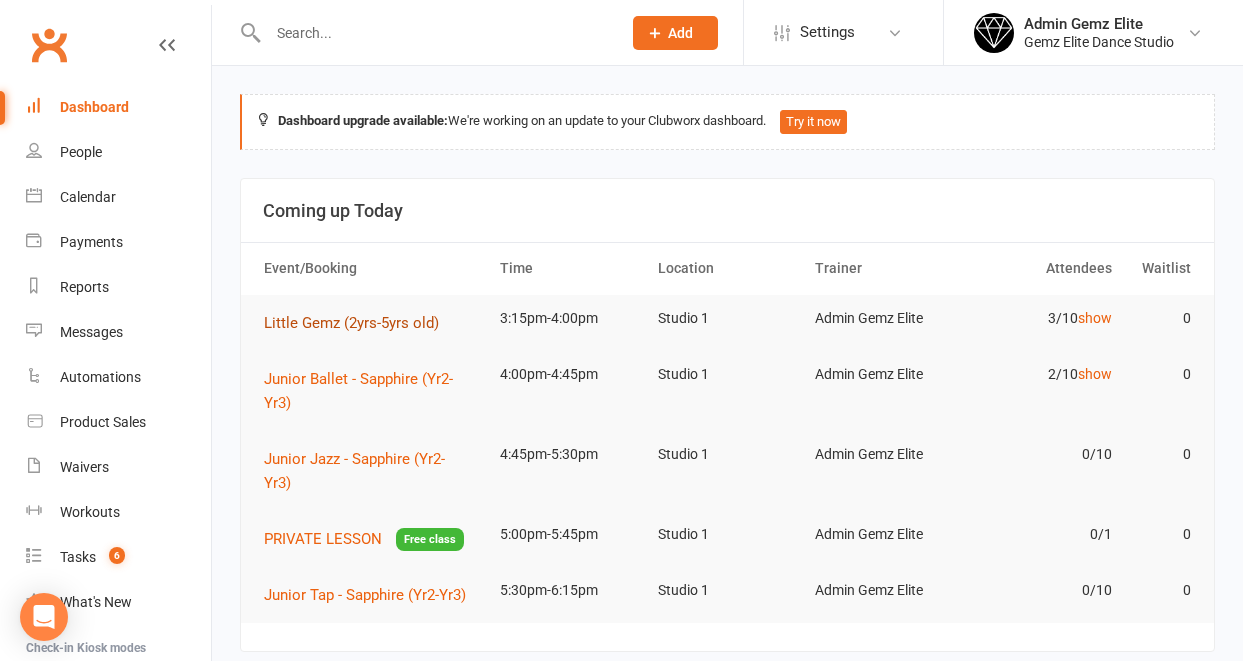 click on "Little Gemz (2yrs-5yrs old)" at bounding box center (351, 323) 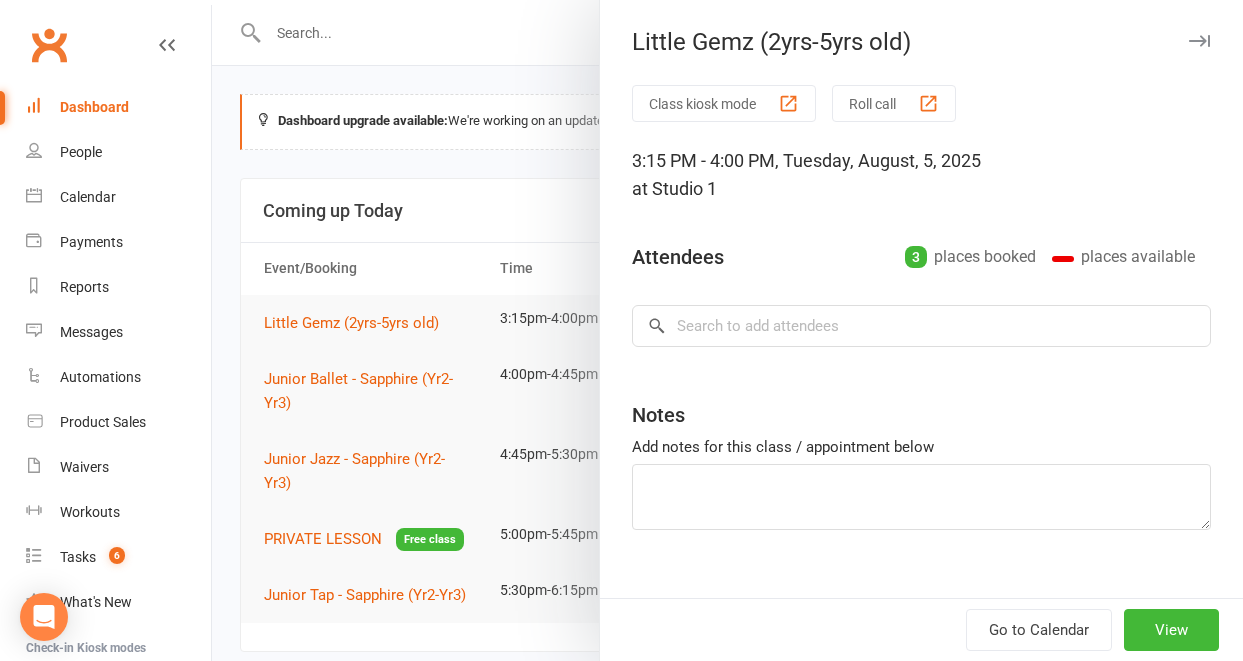 type on "Amina Make-Up" 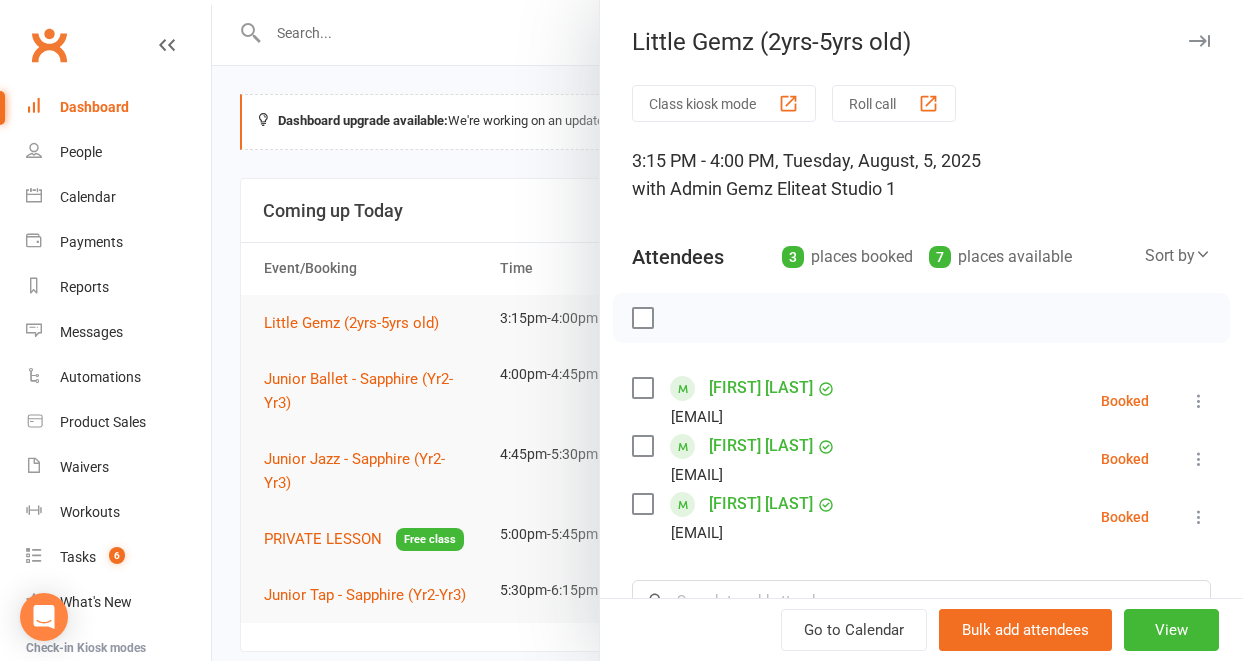 click at bounding box center (727, 330) 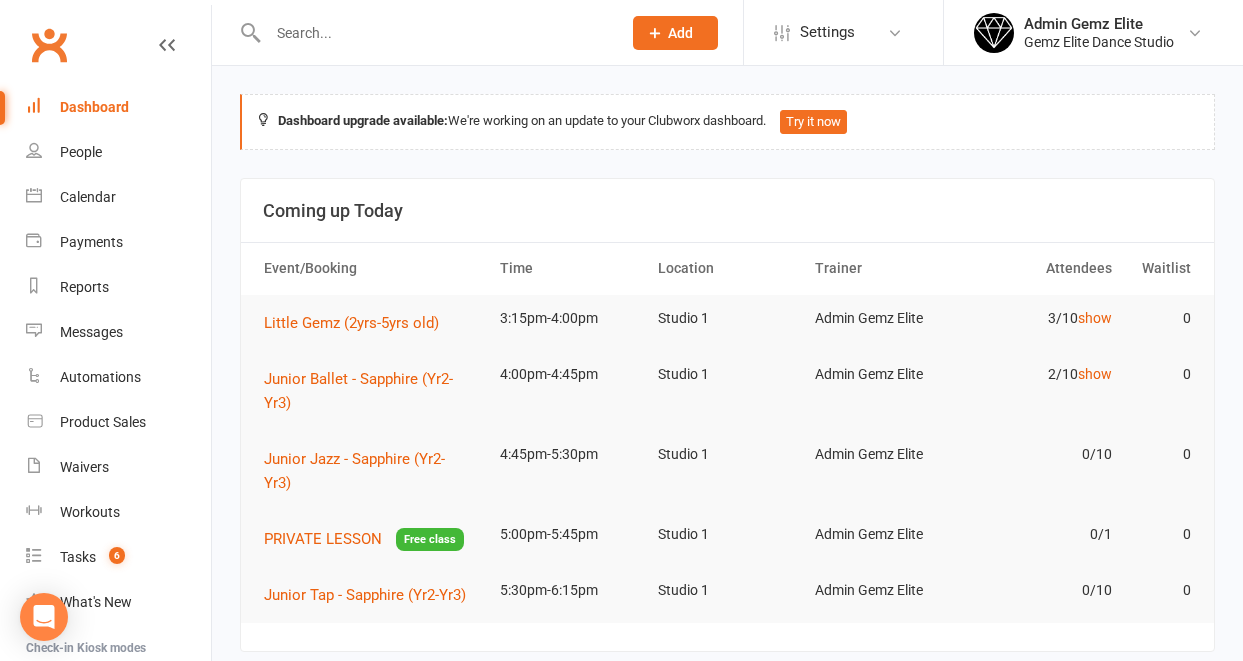 click at bounding box center (434, 33) 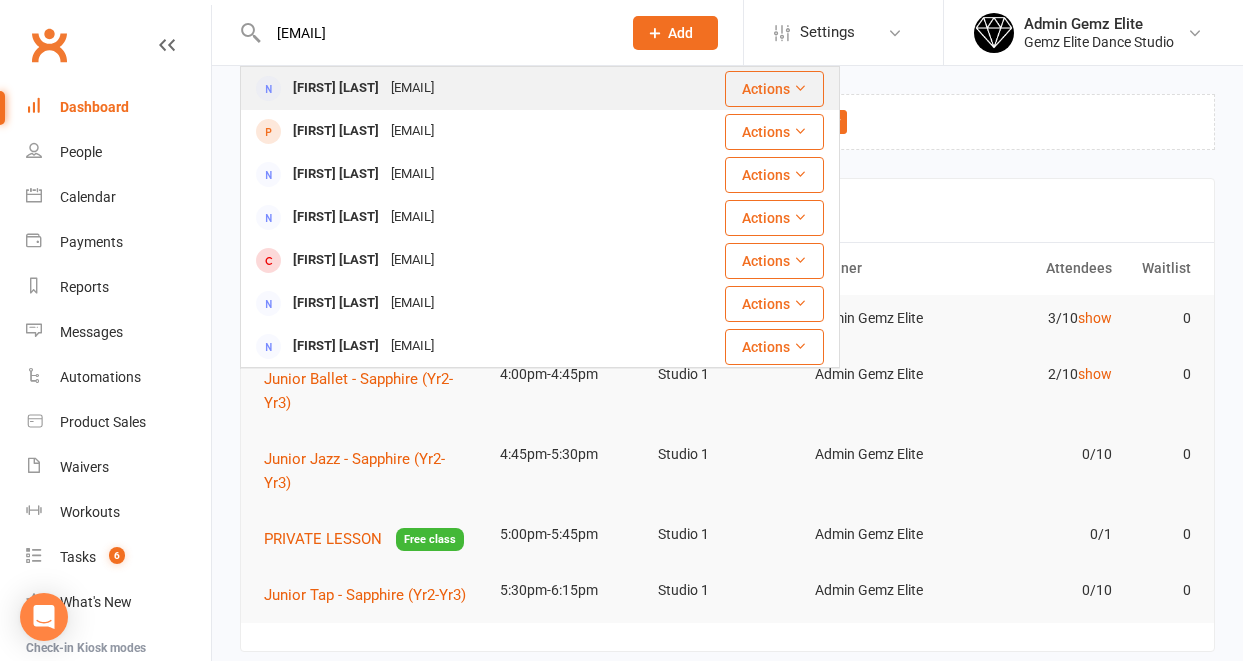 type on "craquelll@[EXAMPLE.COM]" 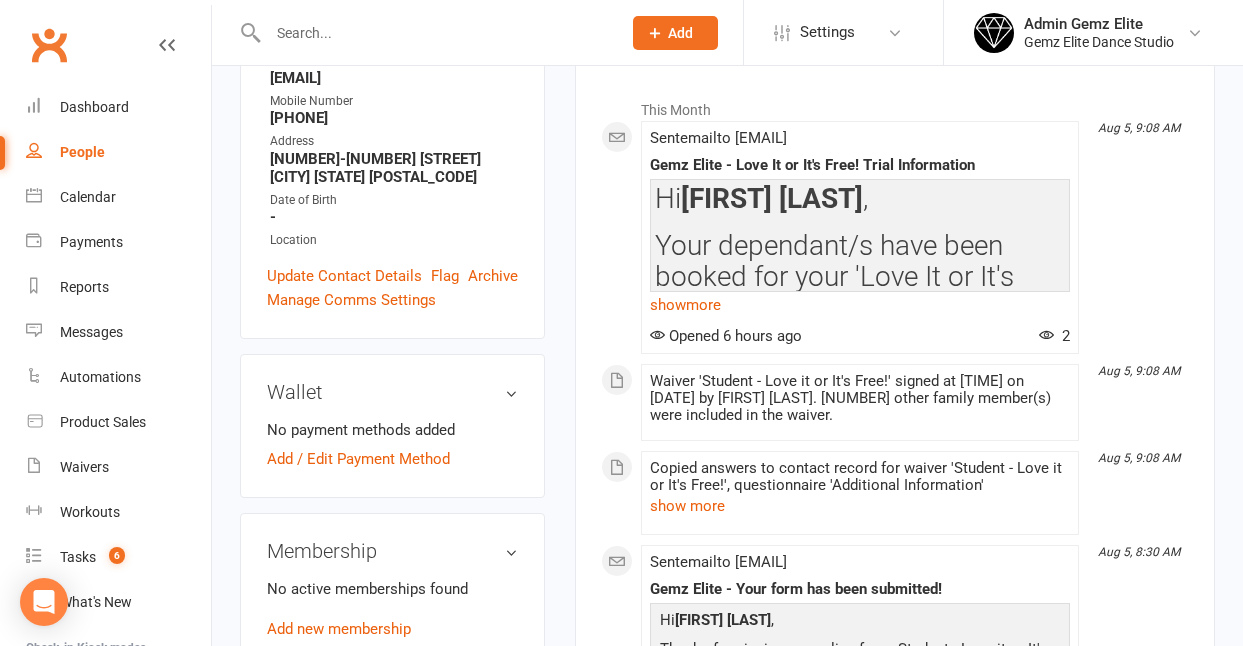 scroll, scrollTop: 294, scrollLeft: 0, axis: vertical 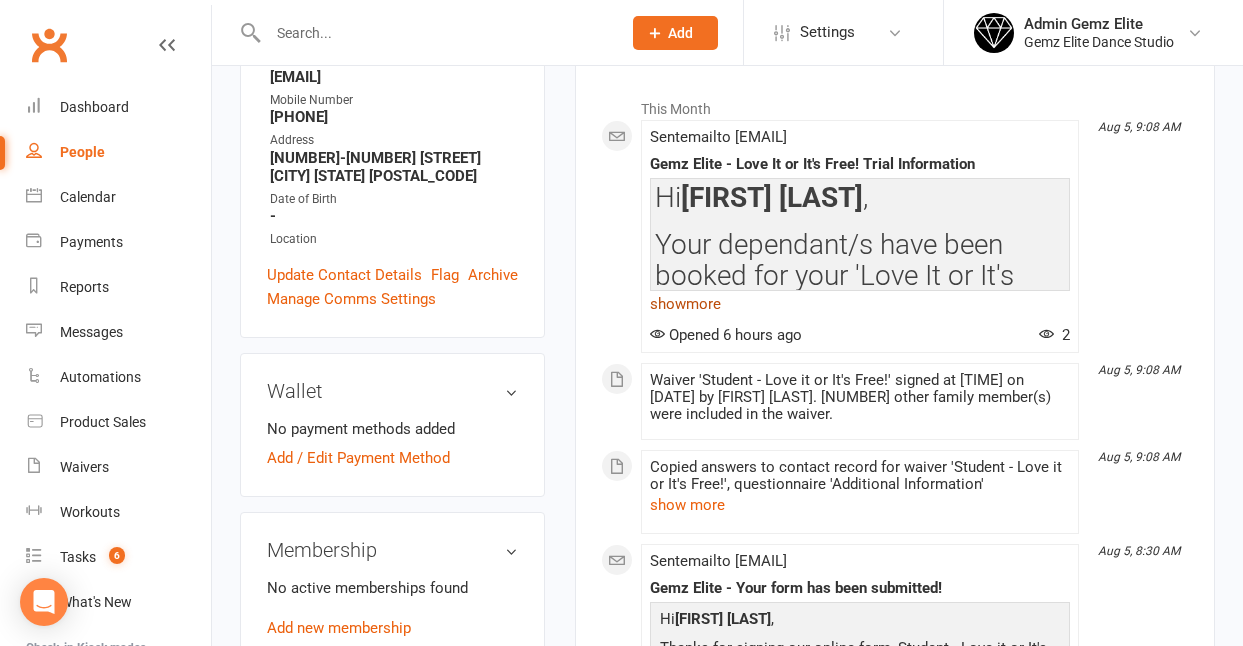 click on "show  more" at bounding box center [860, 304] 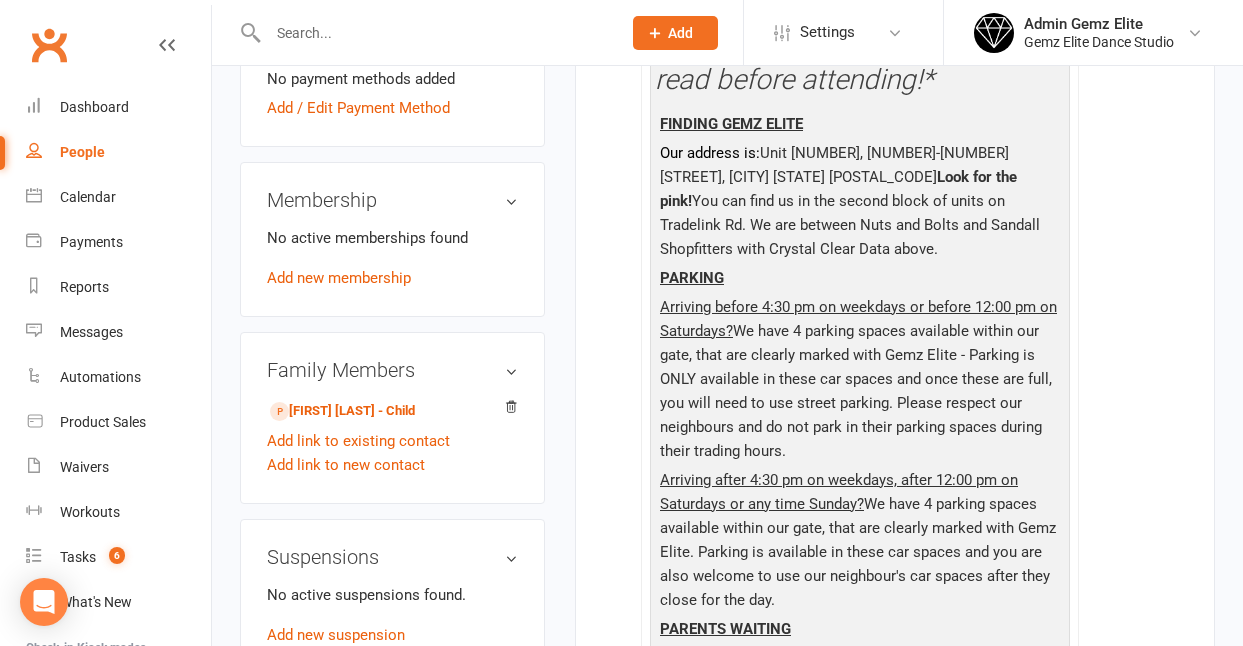 scroll, scrollTop: 642, scrollLeft: 0, axis: vertical 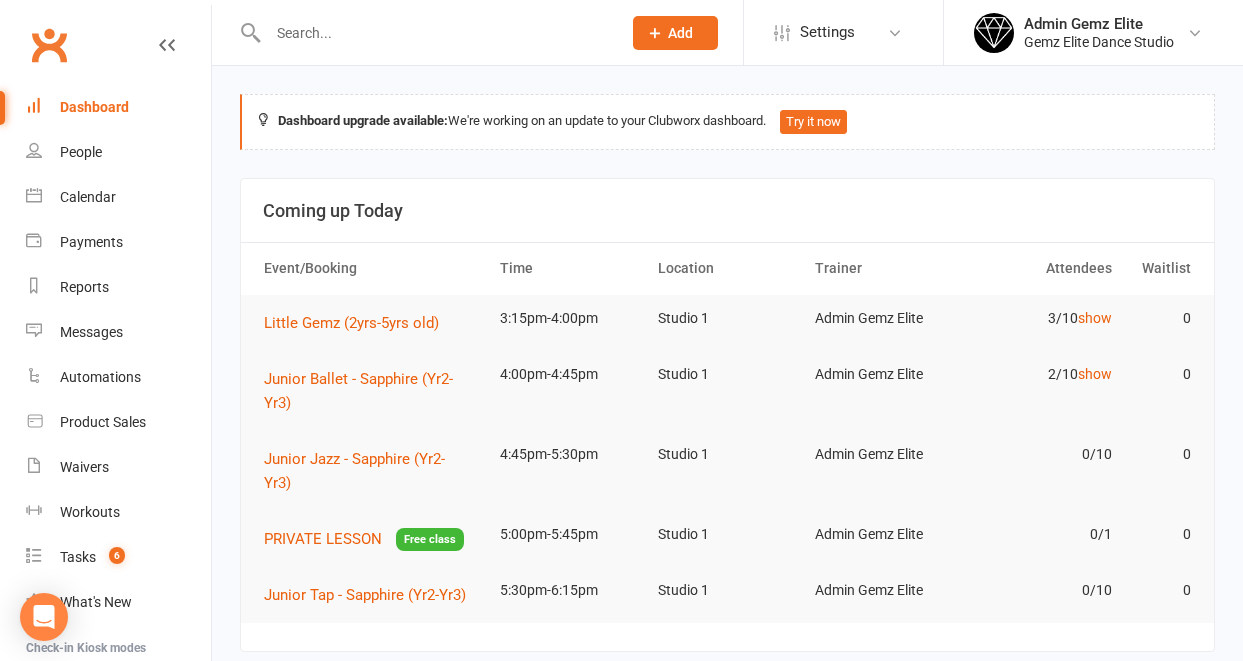 click at bounding box center [434, 33] 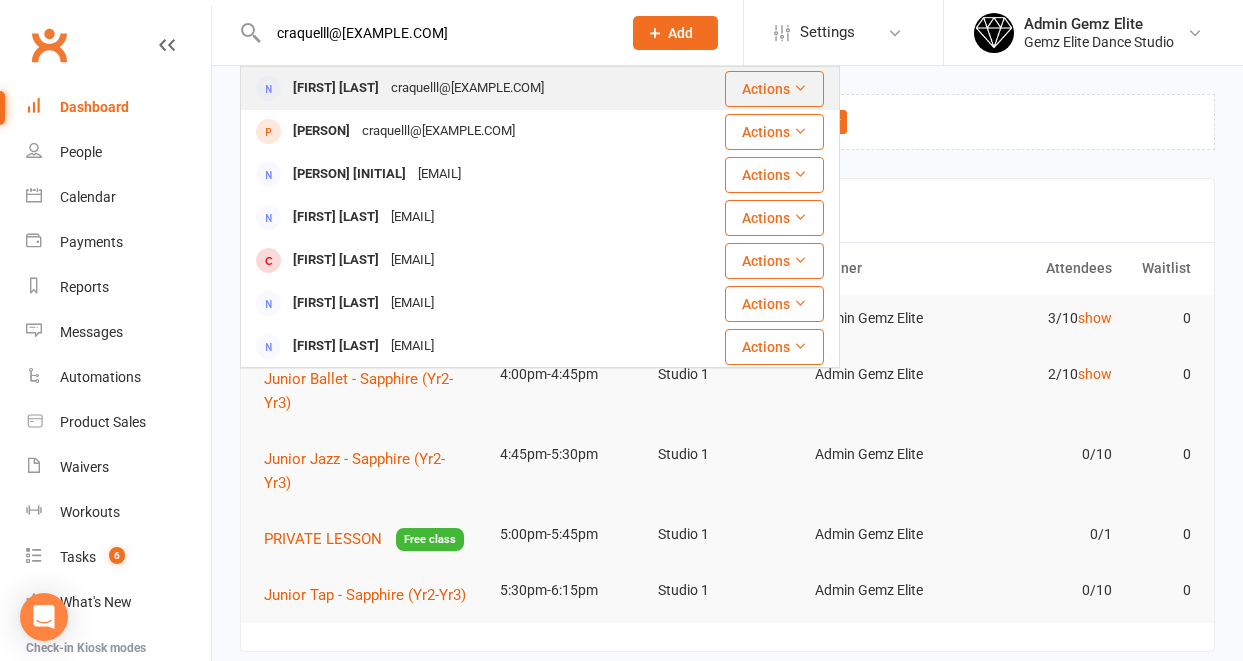 type on "craquelll@[EXAMPLE.COM]" 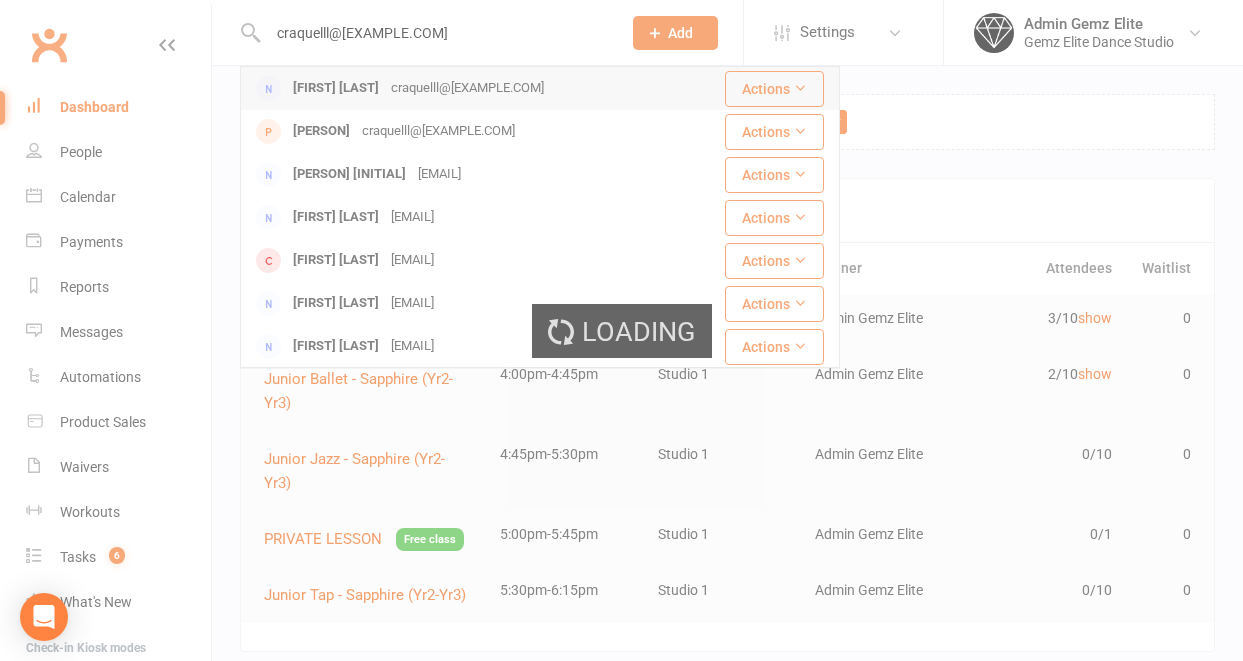 type 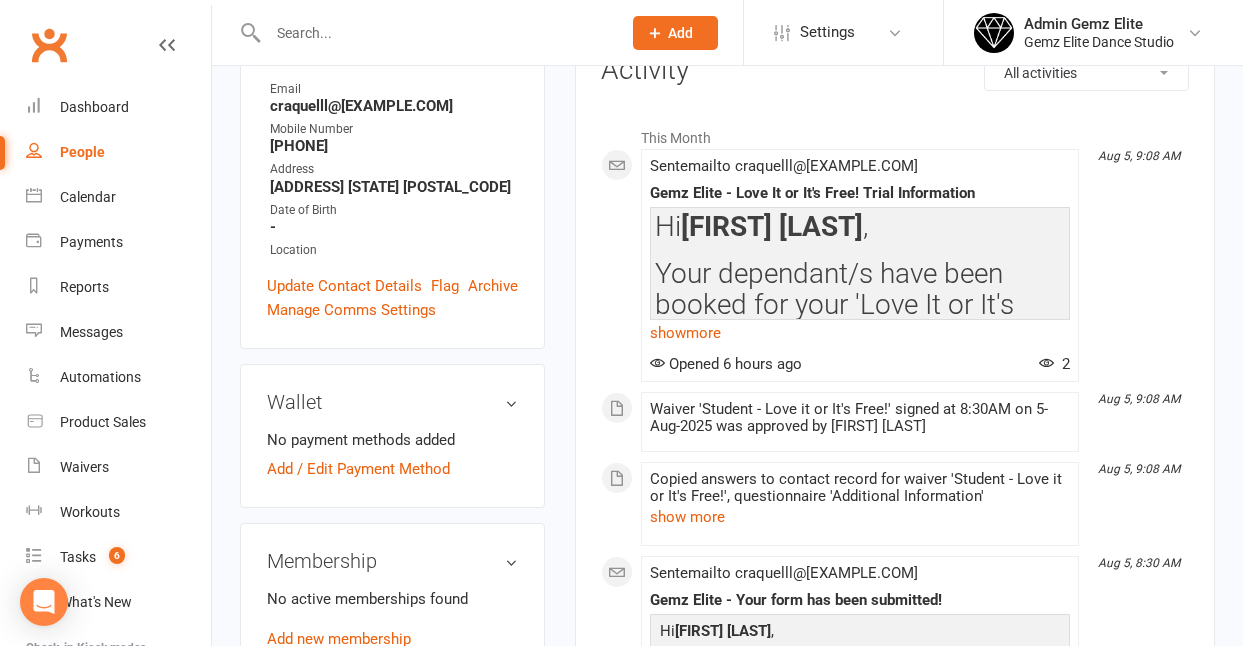 scroll, scrollTop: 267, scrollLeft: 0, axis: vertical 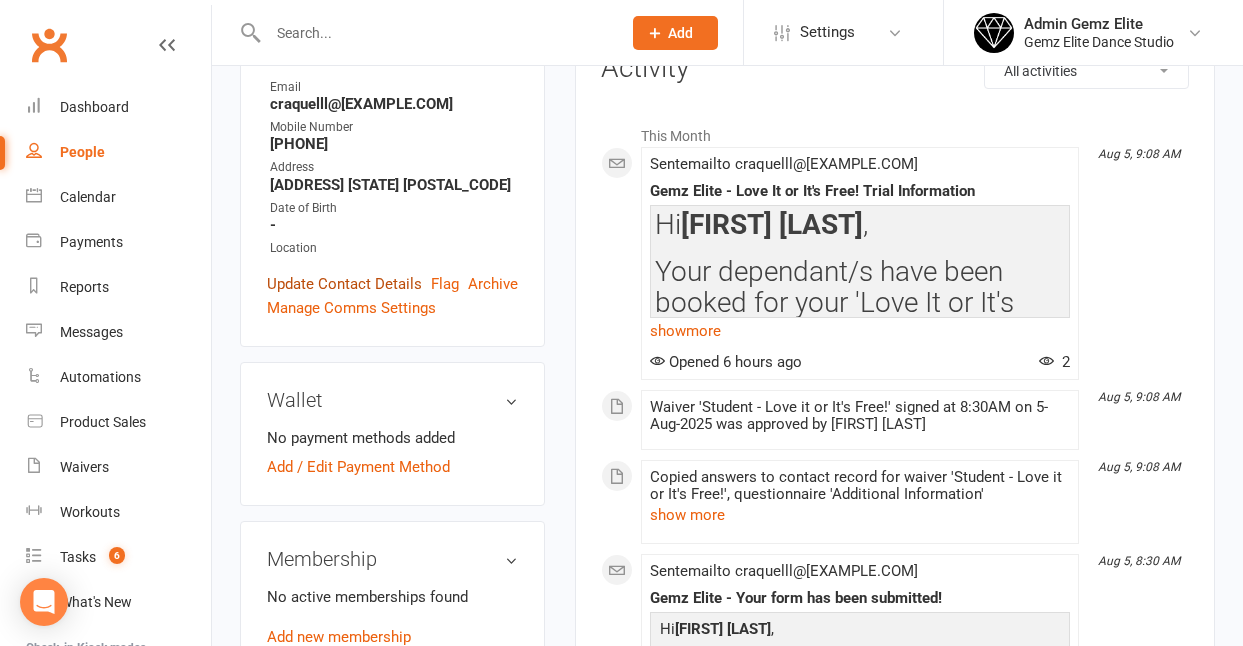 click on "Update Contact Details" at bounding box center (344, 284) 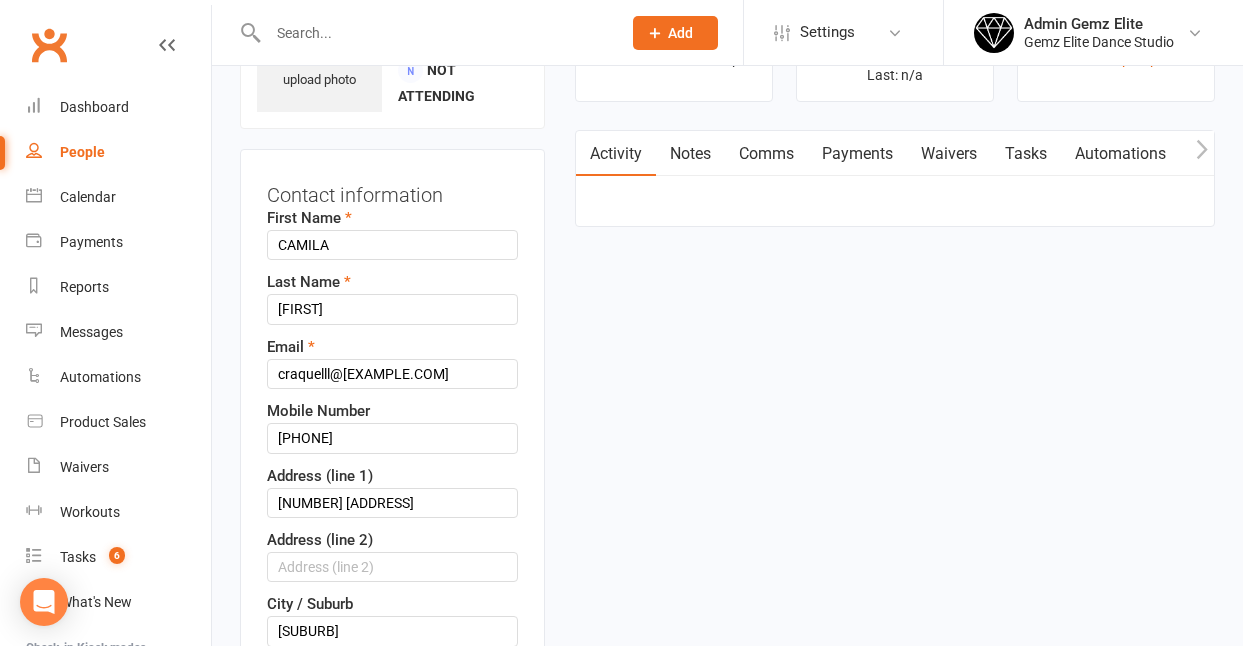 scroll, scrollTop: 94, scrollLeft: 0, axis: vertical 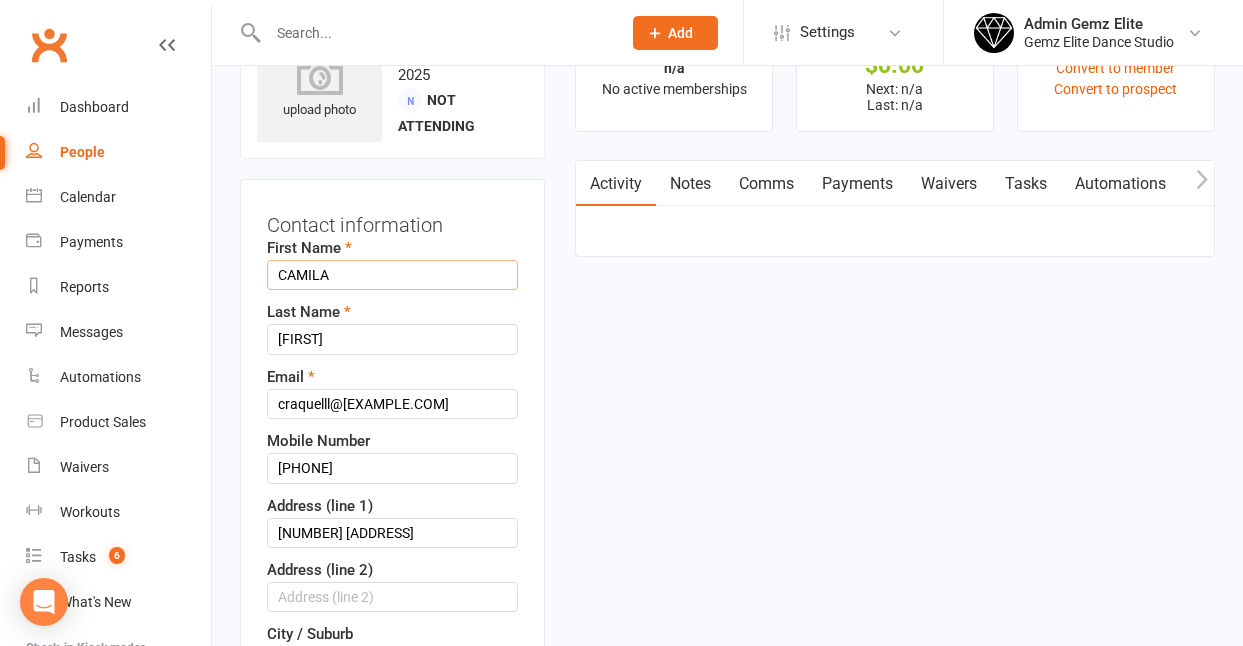 click on "CAMILA" at bounding box center (392, 275) 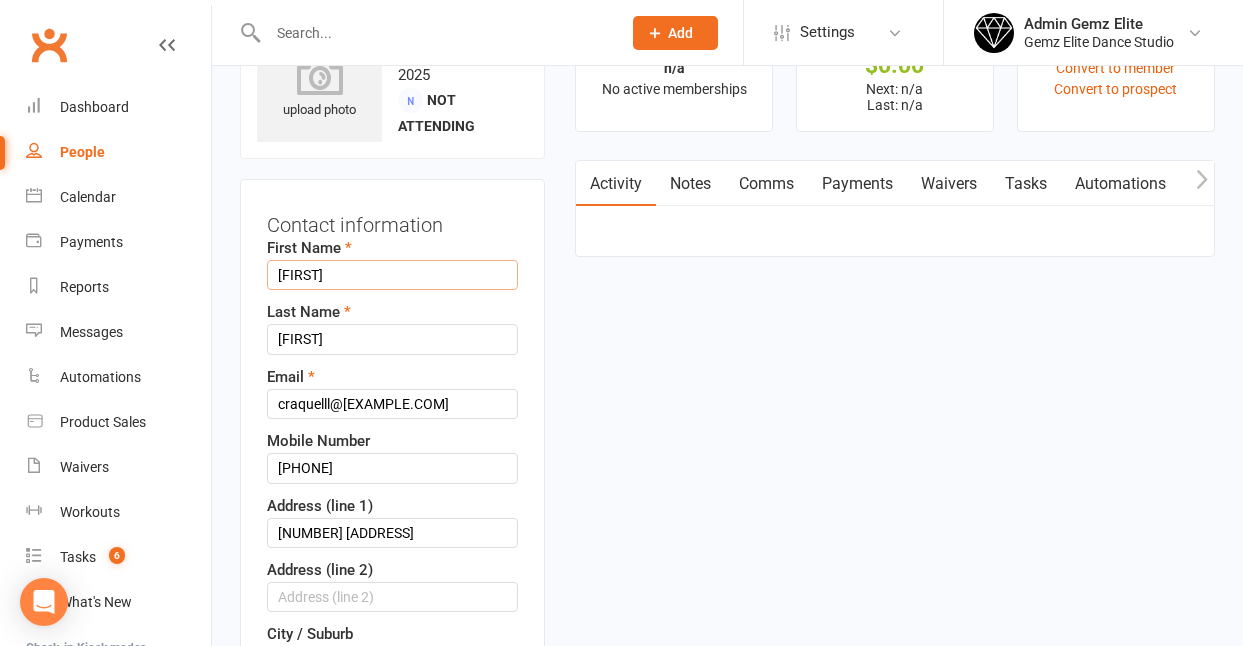 type on "[FIRST]" 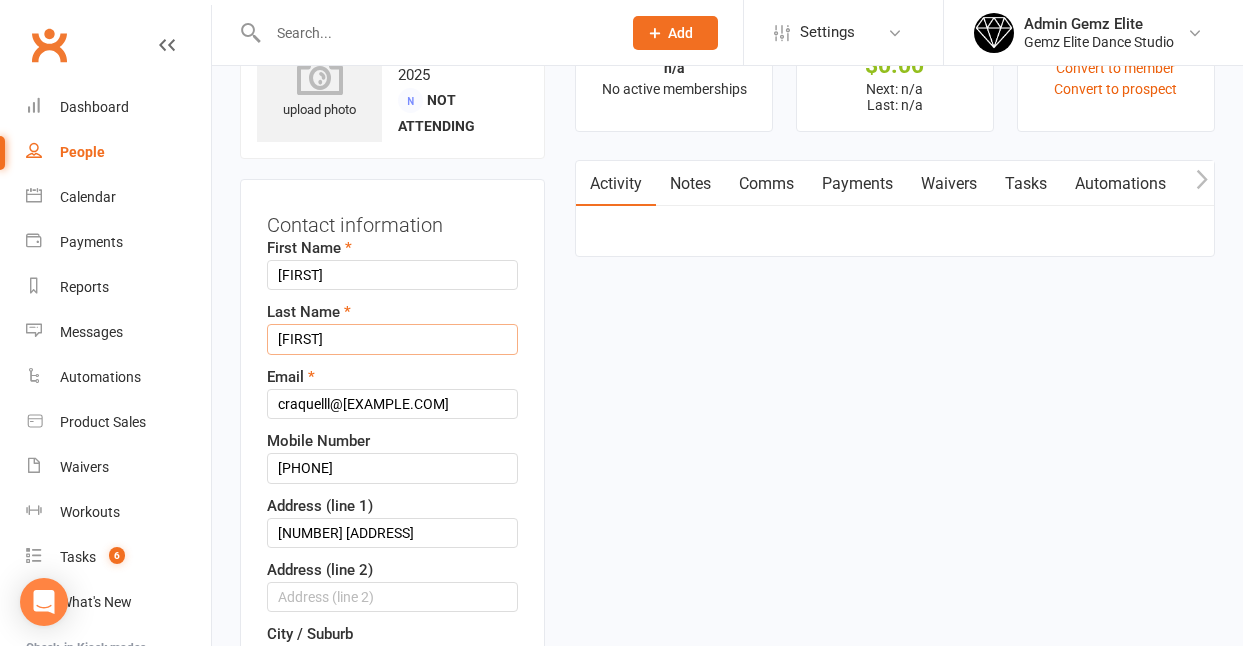 drag, startPoint x: 286, startPoint y: 357, endPoint x: 362, endPoint y: 351, distance: 76.23647 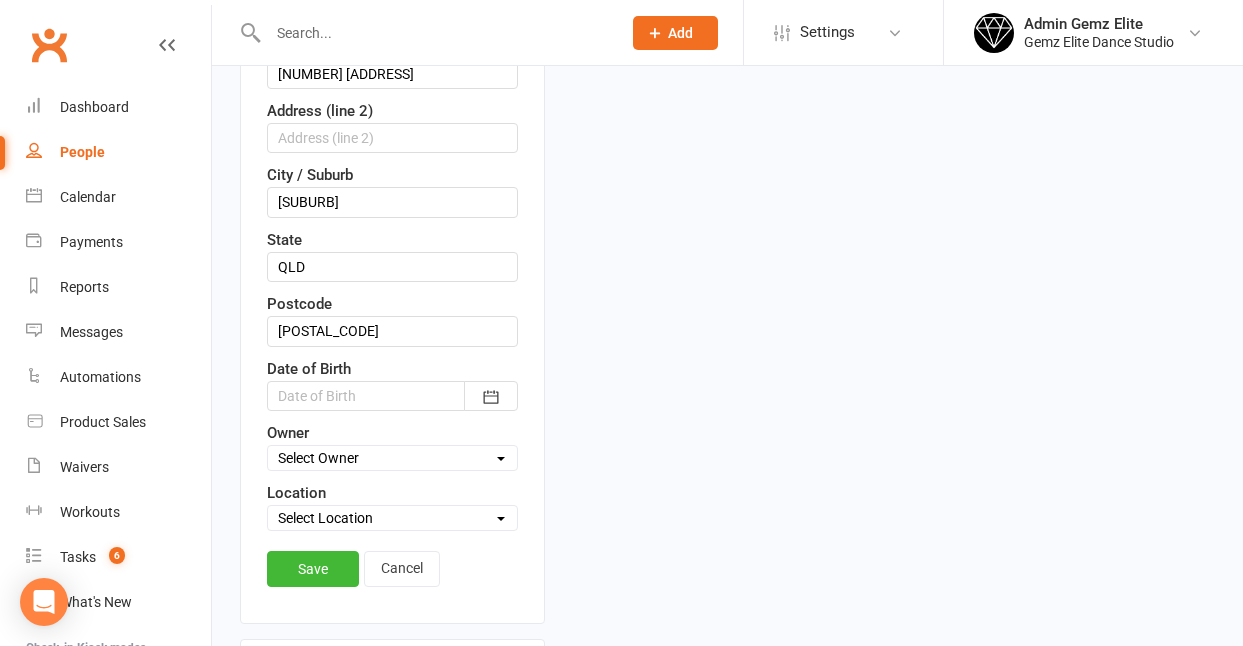 scroll, scrollTop: 675, scrollLeft: 0, axis: vertical 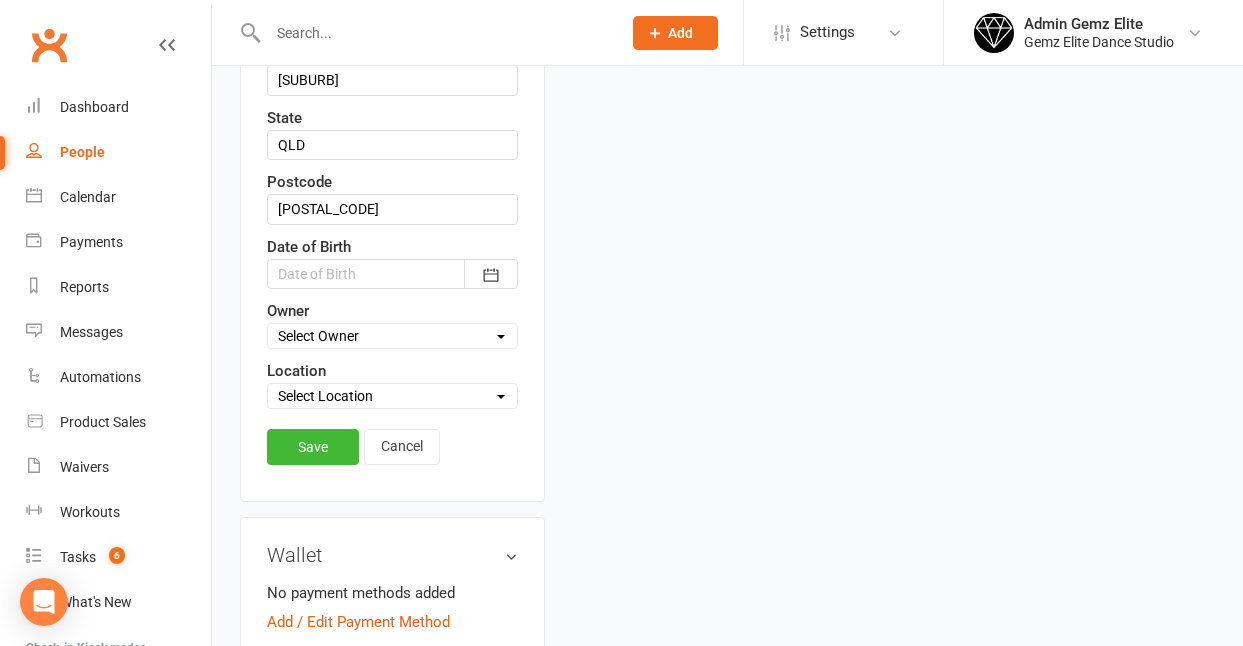 type on "[FIRST]" 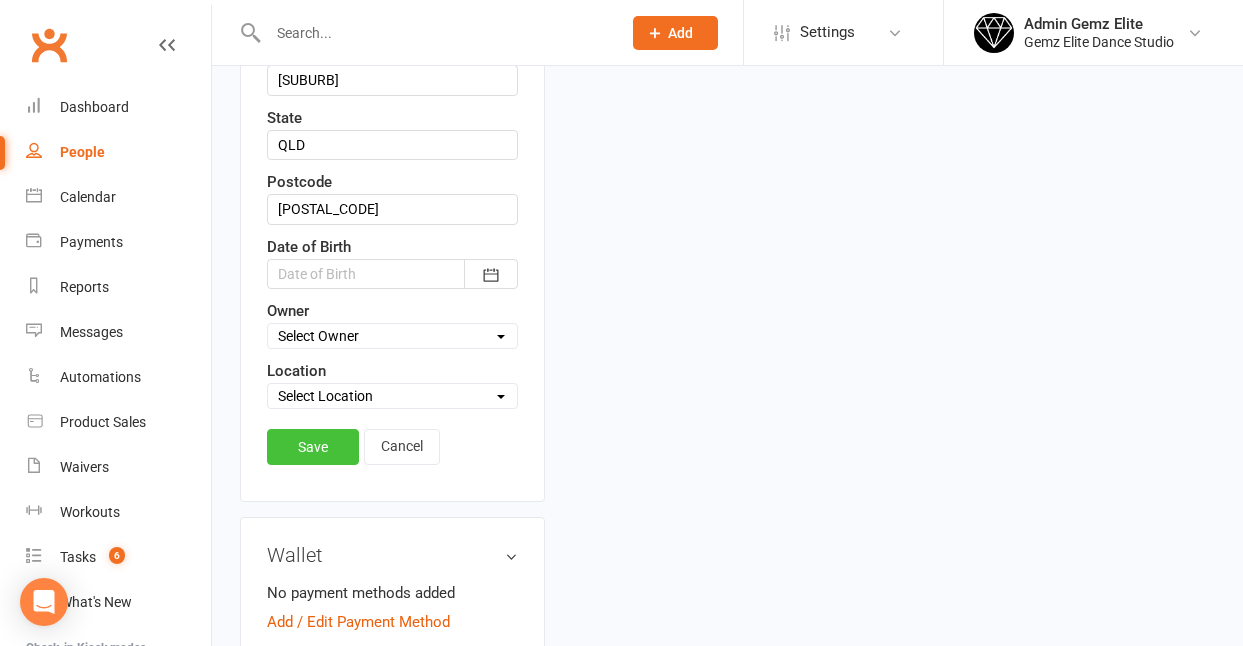 click on "Save" at bounding box center (313, 447) 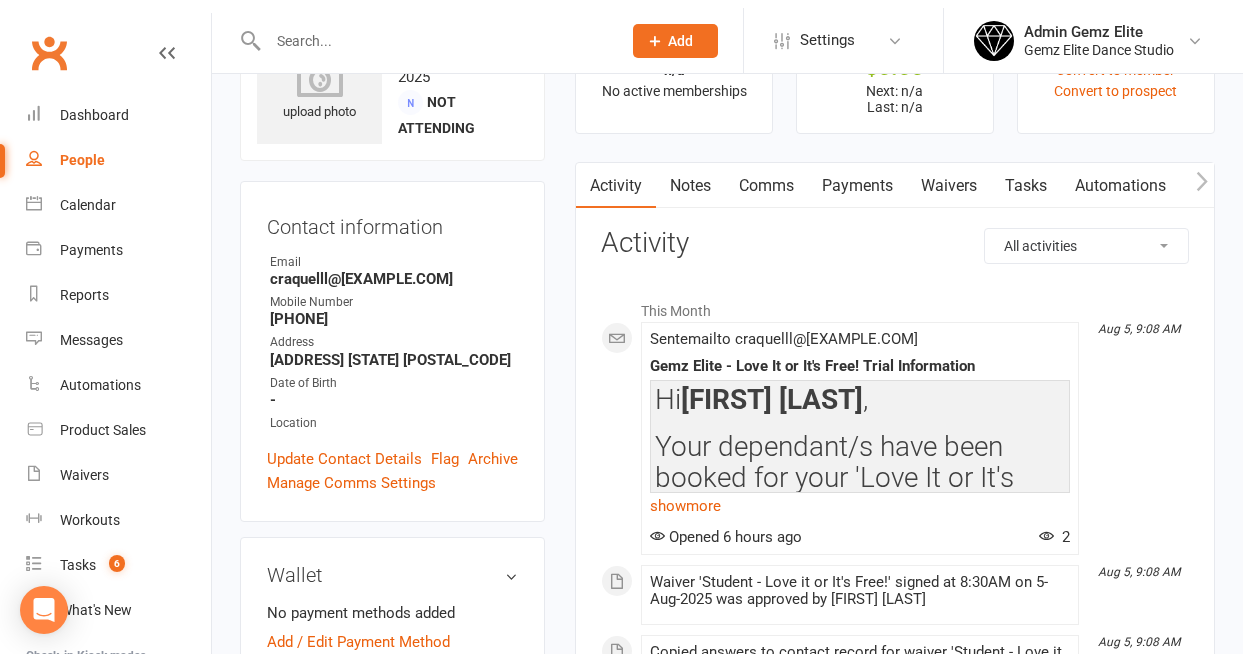 scroll, scrollTop: 0, scrollLeft: 0, axis: both 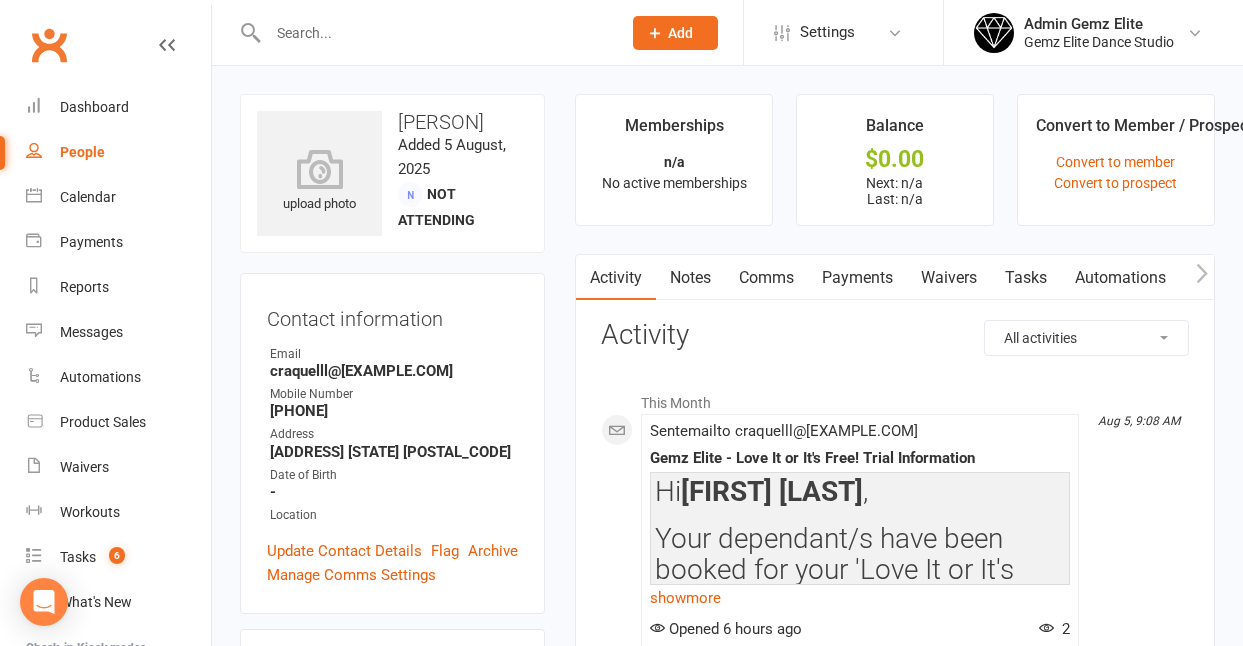 click at bounding box center (434, 33) 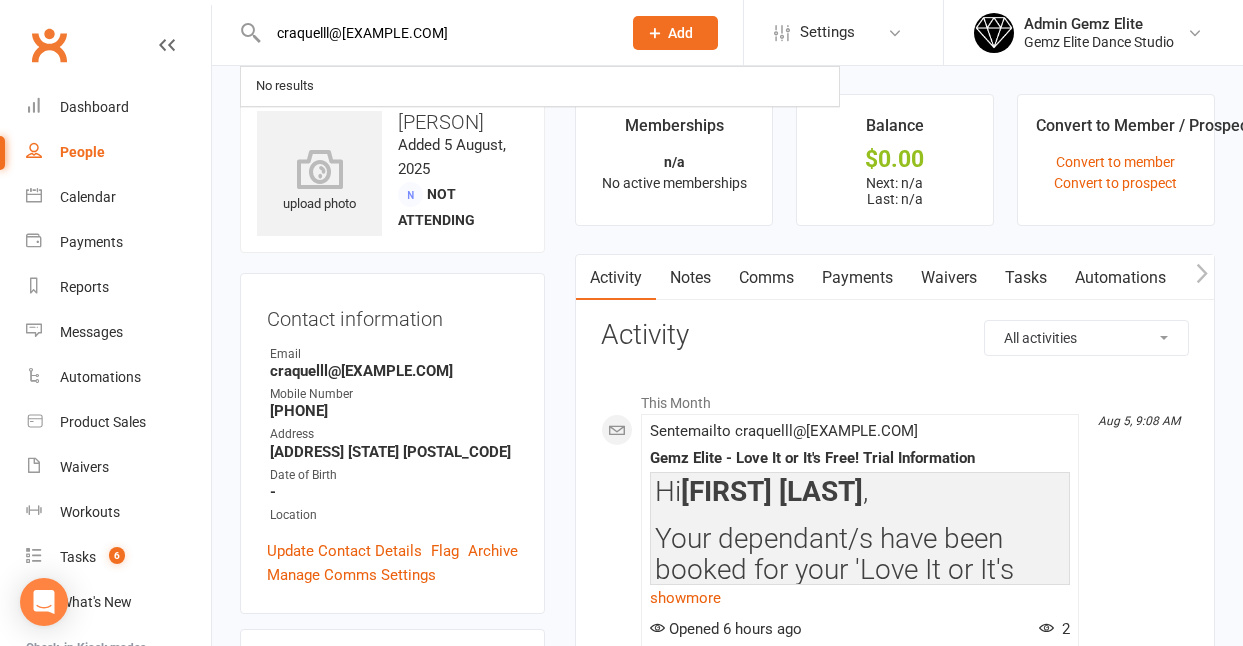 type on "craquelll@[EXAMPLE.COM]" 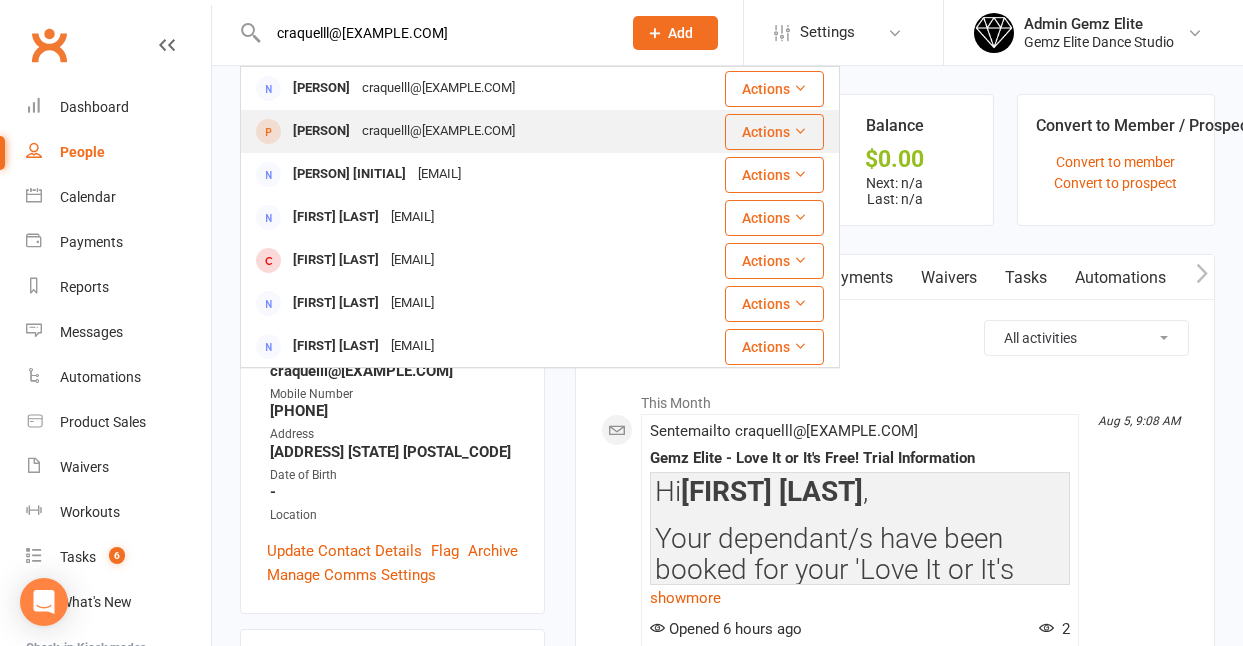 click on "[PERSON]" at bounding box center (321, 131) 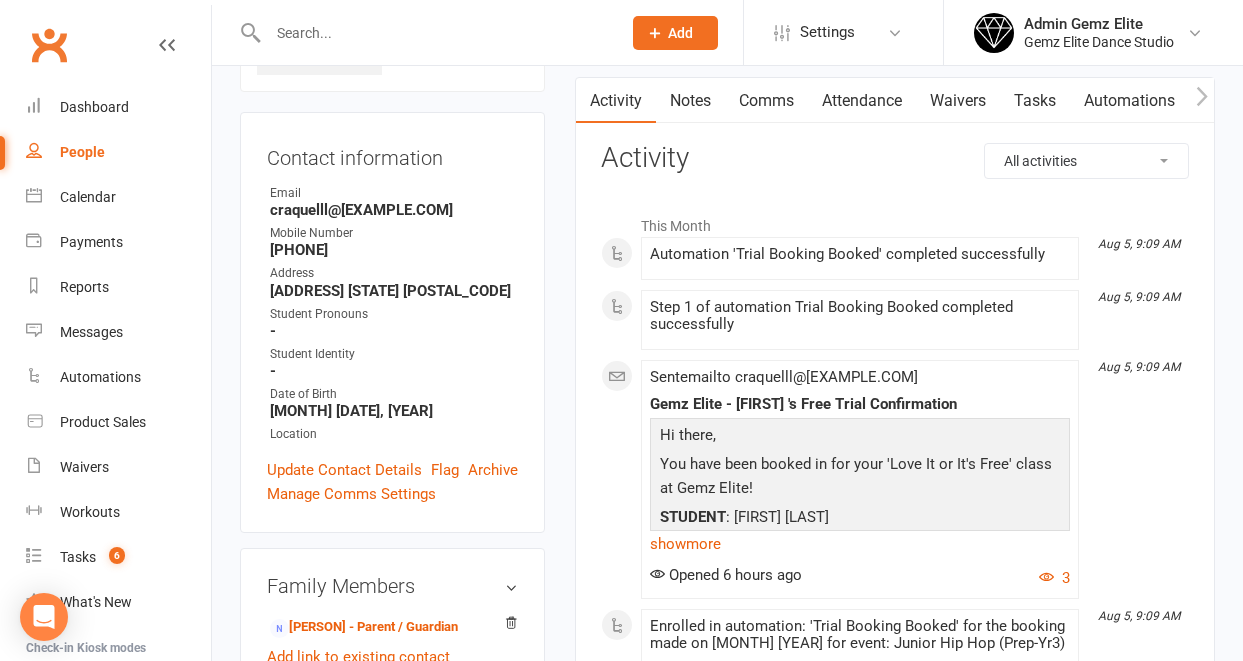 scroll, scrollTop: 169, scrollLeft: 0, axis: vertical 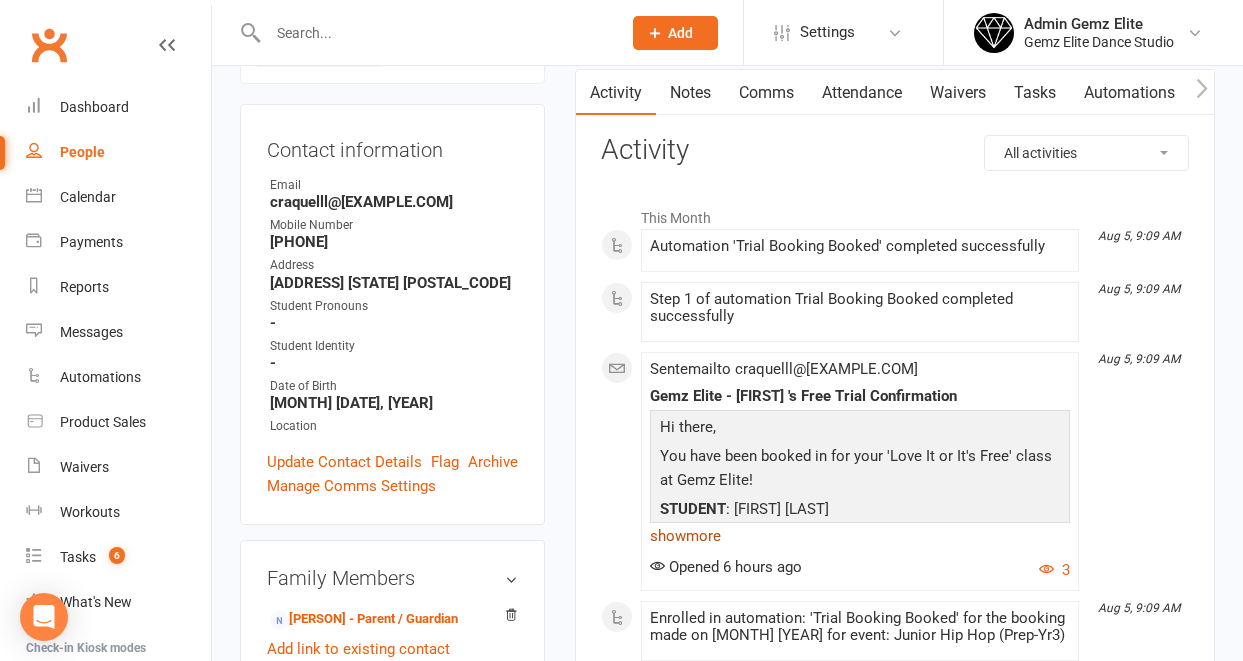 click on "show  more" at bounding box center (860, 536) 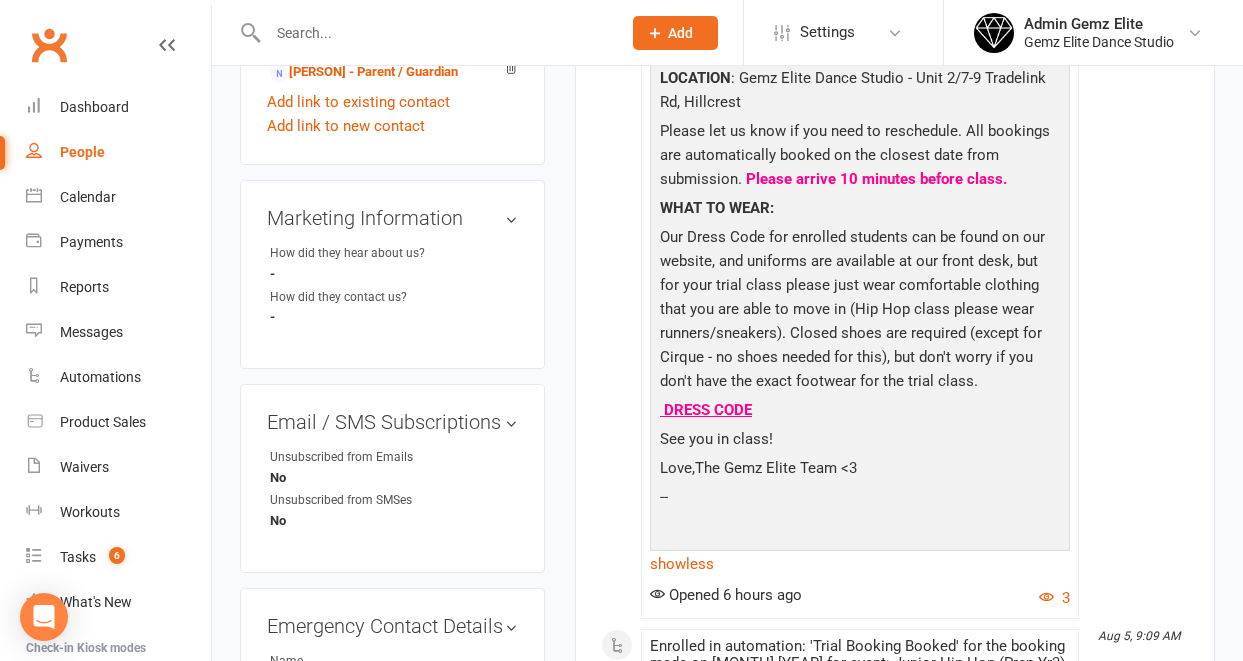 scroll, scrollTop: 712, scrollLeft: 0, axis: vertical 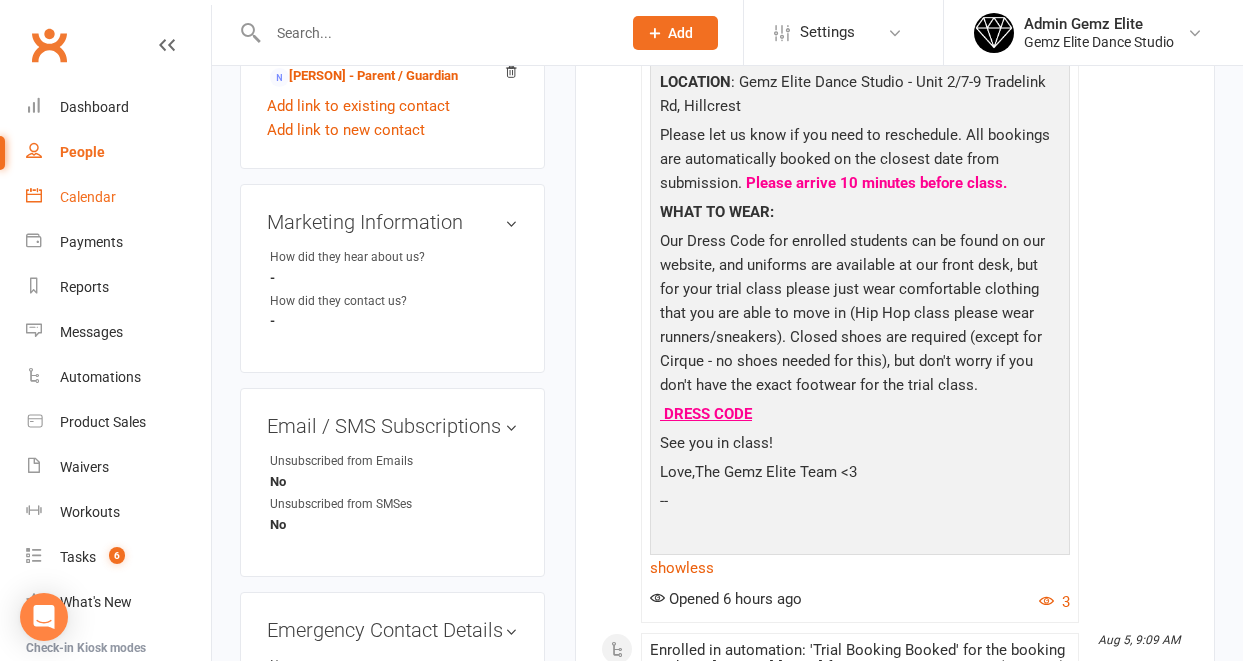click on "Calendar" at bounding box center [88, 197] 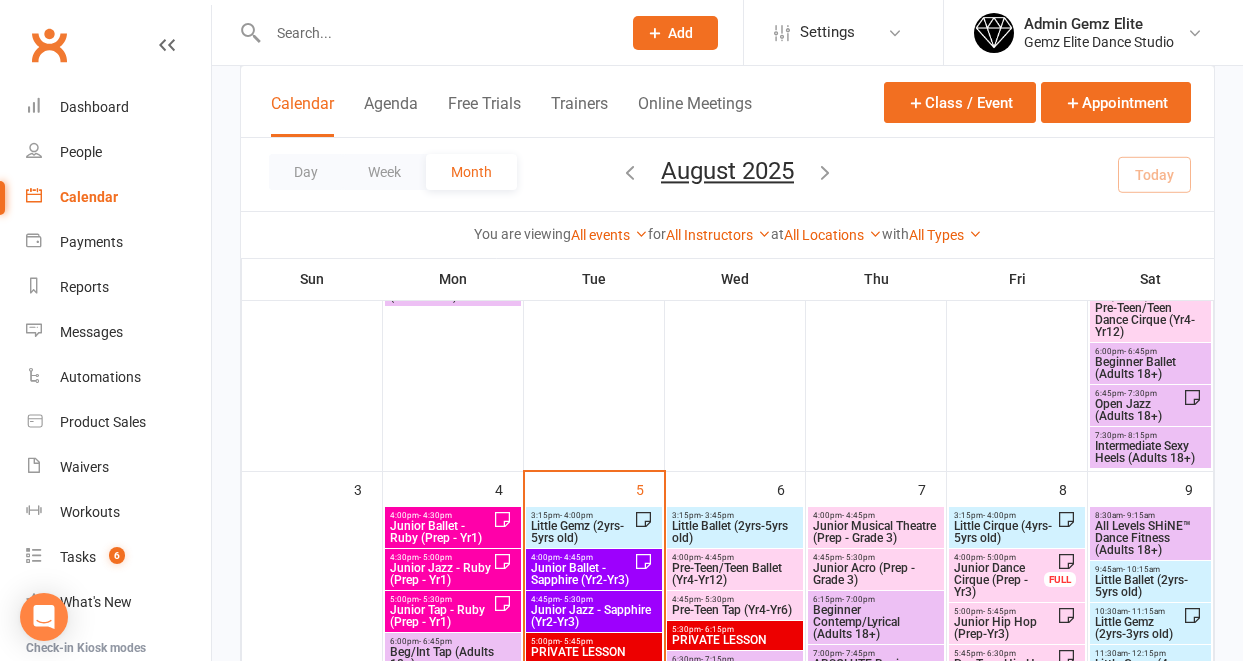 scroll, scrollTop: 516, scrollLeft: 0, axis: vertical 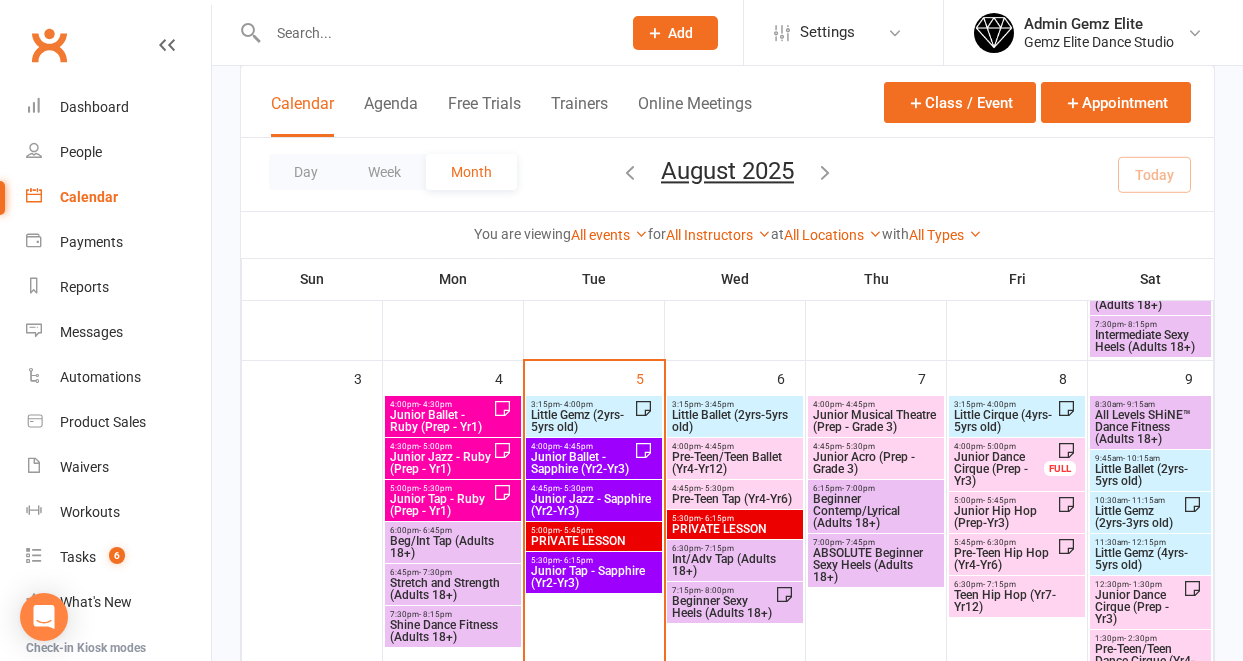 click on "Junior Hip Hop (Prep-Yr3)" at bounding box center [1005, 517] 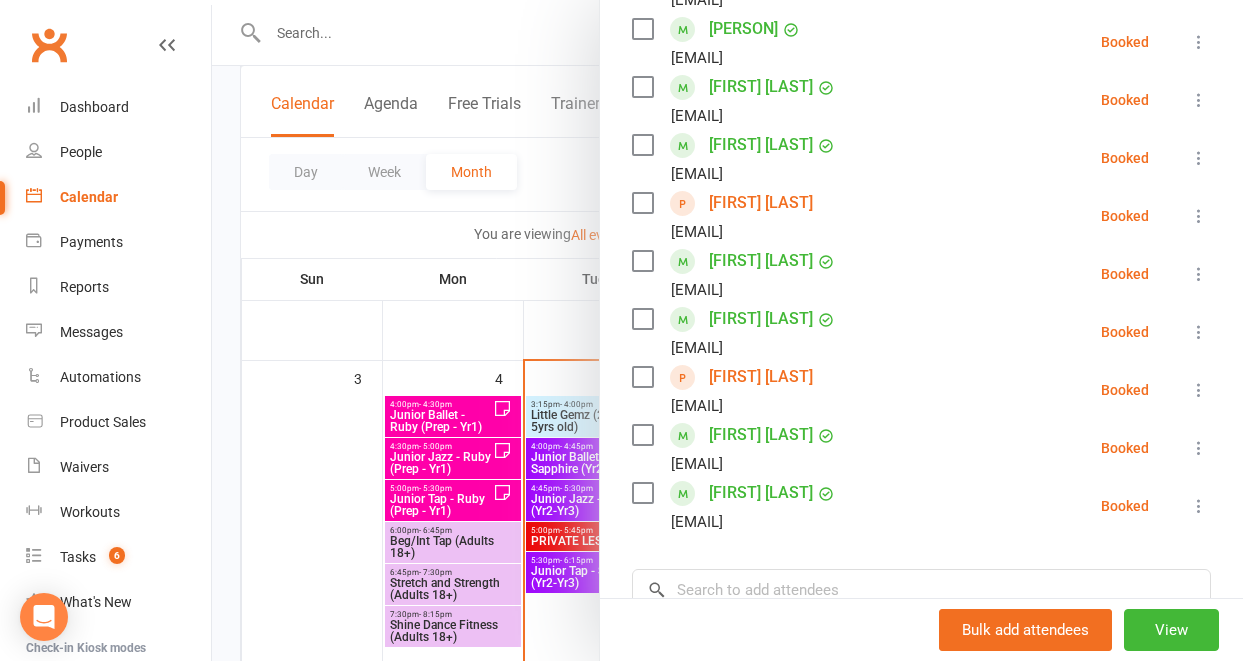 scroll, scrollTop: 530, scrollLeft: 0, axis: vertical 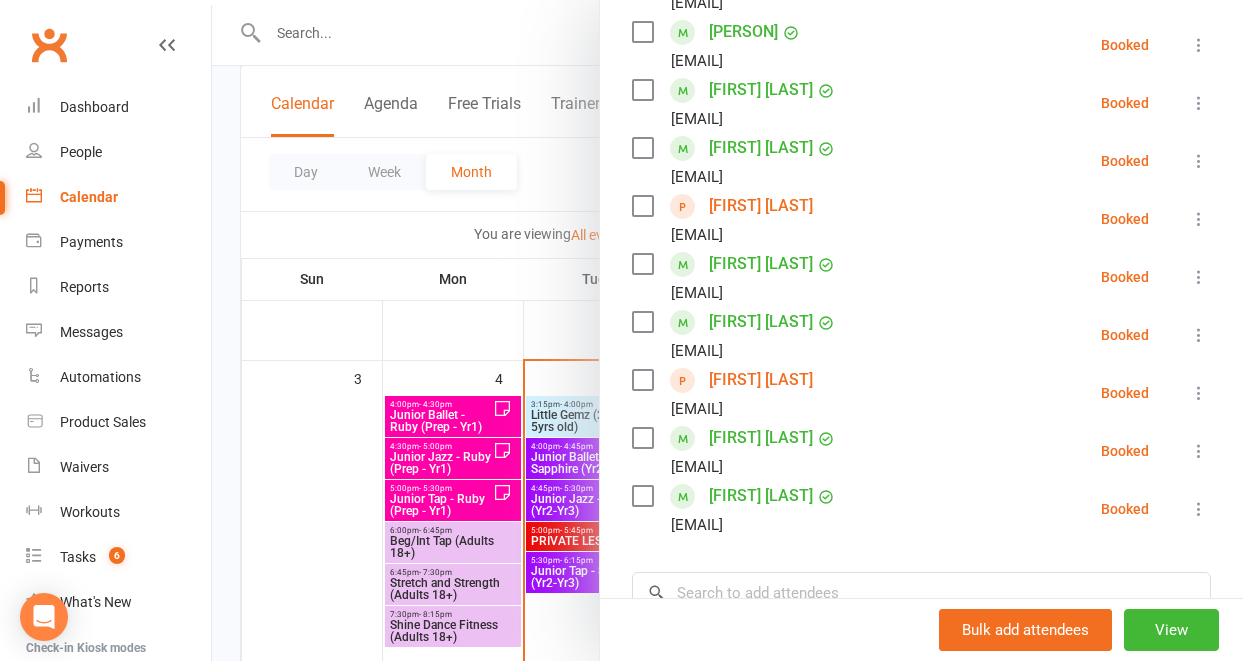 click at bounding box center (727, 330) 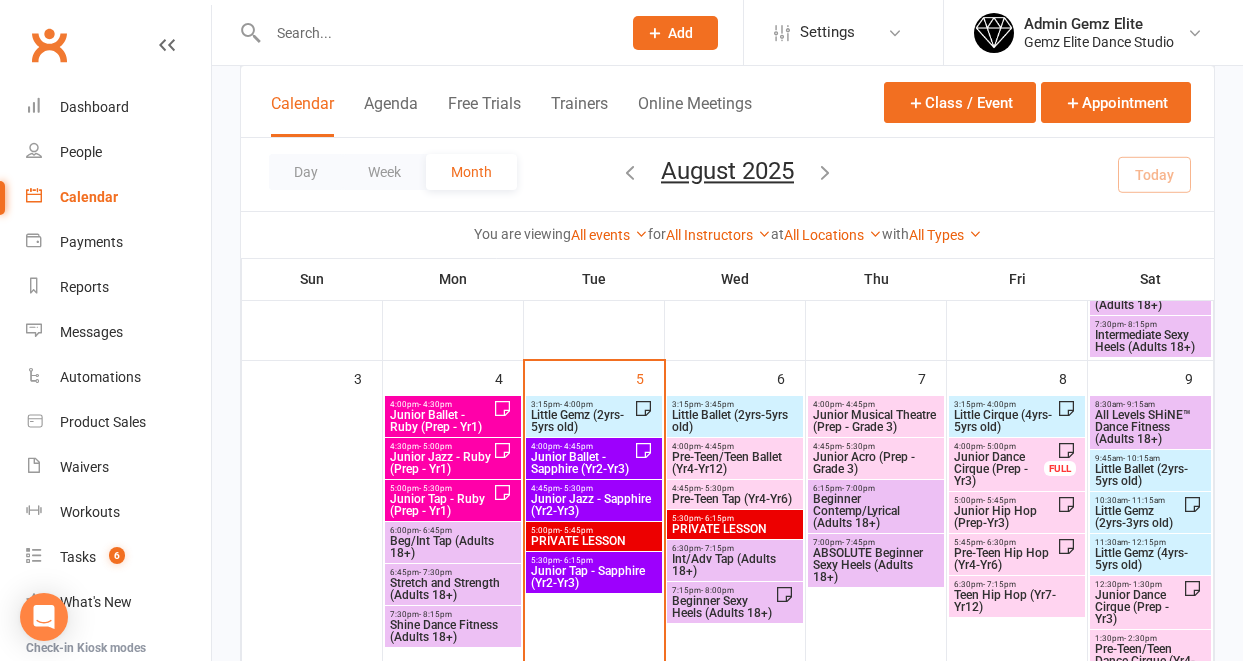 click on "Junior Dance Cirque (Prep - Yr3)" at bounding box center (999, 469) 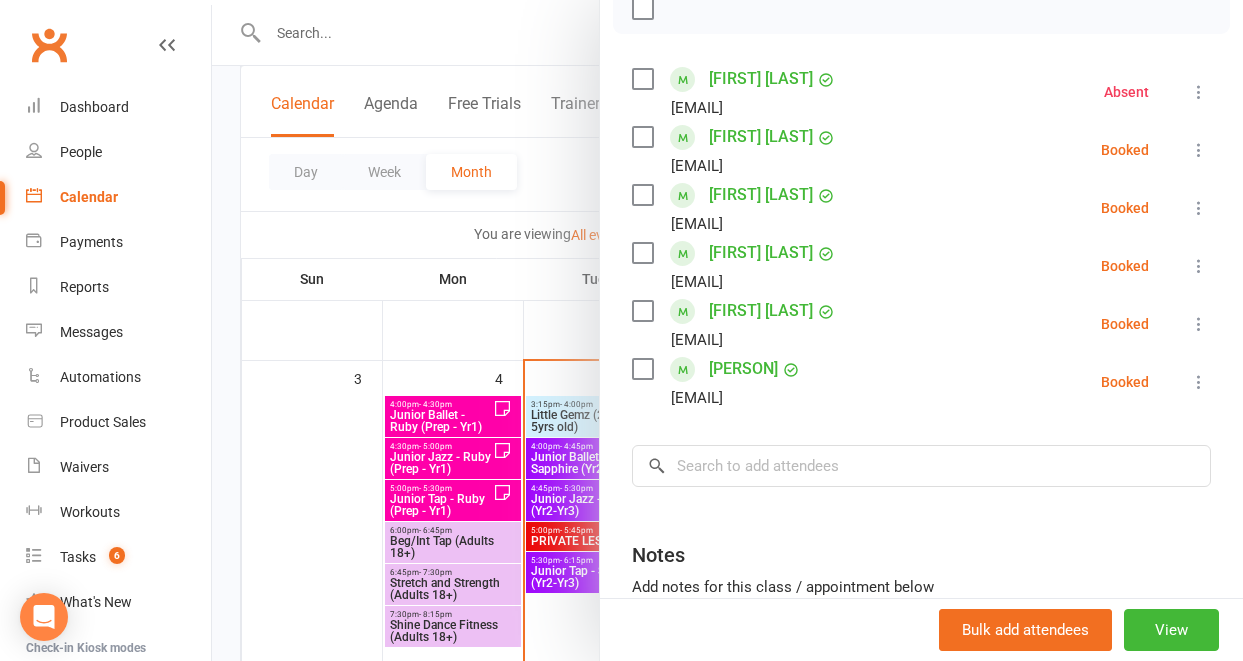 scroll, scrollTop: 306, scrollLeft: 0, axis: vertical 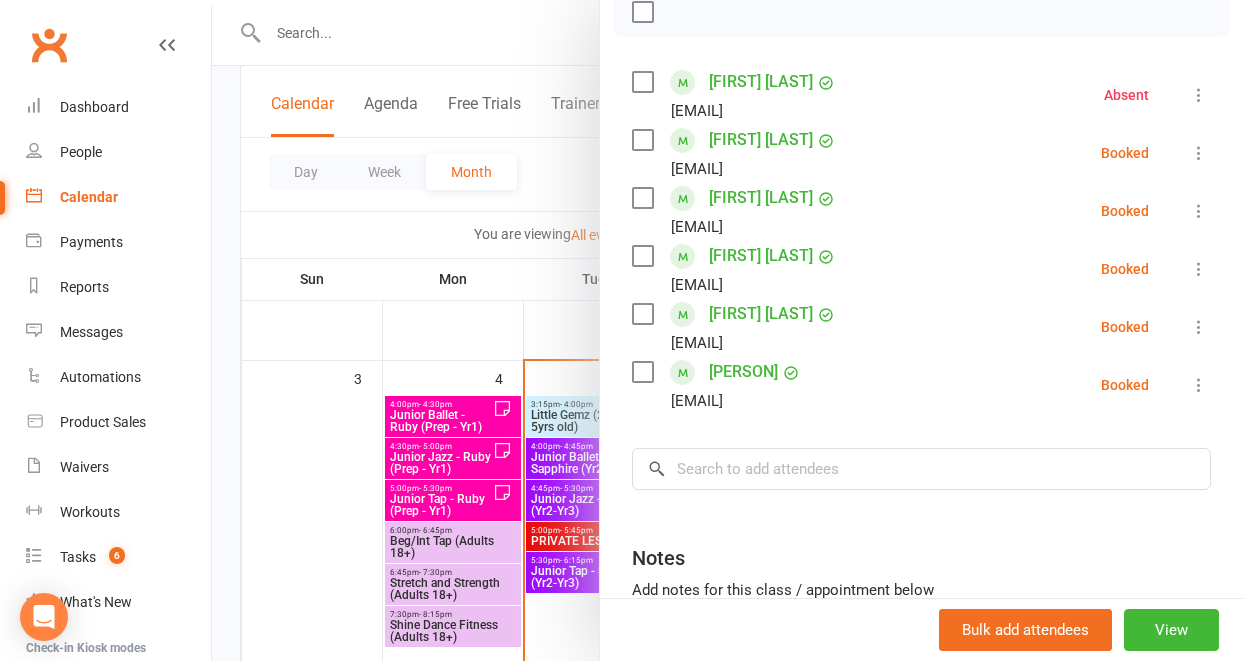 click at bounding box center (727, 330) 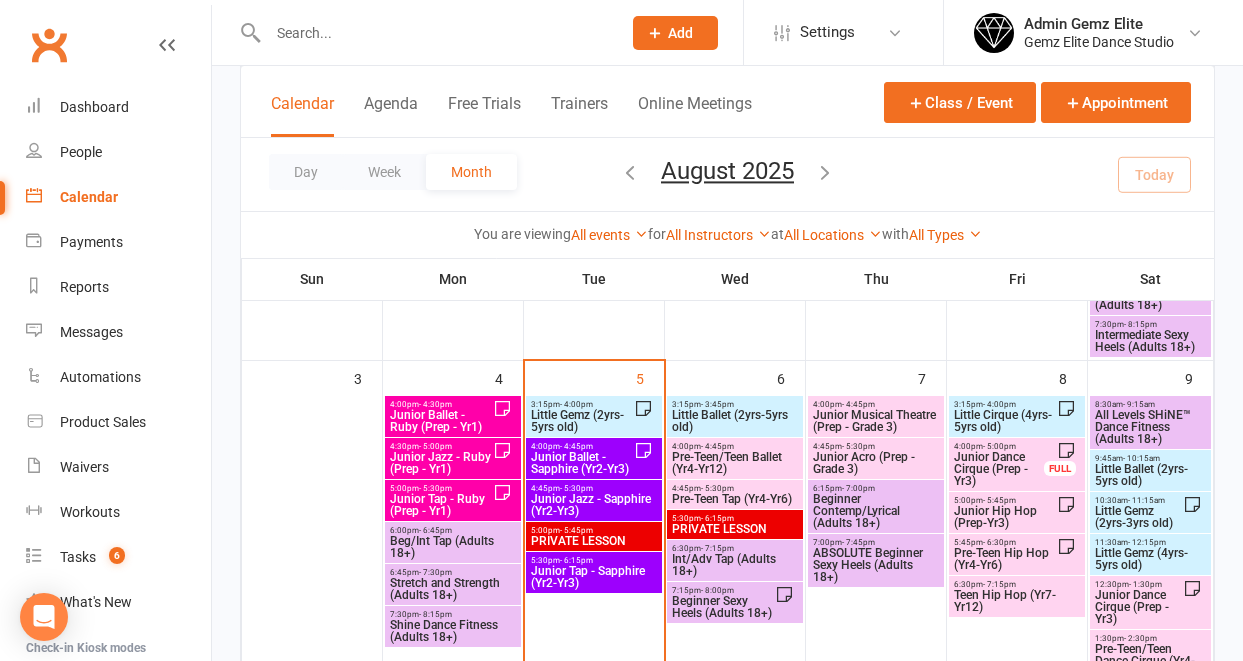 click at bounding box center [434, 33] 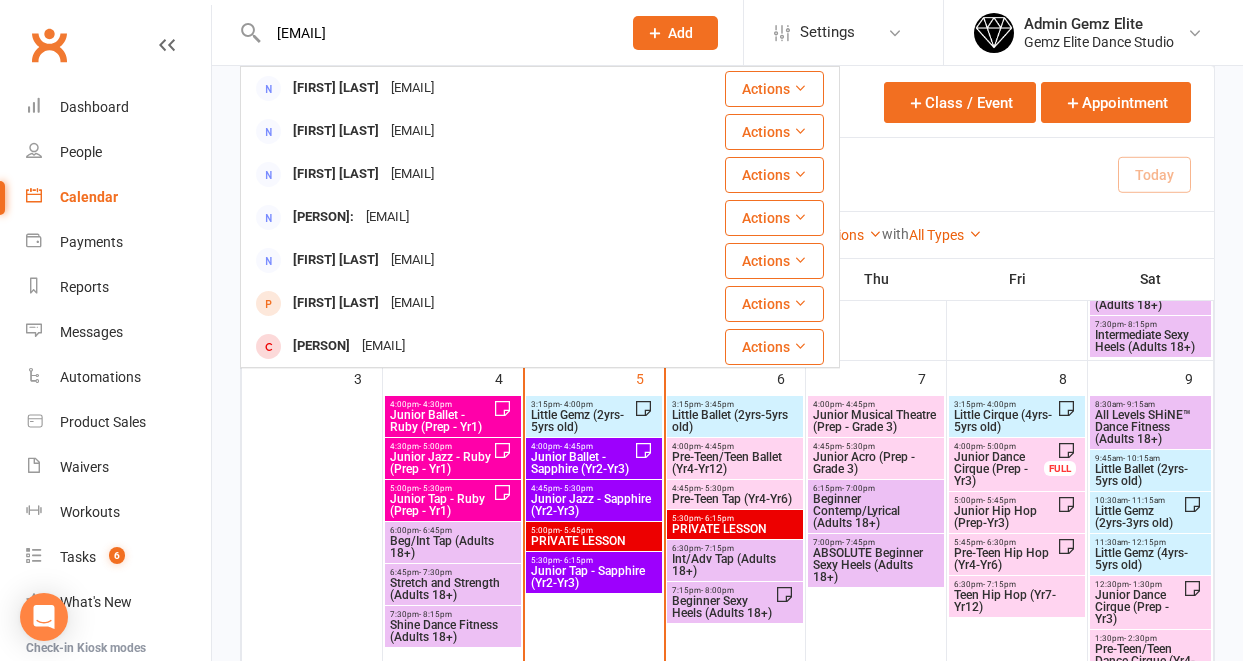 type on "[EMAIL]" 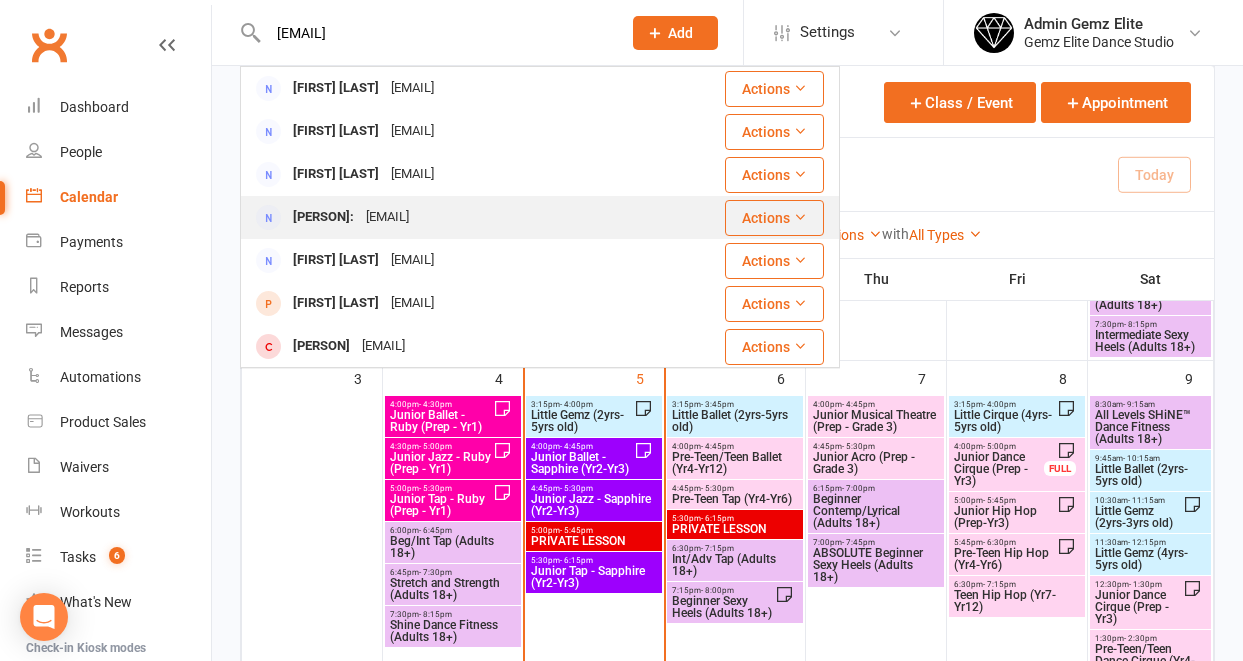 click on "[PERSON]:" at bounding box center [323, 217] 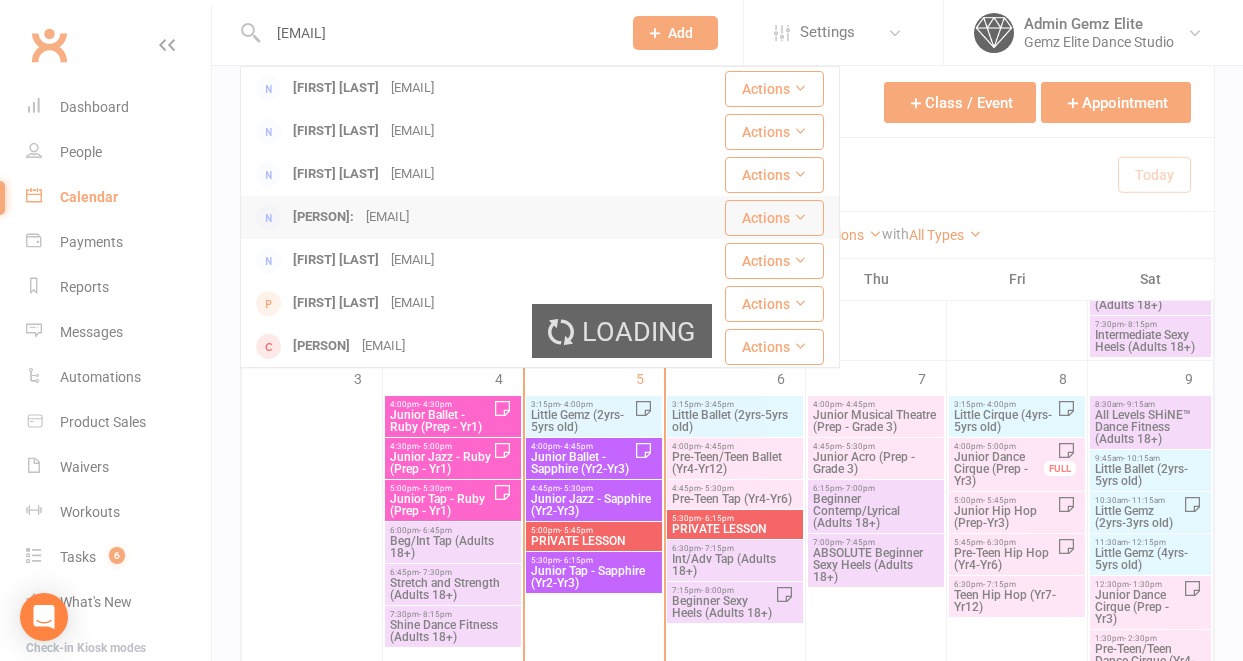 type 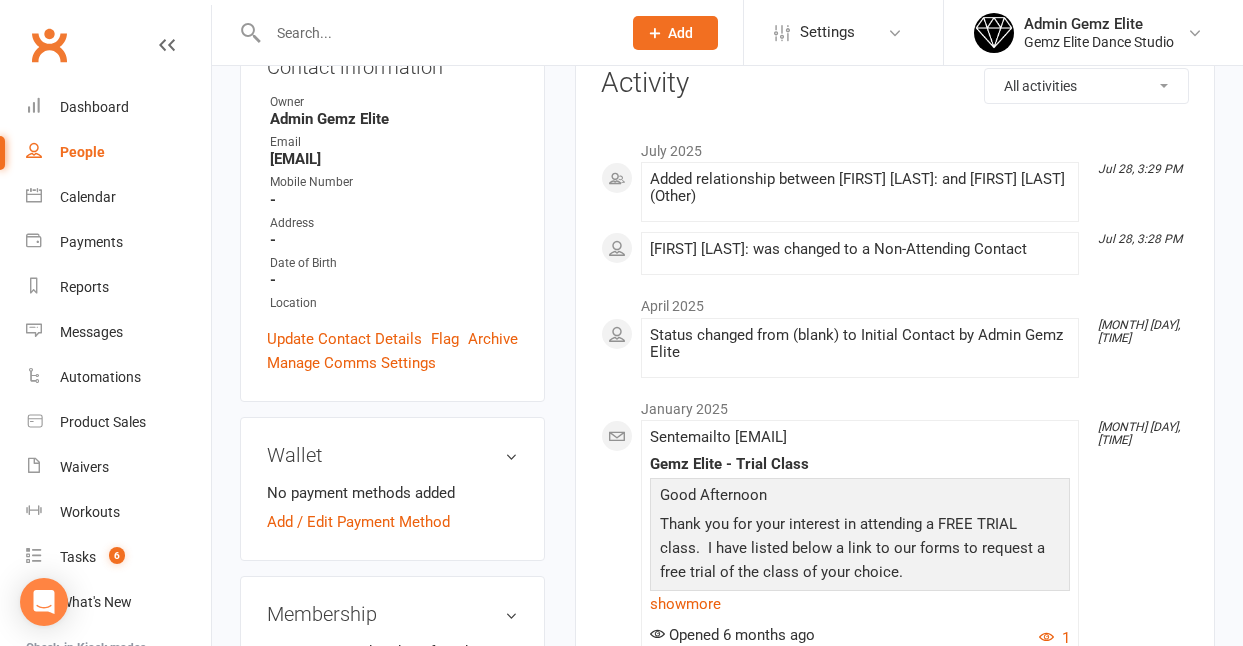 scroll, scrollTop: 253, scrollLeft: 0, axis: vertical 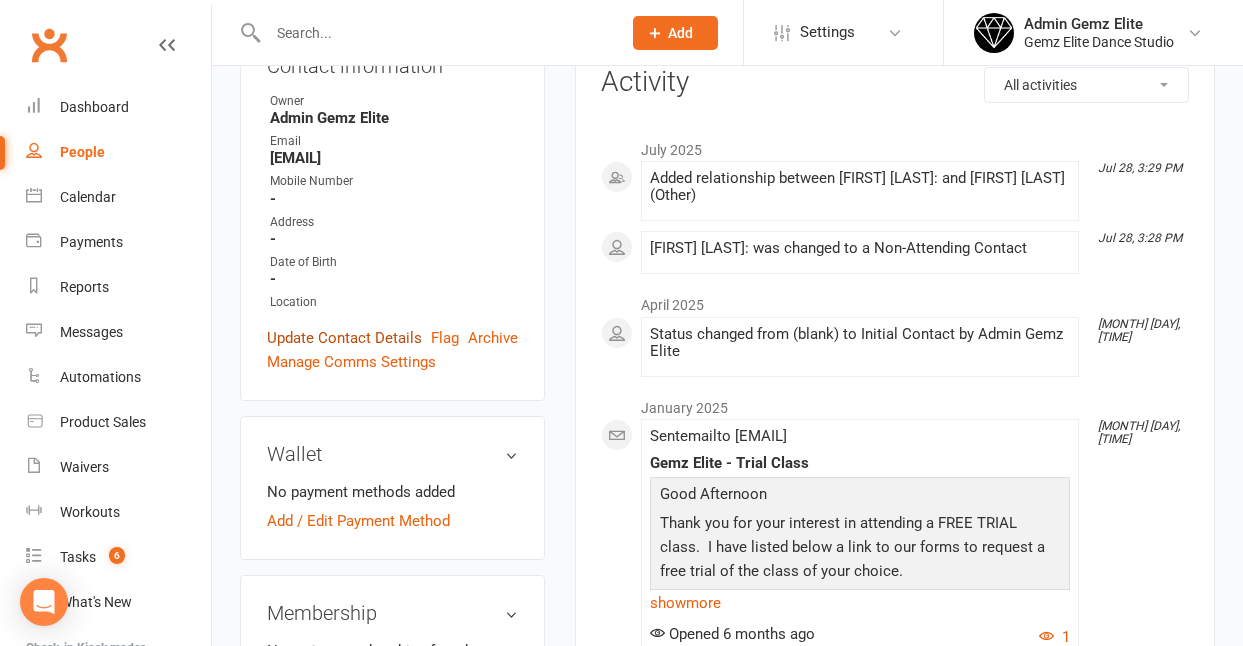 click on "Update Contact Details" at bounding box center (344, 338) 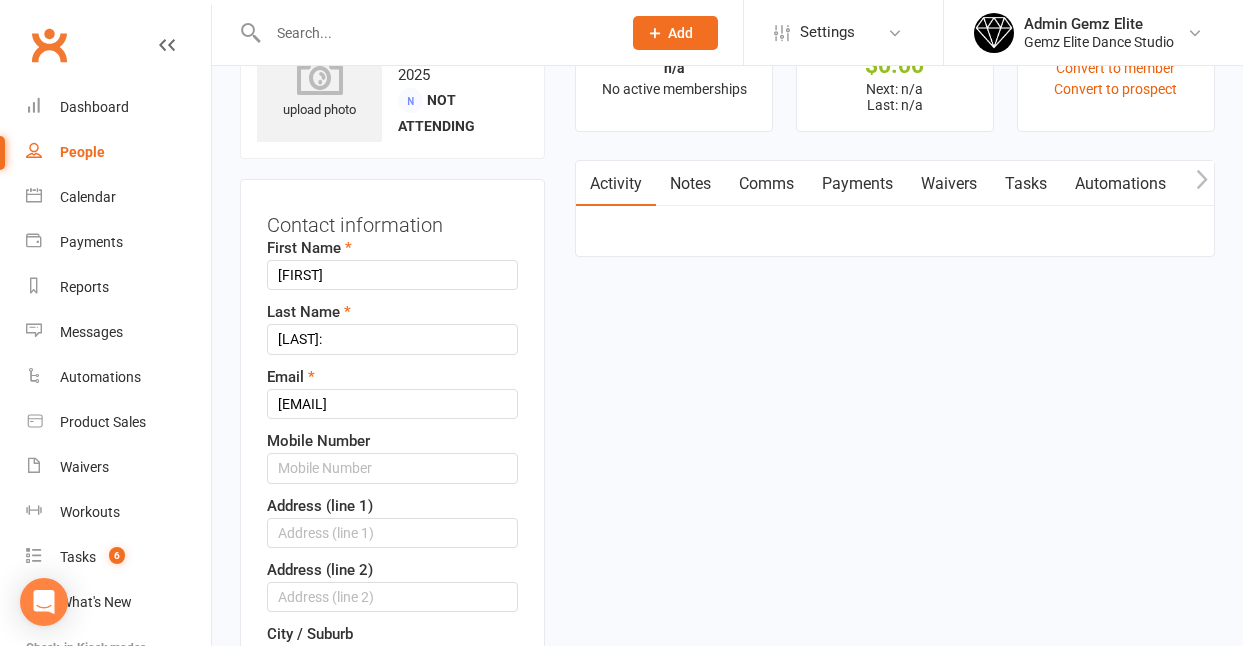 scroll, scrollTop: 65, scrollLeft: 0, axis: vertical 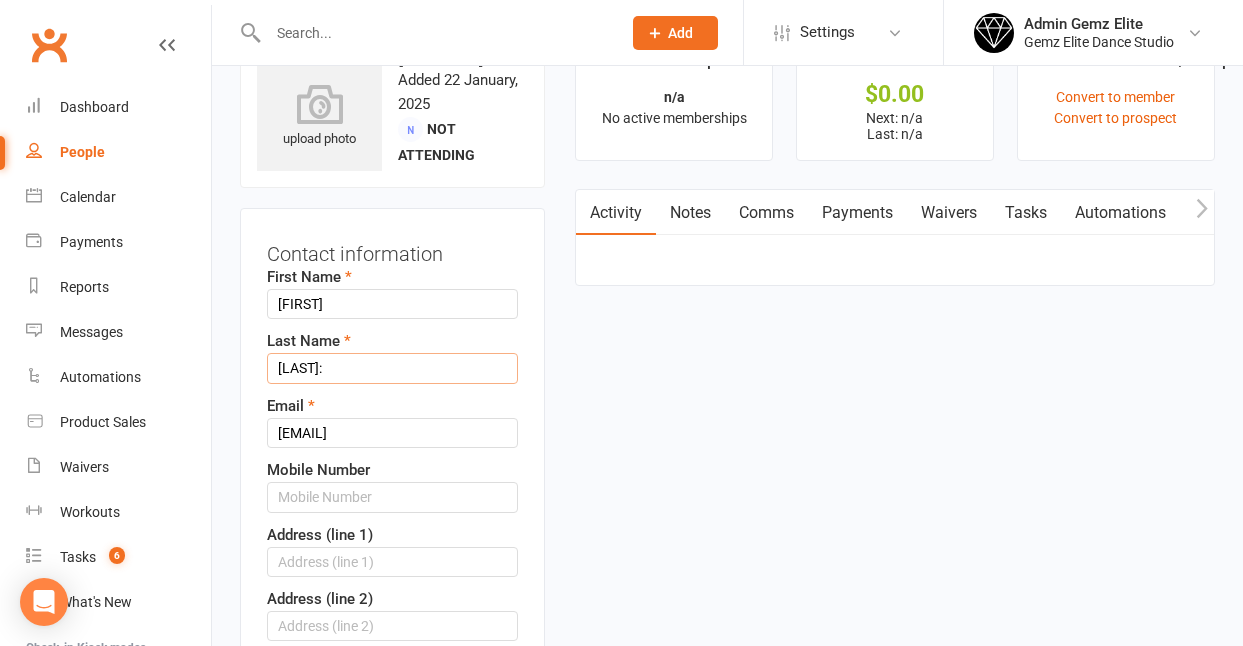 click on "[LAST]:" at bounding box center (392, 368) 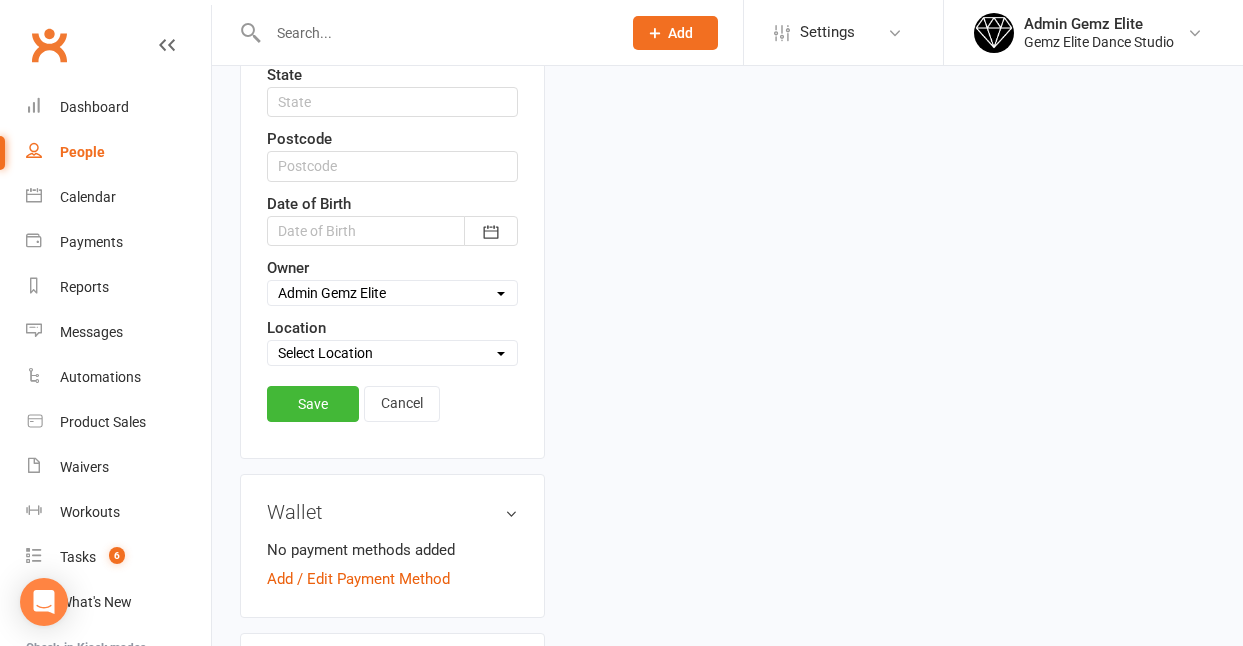 scroll, scrollTop: 916, scrollLeft: 0, axis: vertical 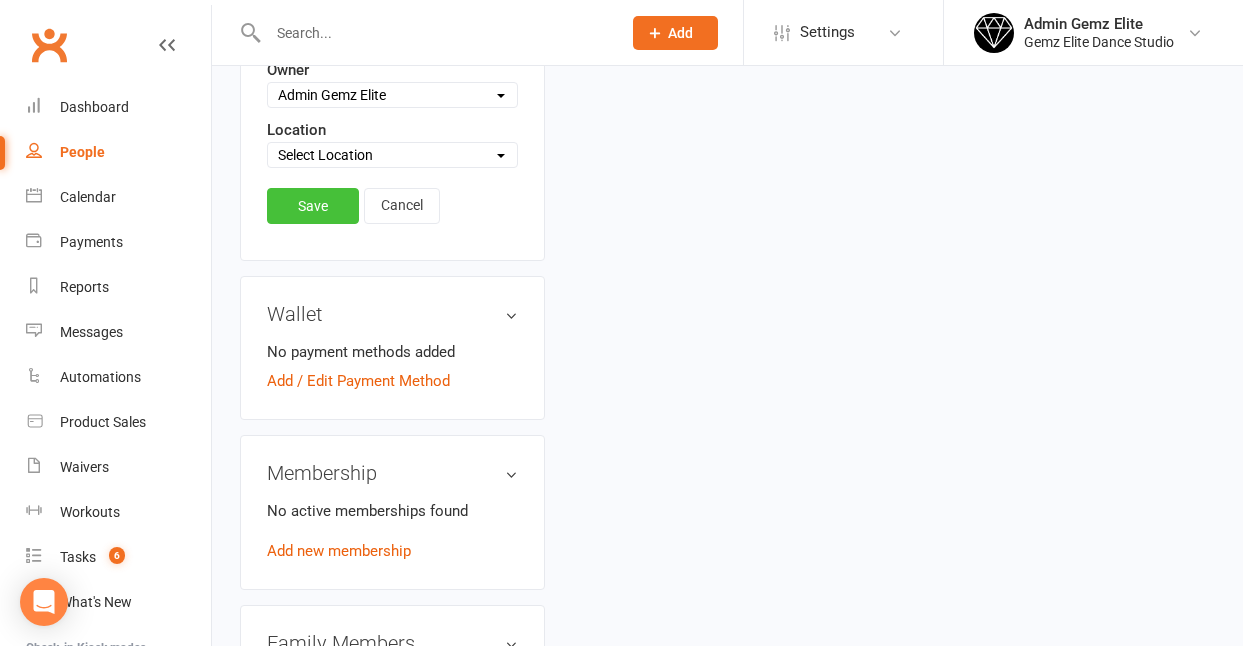type on "[LAST]" 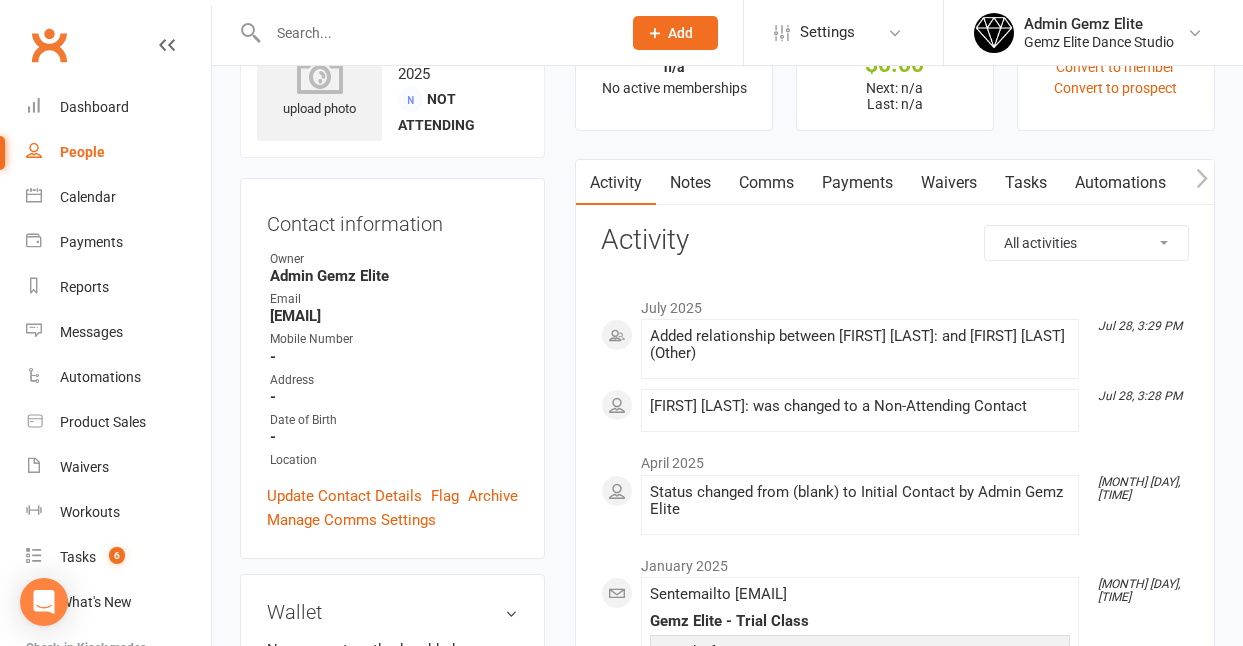 scroll, scrollTop: 86, scrollLeft: 0, axis: vertical 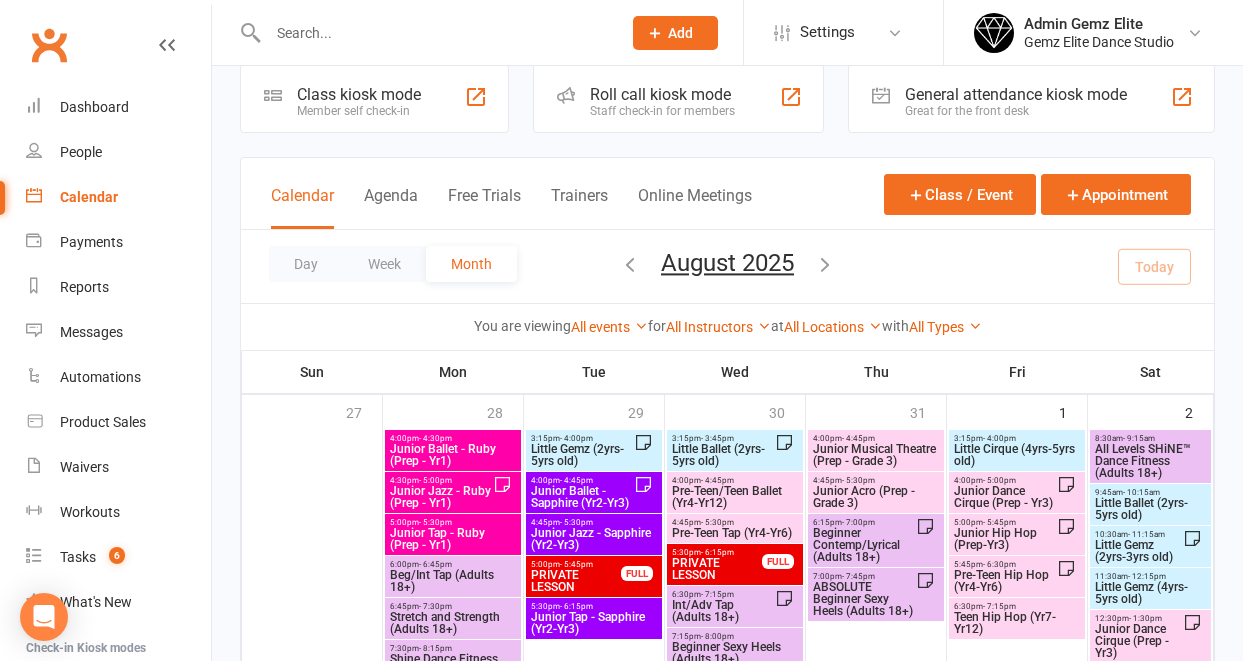 click at bounding box center [434, 33] 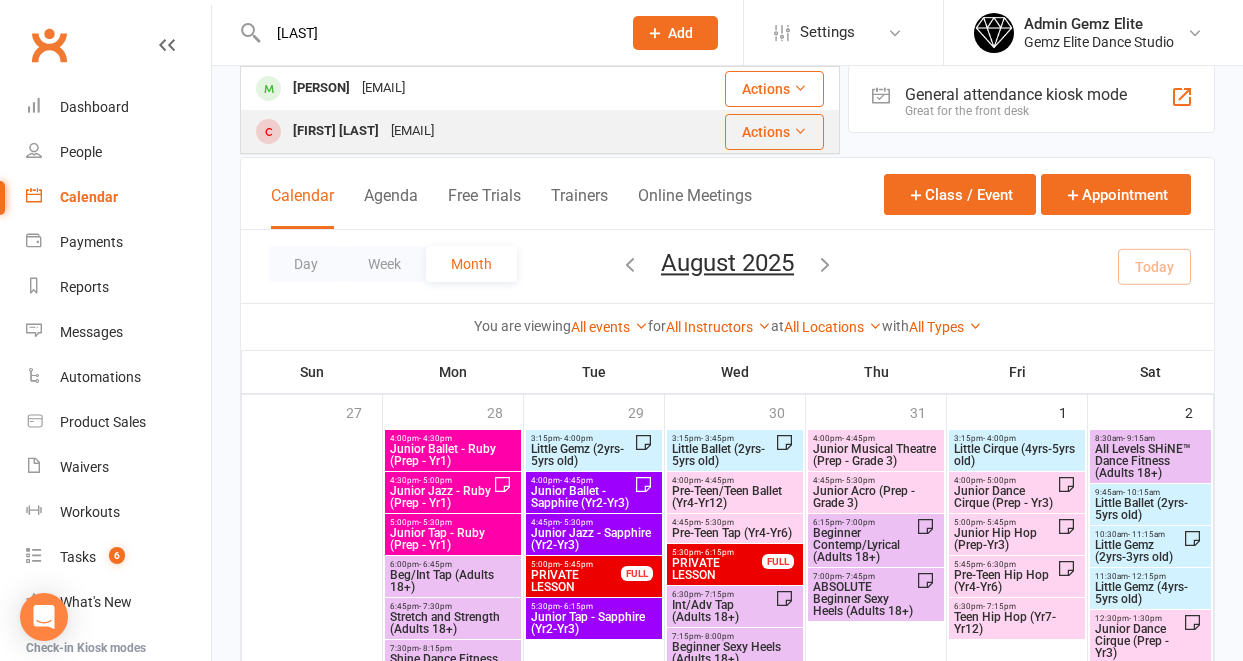 type on "[LAST]" 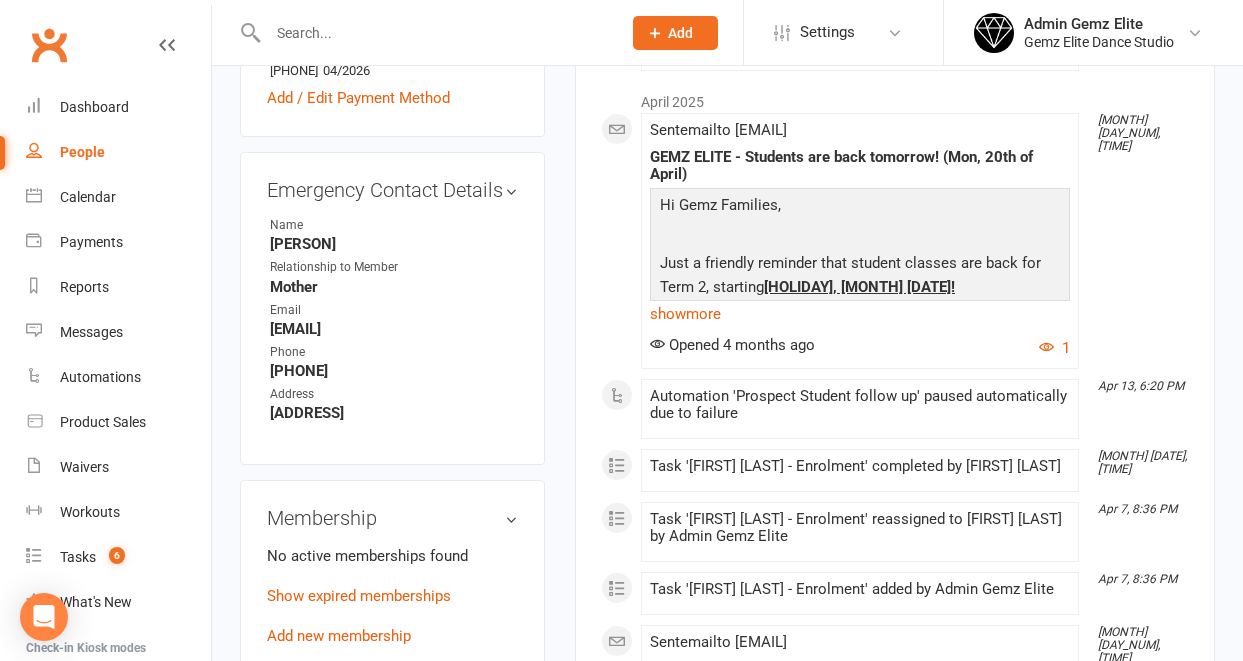 scroll, scrollTop: 872, scrollLeft: 0, axis: vertical 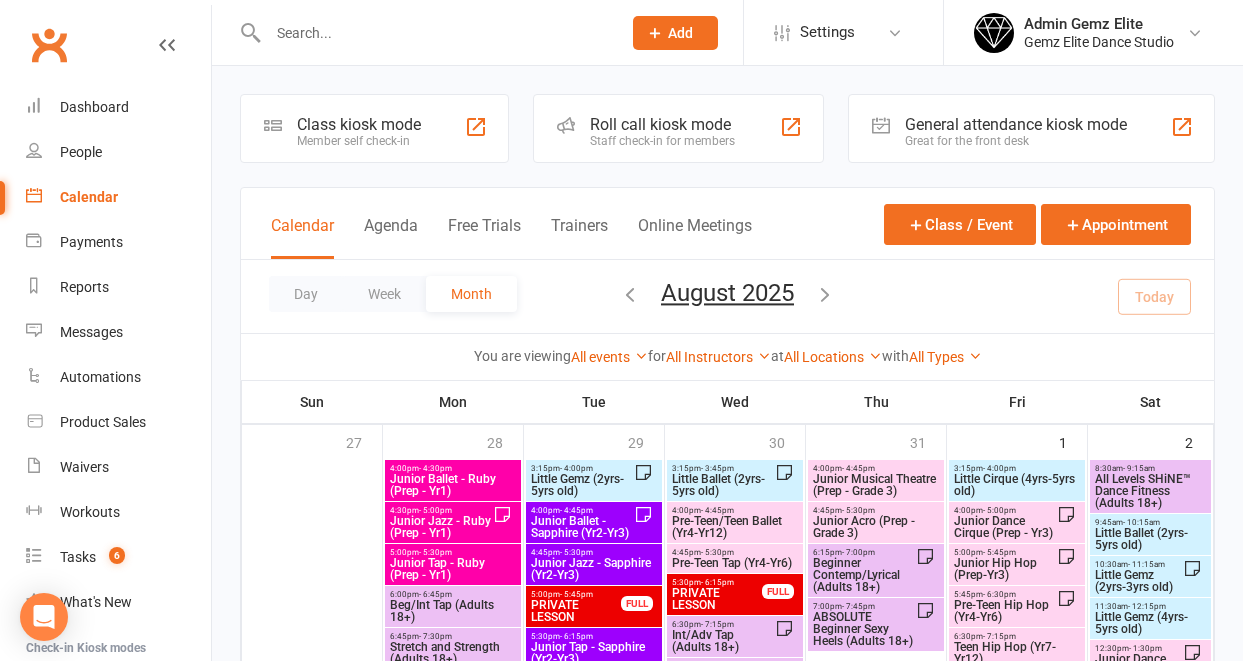 click at bounding box center [434, 33] 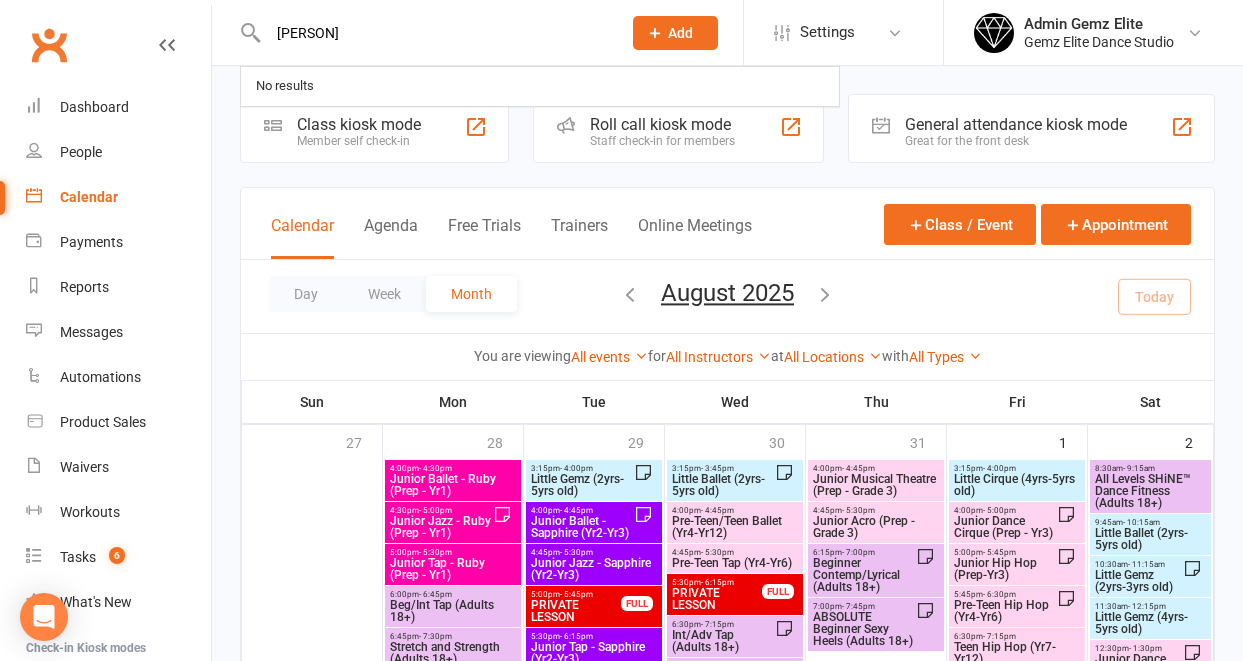 type on "[PERSON]" 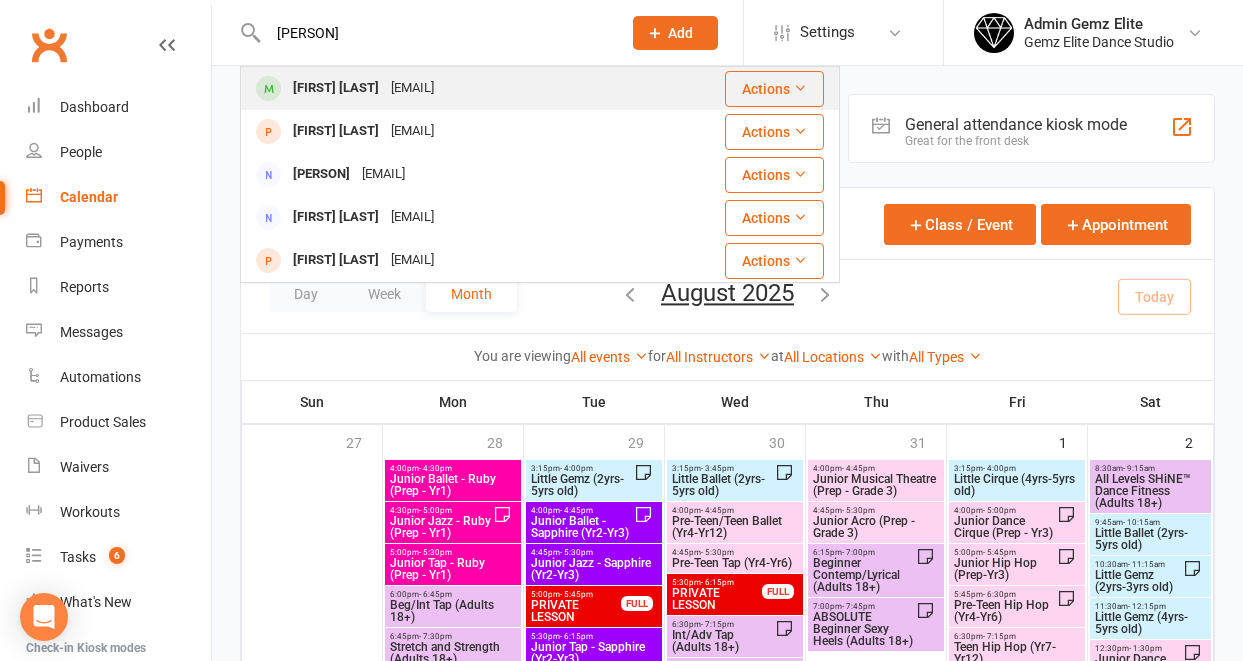click on "[FIRST] [LAST]" at bounding box center [336, 88] 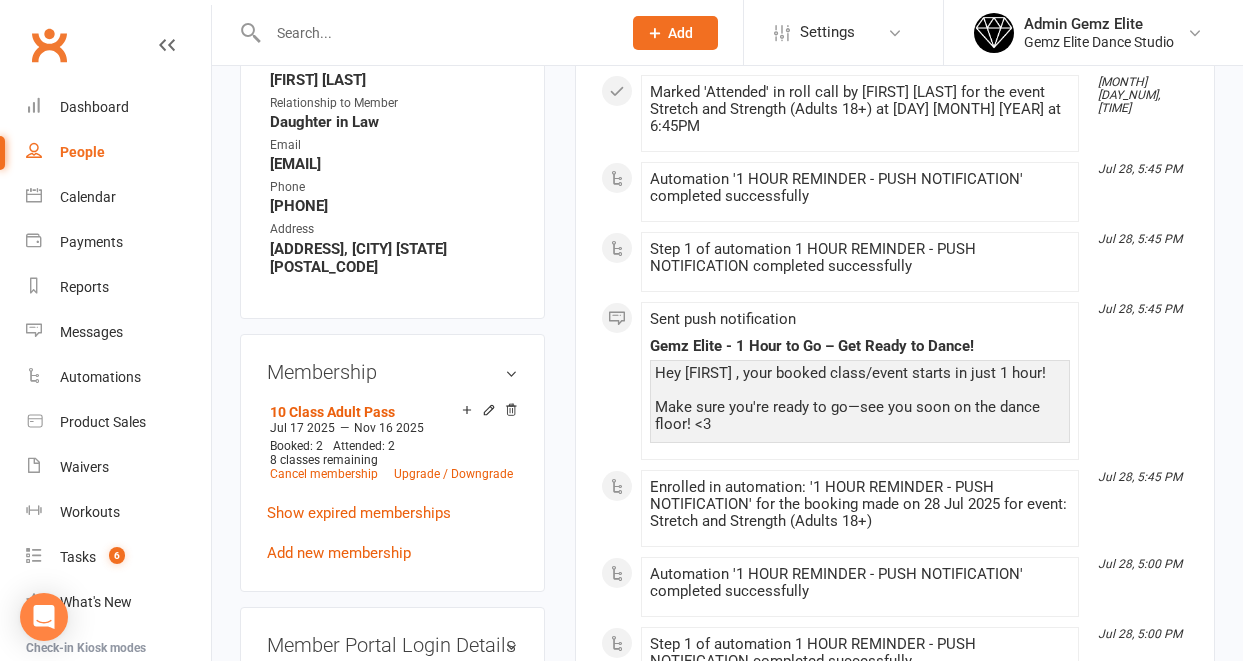 scroll, scrollTop: 1053, scrollLeft: 0, axis: vertical 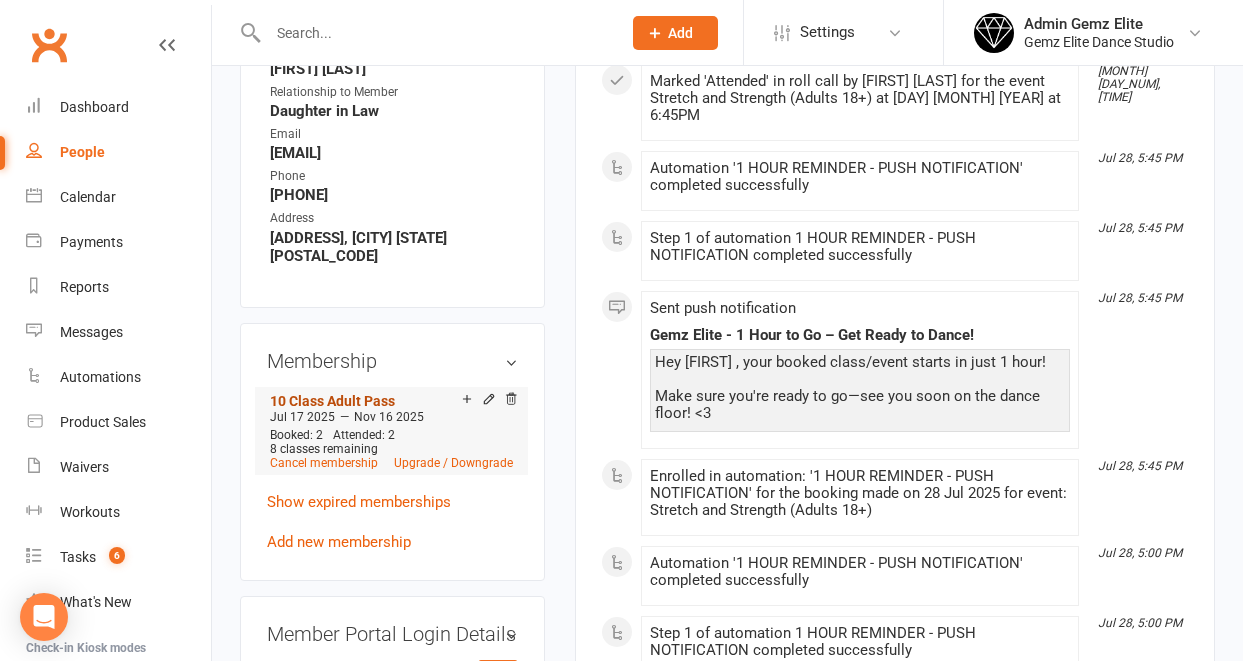click on "10 Class Adult Pass" at bounding box center [332, 401] 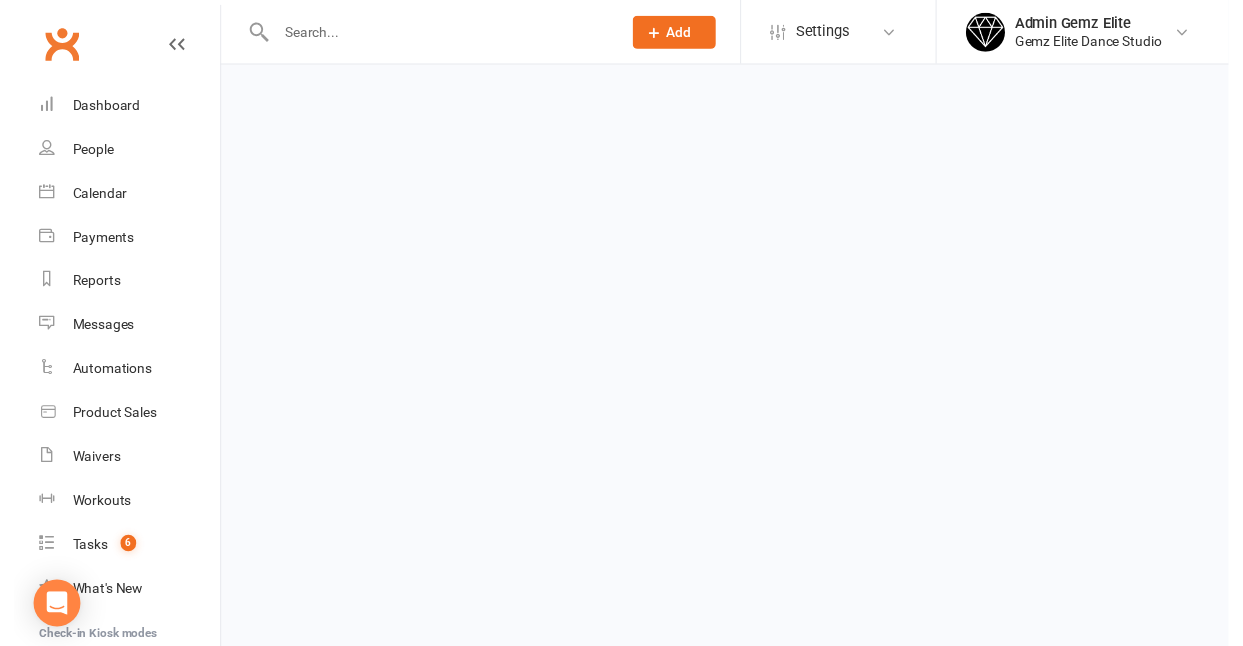 scroll, scrollTop: 0, scrollLeft: 0, axis: both 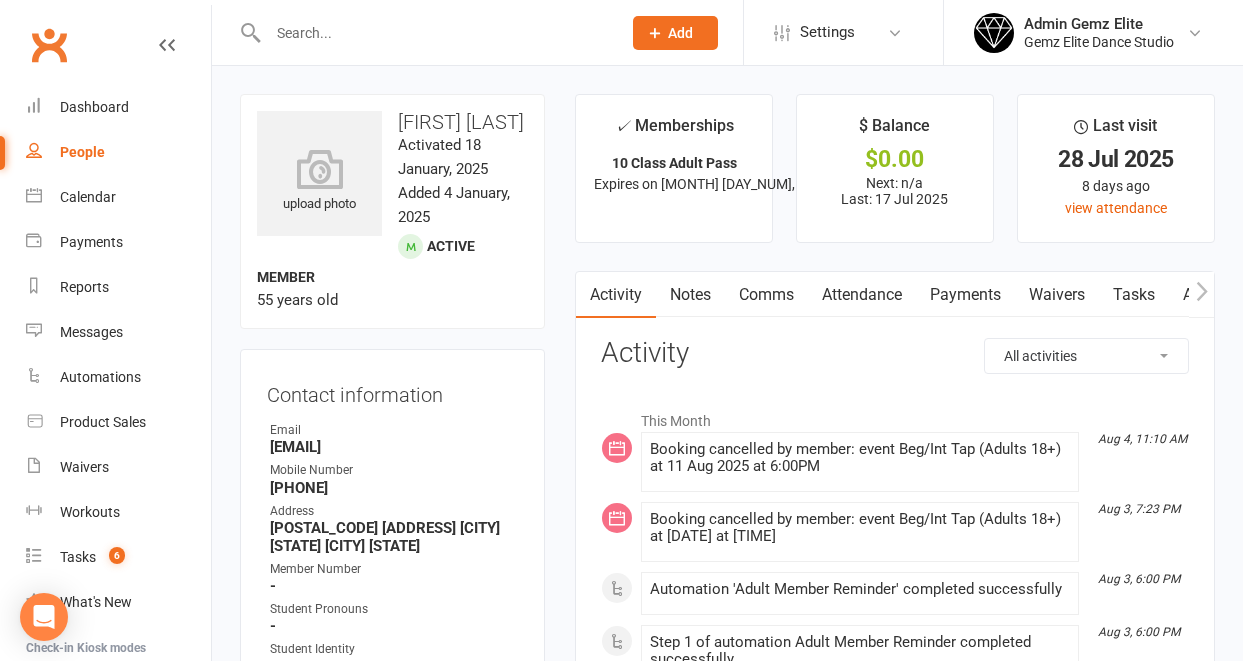 click at bounding box center (434, 33) 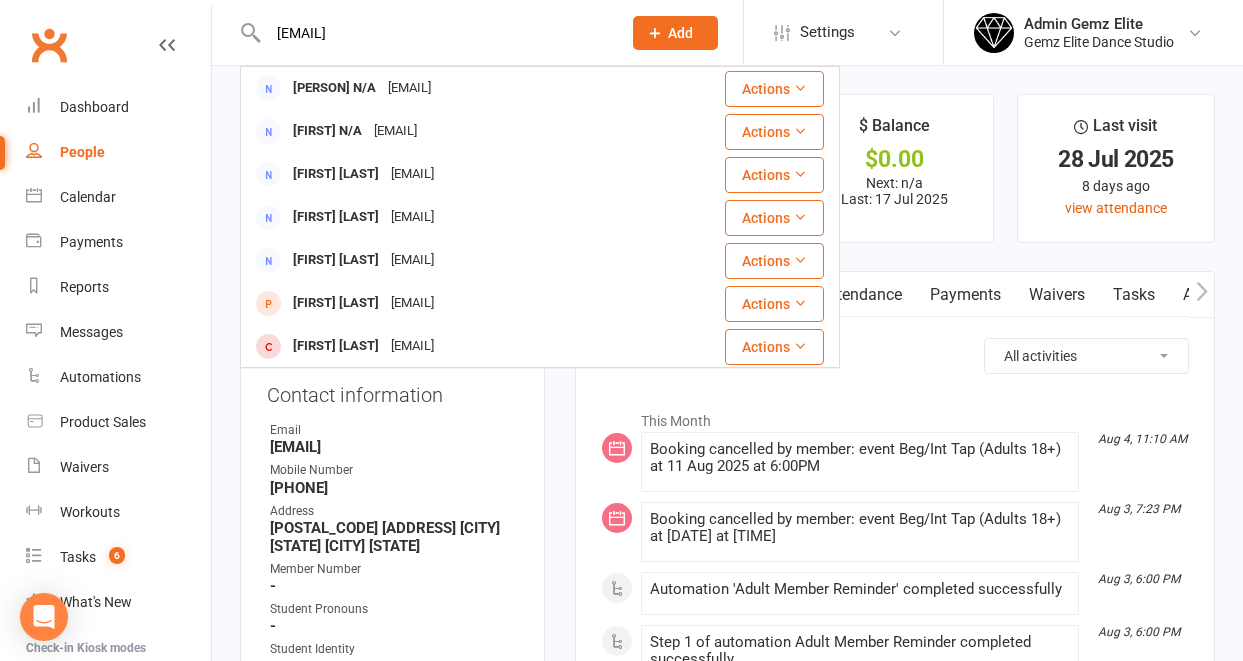 drag, startPoint x: 469, startPoint y: 37, endPoint x: 249, endPoint y: 28, distance: 220.18402 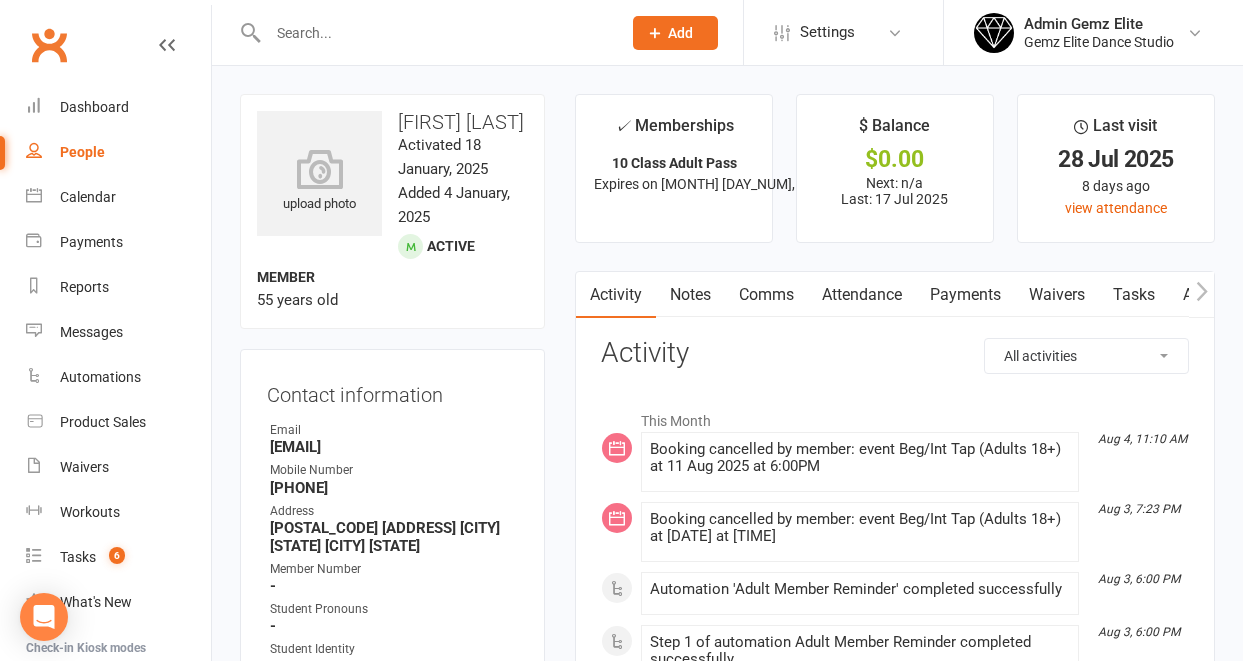 click 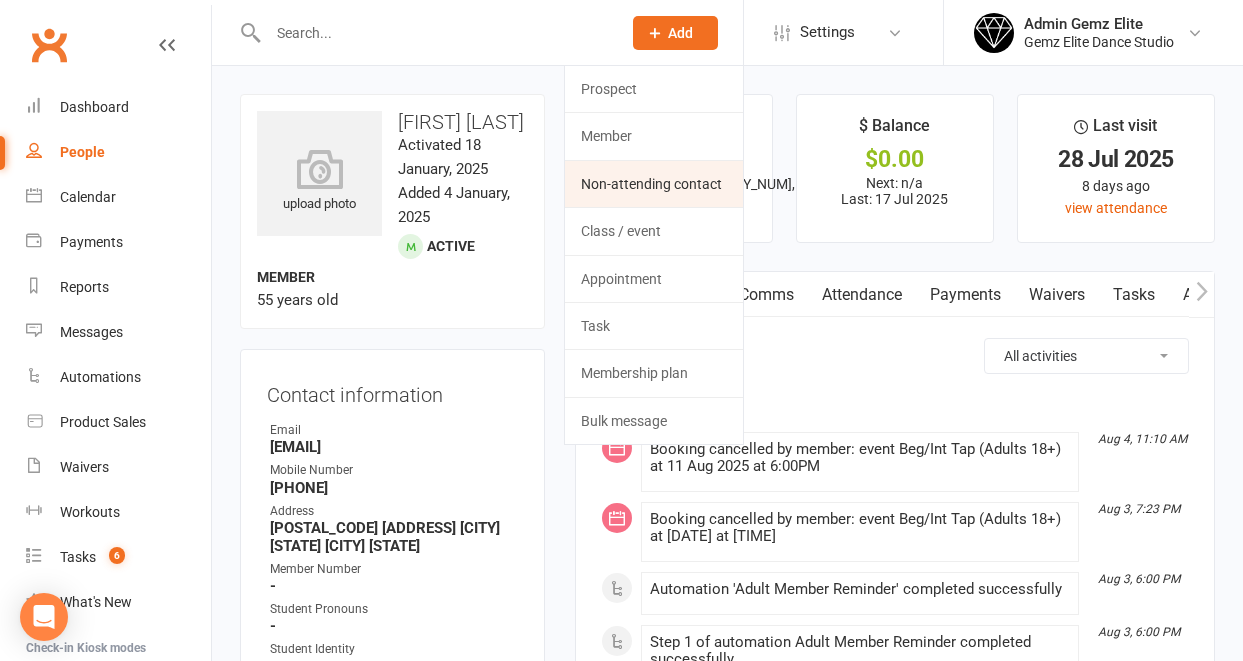 click on "Non-attending contact" 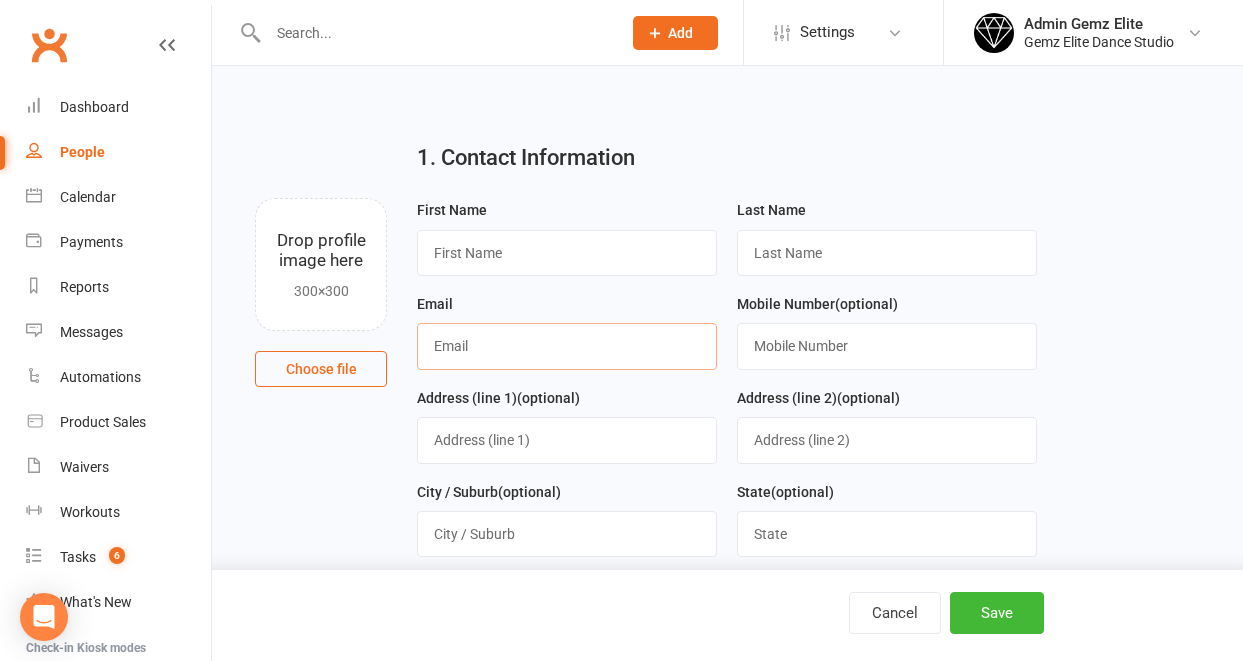 click at bounding box center (567, 346) 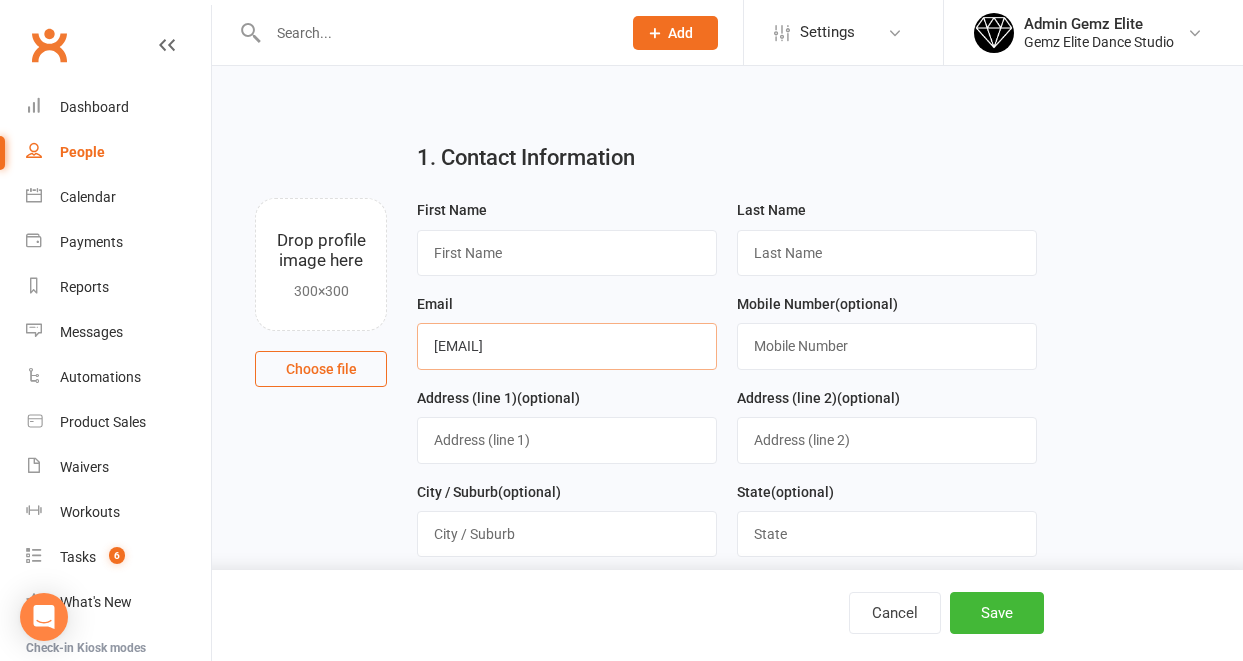 type on "[EMAIL]" 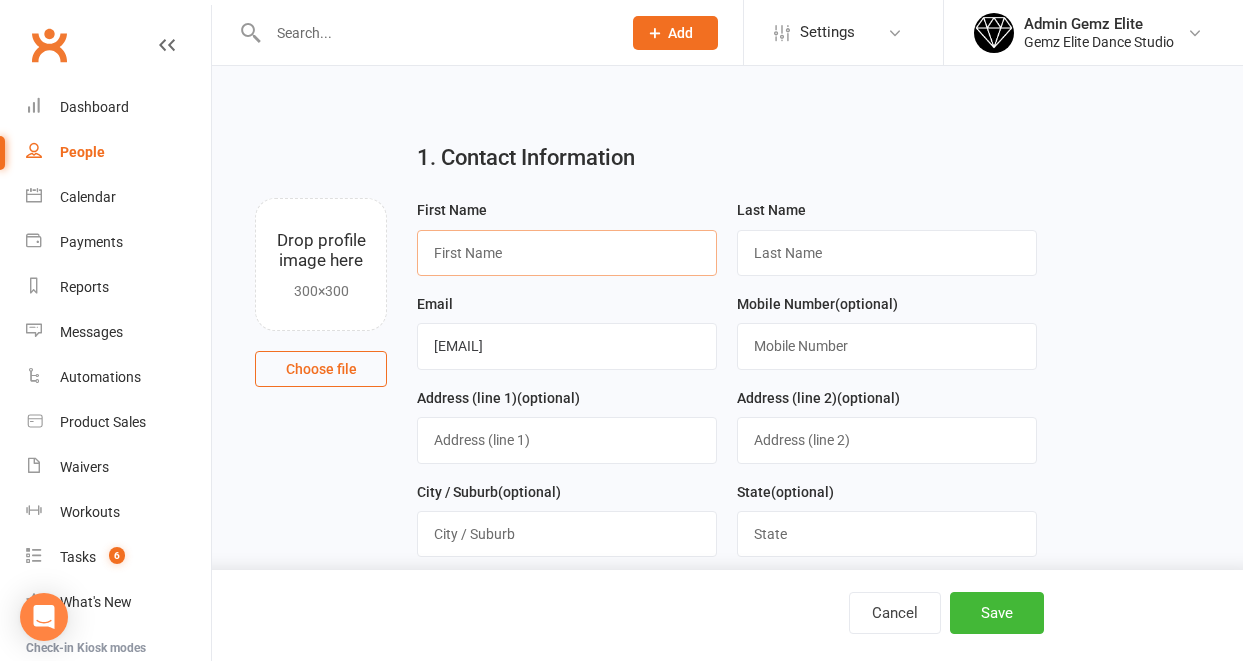 click at bounding box center [567, 253] 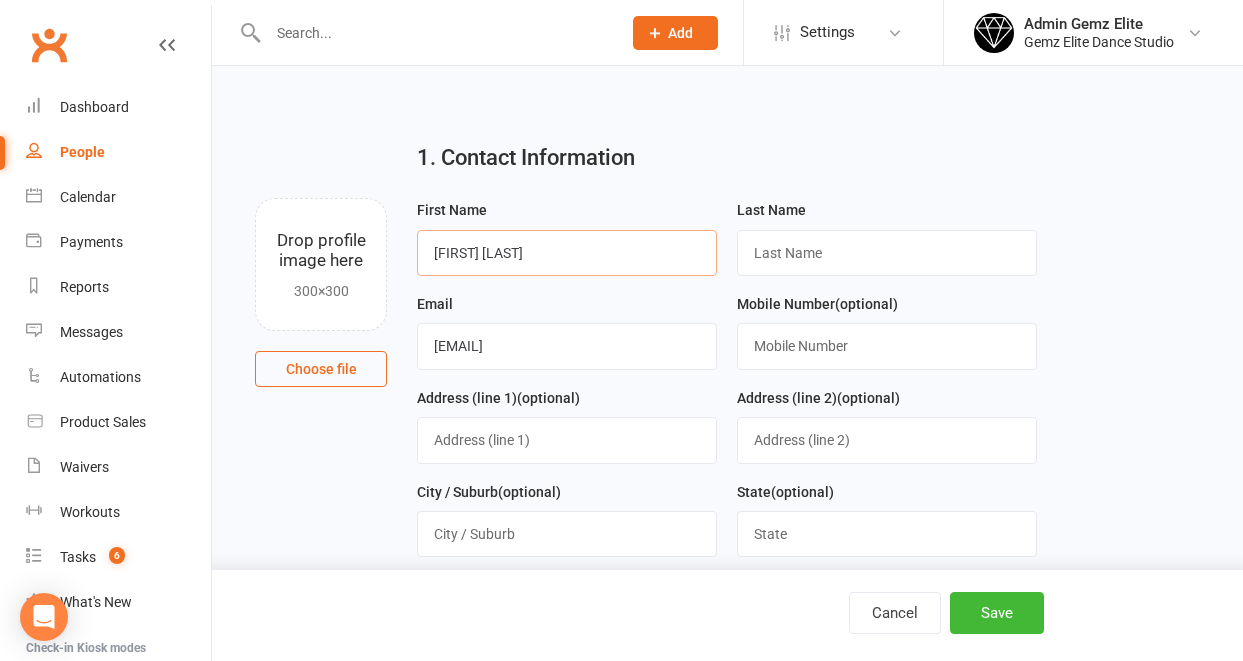 drag, startPoint x: 545, startPoint y: 252, endPoint x: 506, endPoint y: 250, distance: 39.051247 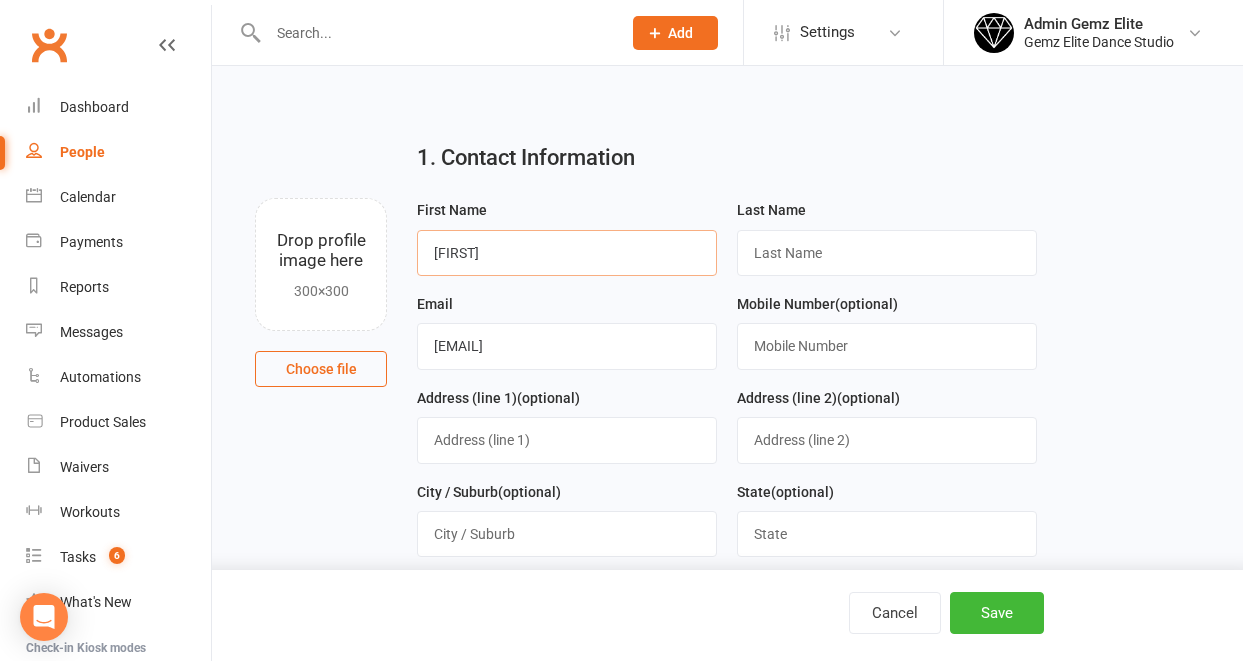 type on "[FIRST]" 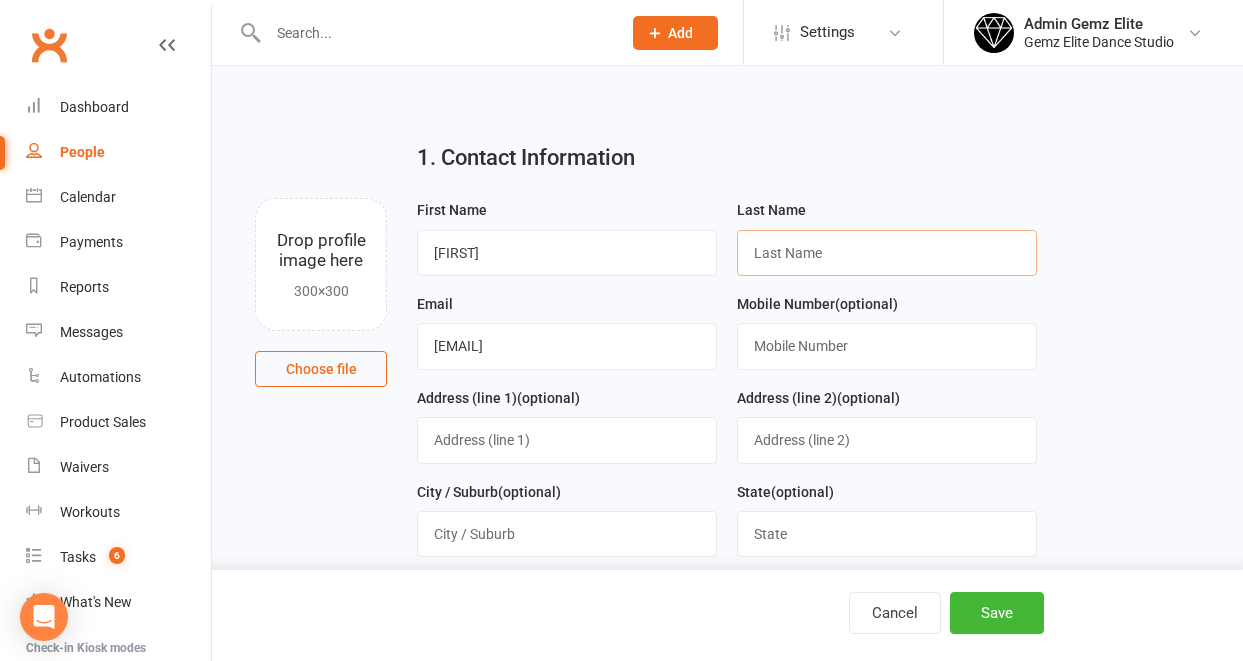 click at bounding box center [887, 253] 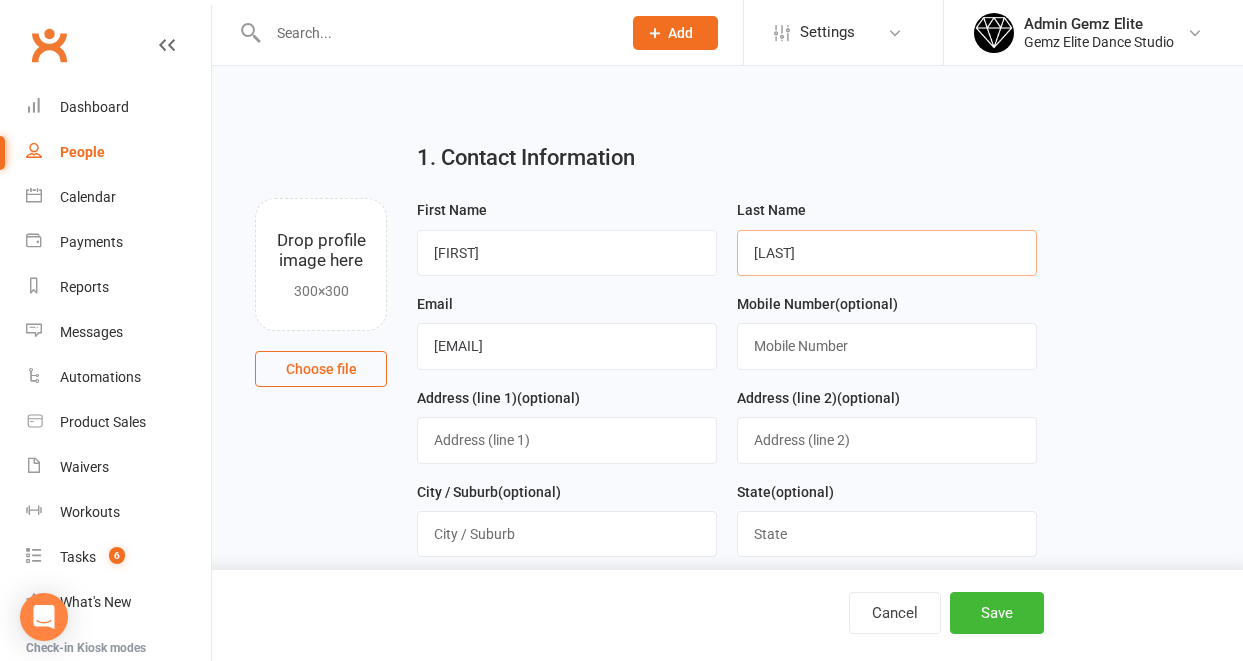 type on "[LAST]" 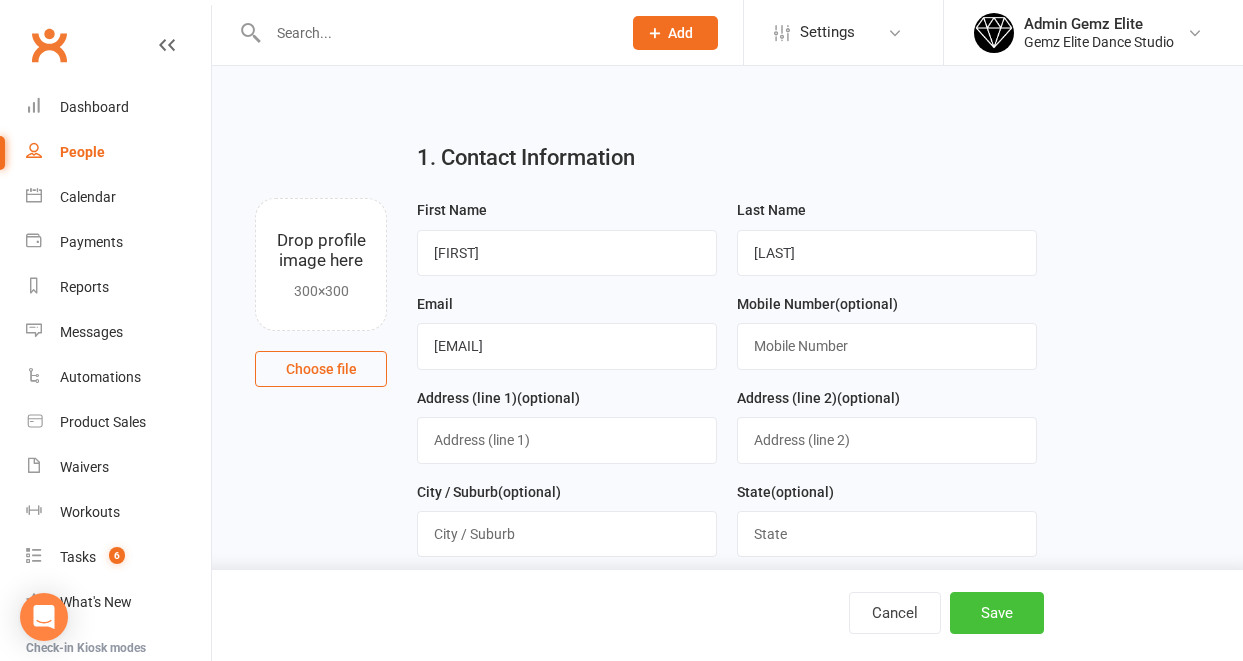 click on "Save" at bounding box center [997, 613] 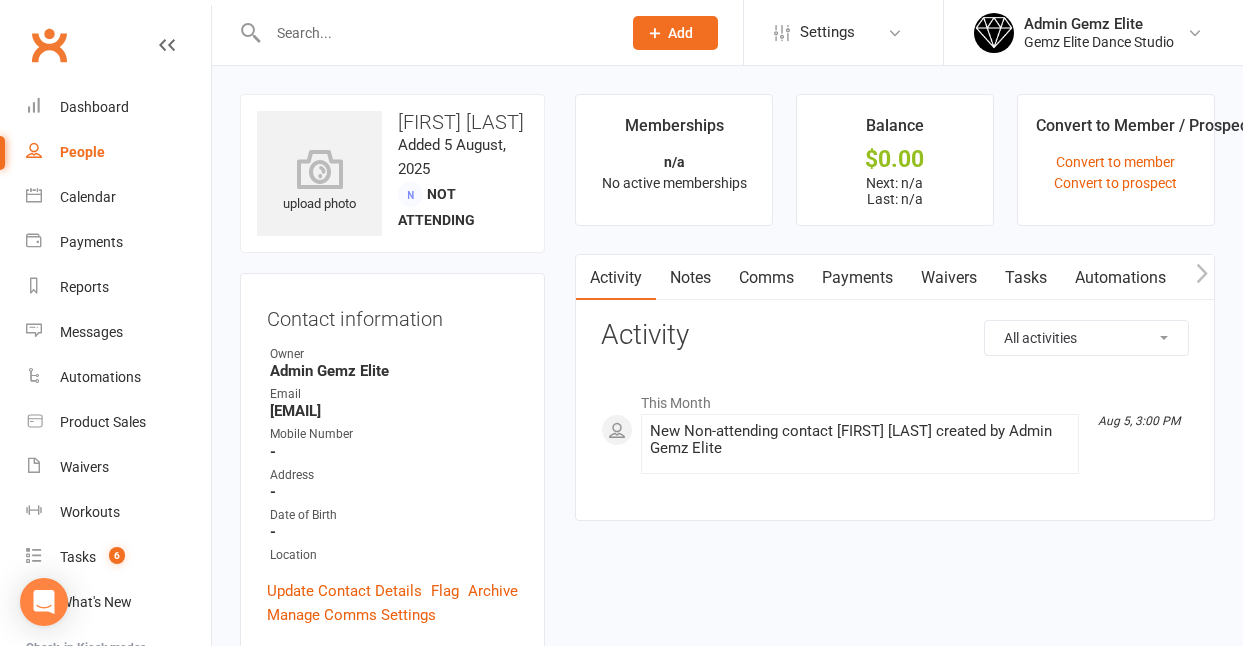 click on "Comms" at bounding box center [766, 278] 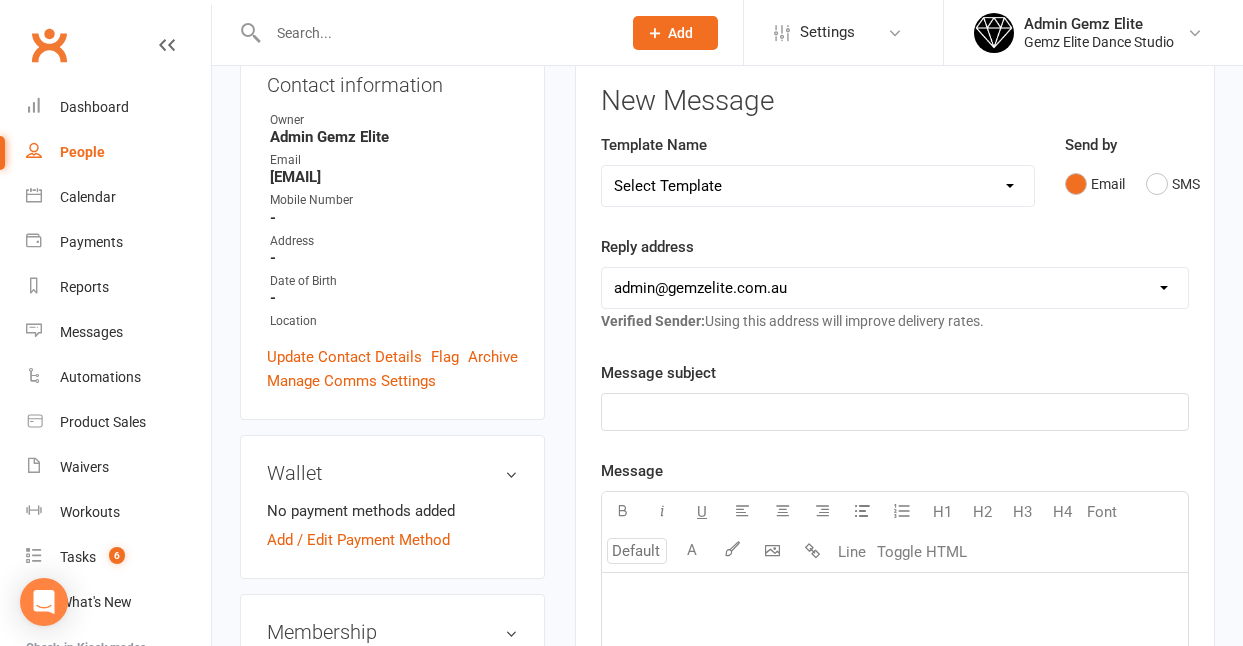 scroll, scrollTop: 224, scrollLeft: 0, axis: vertical 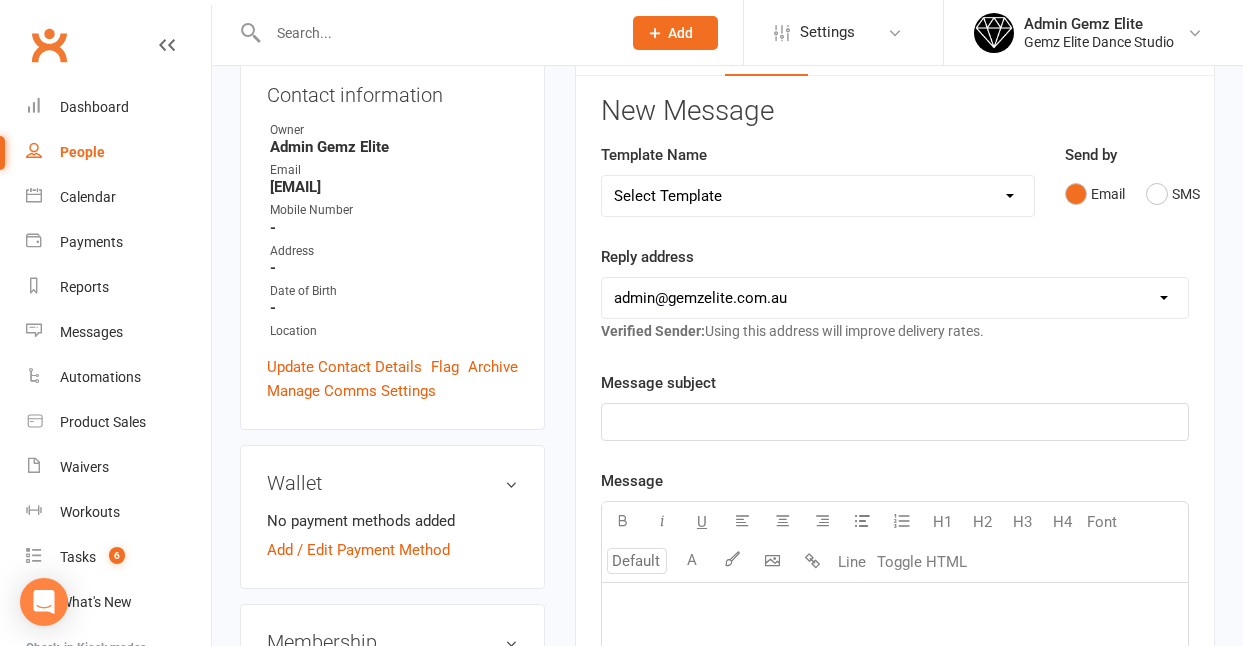 click on "Select Template [Email] STUDENT - Absent - Makeup Class Added [Email] ADULTS - 28/6/25 Classes Cancelled  [Email] ADULTS - Birthday Wish [Email] CYCLONE ALFRED [Email] Email to send - T1-25 [Email] ENROLMENT - End of Term Email [SMS] GENERAL - Google review text [Email] Member - Term Continuation [Email] OPEN 2025- 5th of May - Open Labour Day Email [Email] STUDENT - Dance Up/Down Invitation [Email] STUDENT - Respect [Email] STUDENTS - MAKE-UP REMINDER [Email] ADULTS - Payment update [Email] APRIL 7th 2025 - Remind families term 2 payments   [Email] ENROLMENT - Payment update [Email] PAYMENT - CHANGE OF PAYMENT DETAILS [Email] STUDENT FAILED PAYMENTS EMAIL [Email] ADULTS - Trial Form Request [Email] PROSPECT - Enrolment Forms [Email] PROSPECT - Follow up [Email] PROSPECT - Little Gemz - Week 7/8 [Email] PROSPECT - No Show [Email] PROSPECT - Trial Form Request - Junior Classes [Email] PROSPECT - Trial Form Request - Little Classes [Email] PROSPECT - Trial Form Request - Pre-Teen Classes [Email] ANZAC DAY 2025" at bounding box center [818, 196] 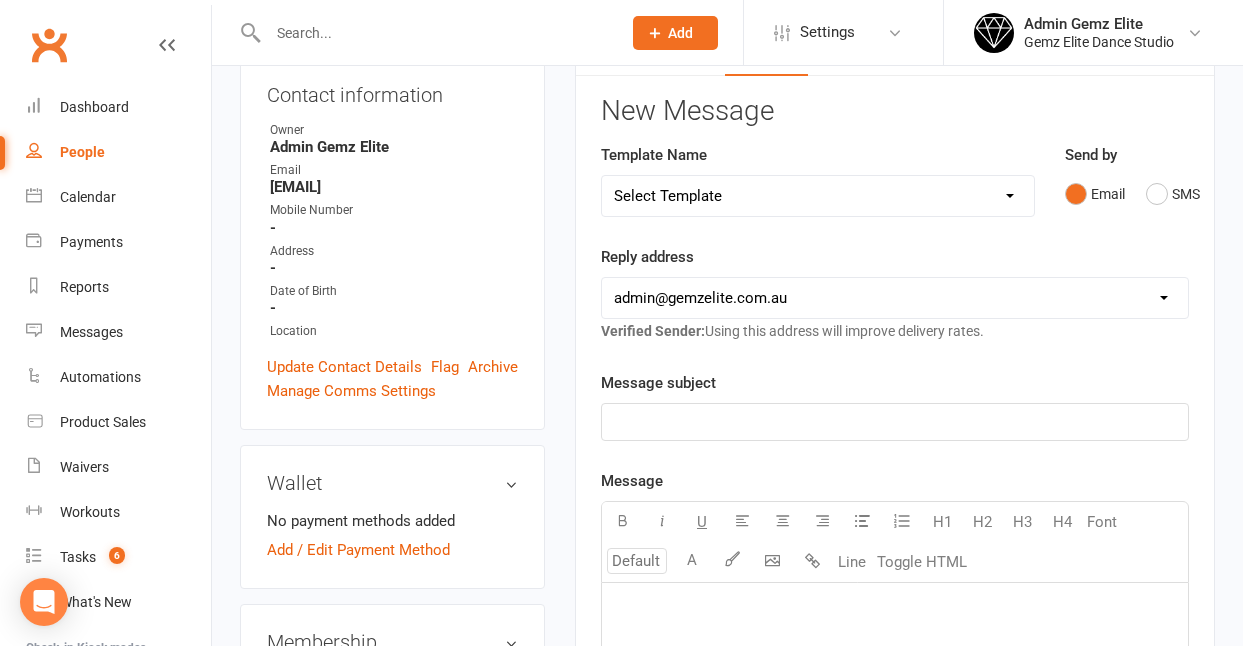 click on "Select Template [Email] STUDENT - Absent - Makeup Class Added [Email] ADULTS - 28/6/25 Classes Cancelled  [Email] ADULTS - Birthday Wish [Email] CYCLONE ALFRED [Email] Email to send - T1-25 [Email] ENROLMENT - End of Term Email [SMS] GENERAL - Google review text [Email] Member - Term Continuation [Email] OPEN 2025- 5th of May - Open Labour Day Email [Email] STUDENT - Dance Up/Down Invitation [Email] STUDENT - Respect [Email] STUDENTS - MAKE-UP REMINDER [Email] ADULTS - Payment update [Email] APRIL 7th 2025 - Remind families term 2 payments   [Email] ENROLMENT - Payment update [Email] PAYMENT - CHANGE OF PAYMENT DETAILS [Email] STUDENT FAILED PAYMENTS EMAIL [Email] ADULTS - Trial Form Request [Email] PROSPECT - Enrolment Forms [Email] PROSPECT - Follow up [Email] PROSPECT - Little Gemz - Week 7/8 [Email] PROSPECT - No Show [Email] PROSPECT - Trial Form Request - Junior Classes [Email] PROSPECT - Trial Form Request - Little Classes [Email] PROSPECT - Trial Form Request - Pre-Teen Classes [Email] ANZAC DAY 2025" at bounding box center (818, 196) 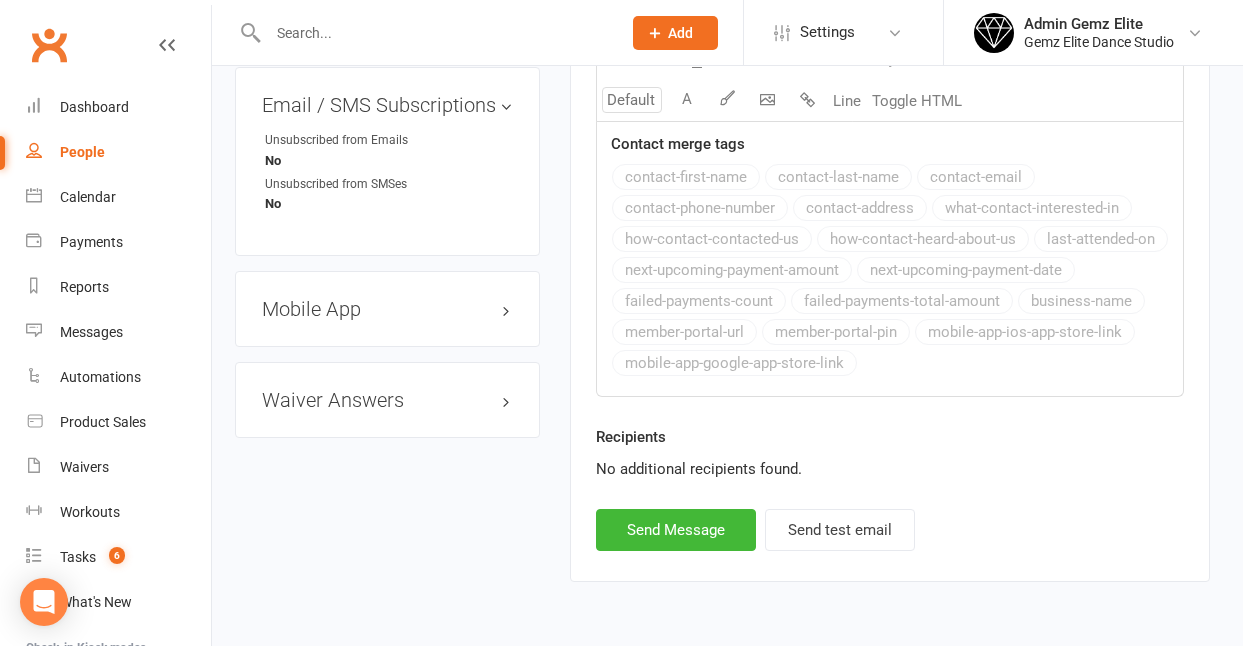 scroll, scrollTop: 1336, scrollLeft: 5, axis: both 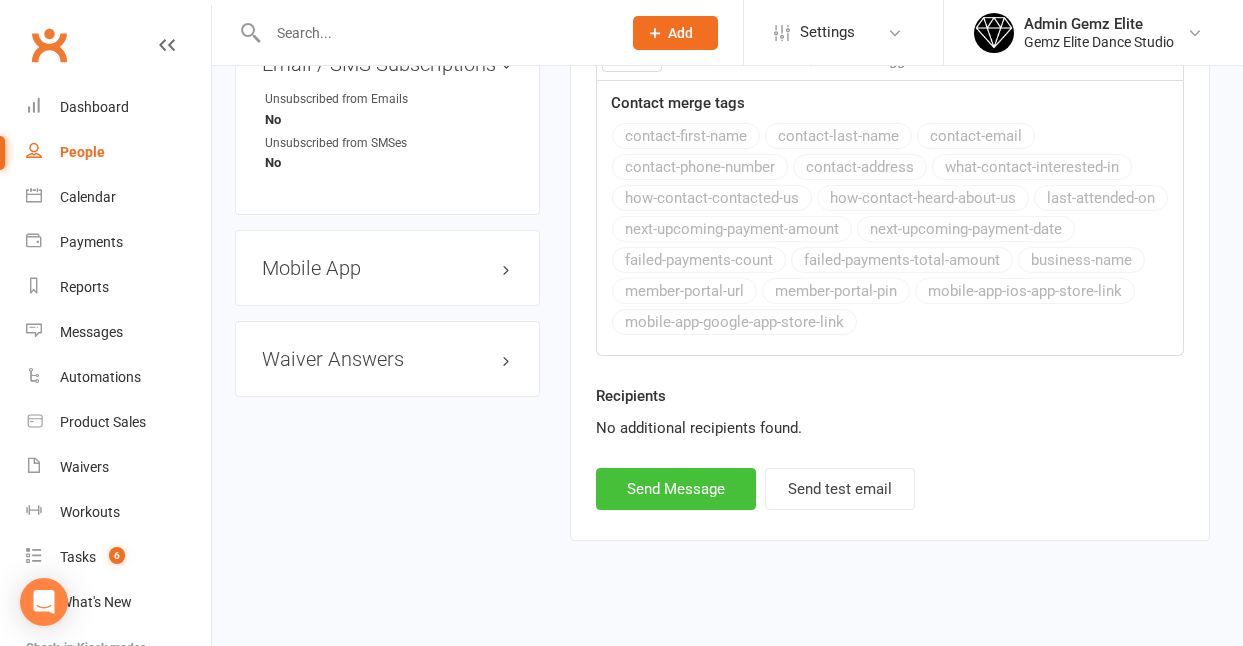 click on "Send Message" at bounding box center (676, 489) 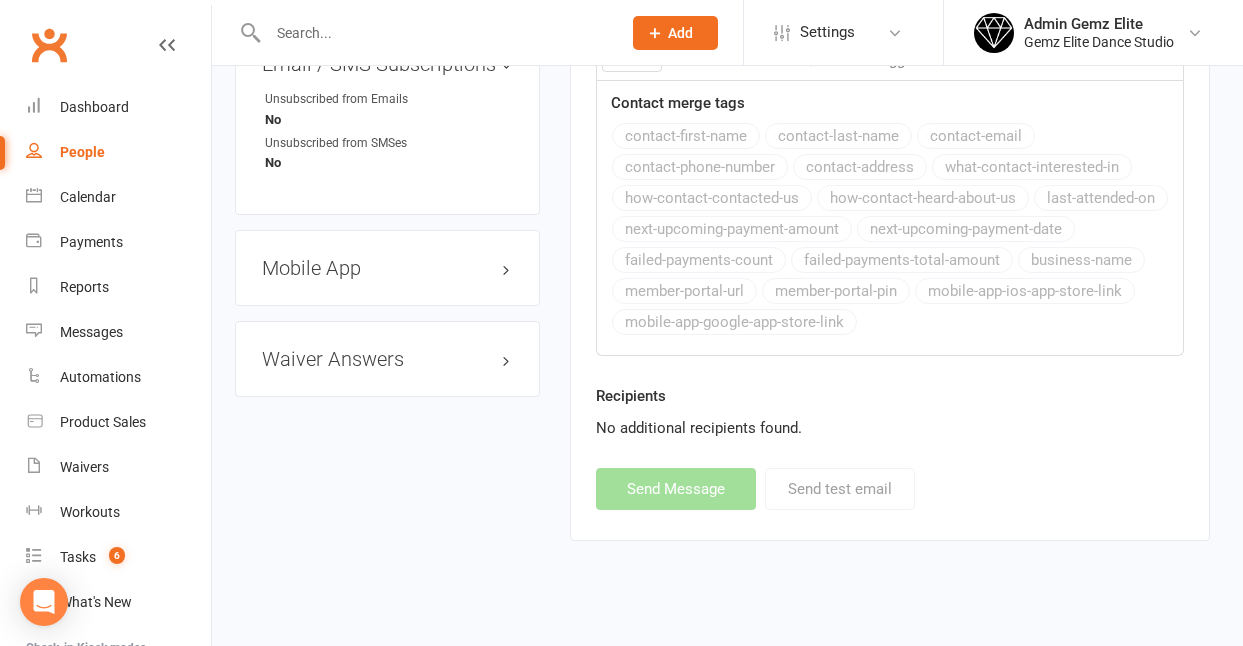 select 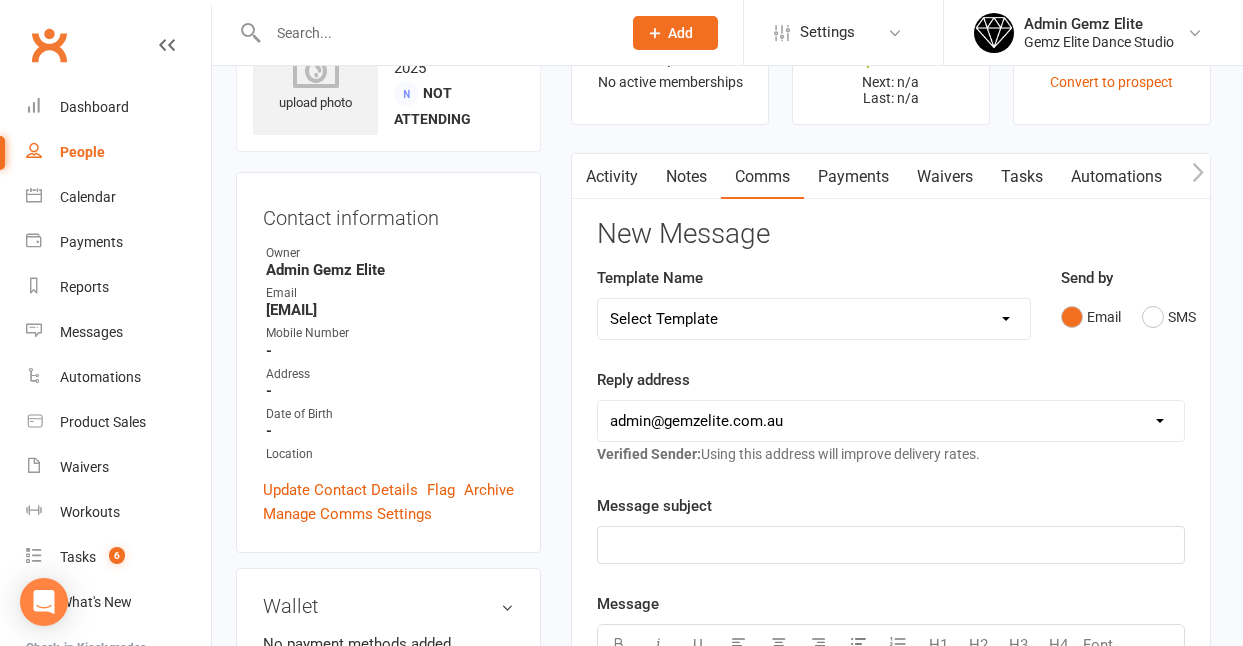 scroll, scrollTop: 0, scrollLeft: 4, axis: horizontal 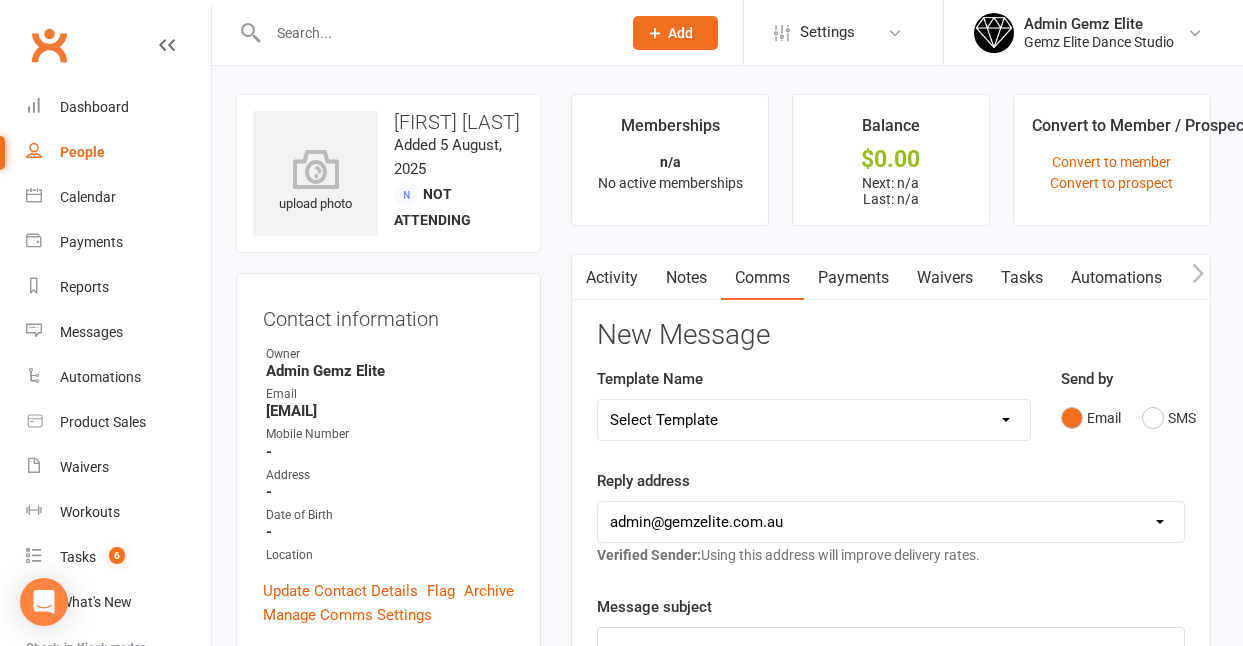 click on "Activity" at bounding box center (612, 278) 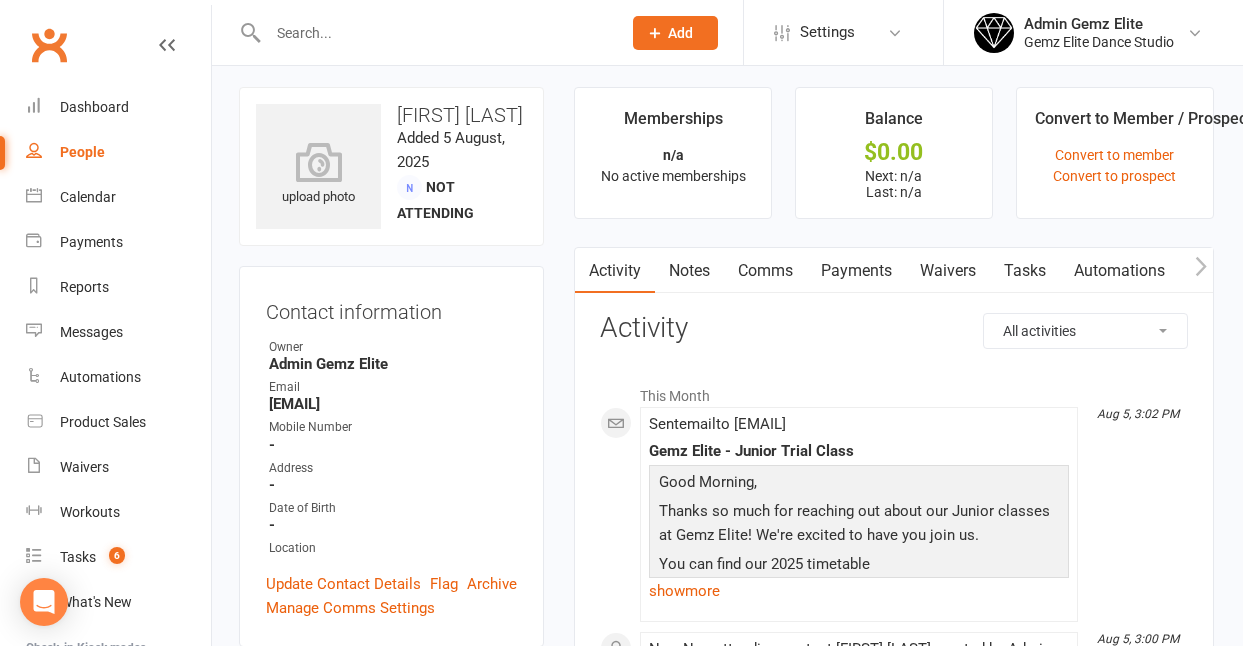 scroll, scrollTop: 0, scrollLeft: 1, axis: horizontal 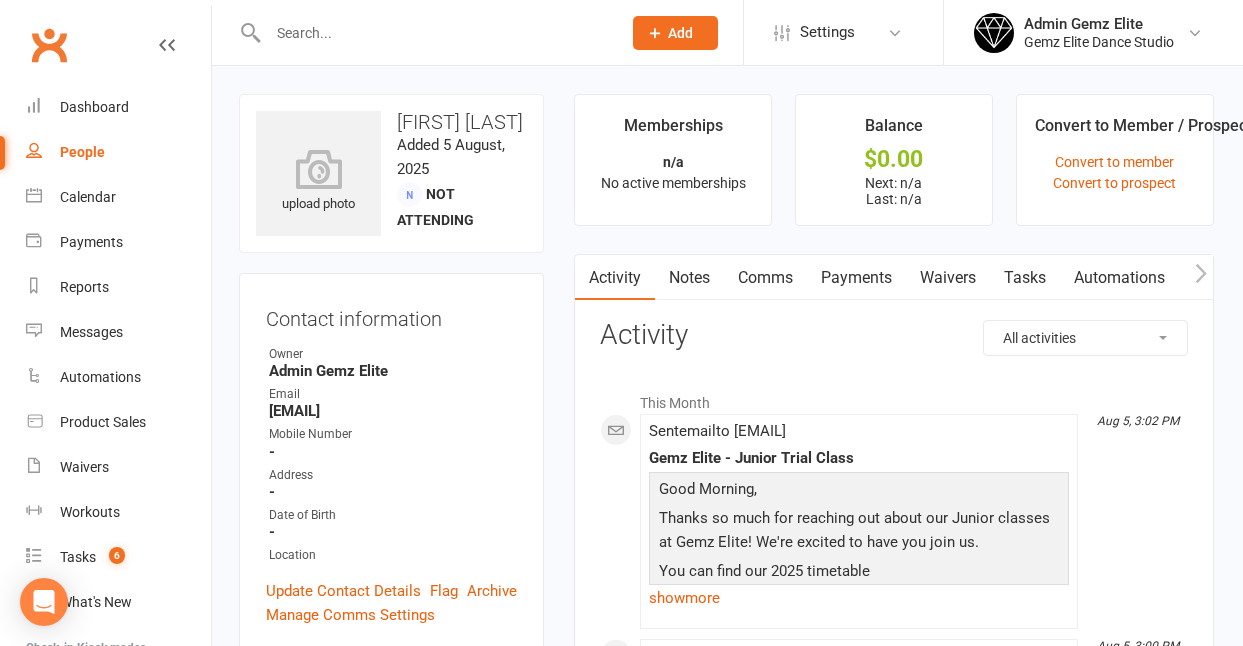click on "Notes" at bounding box center (689, 278) 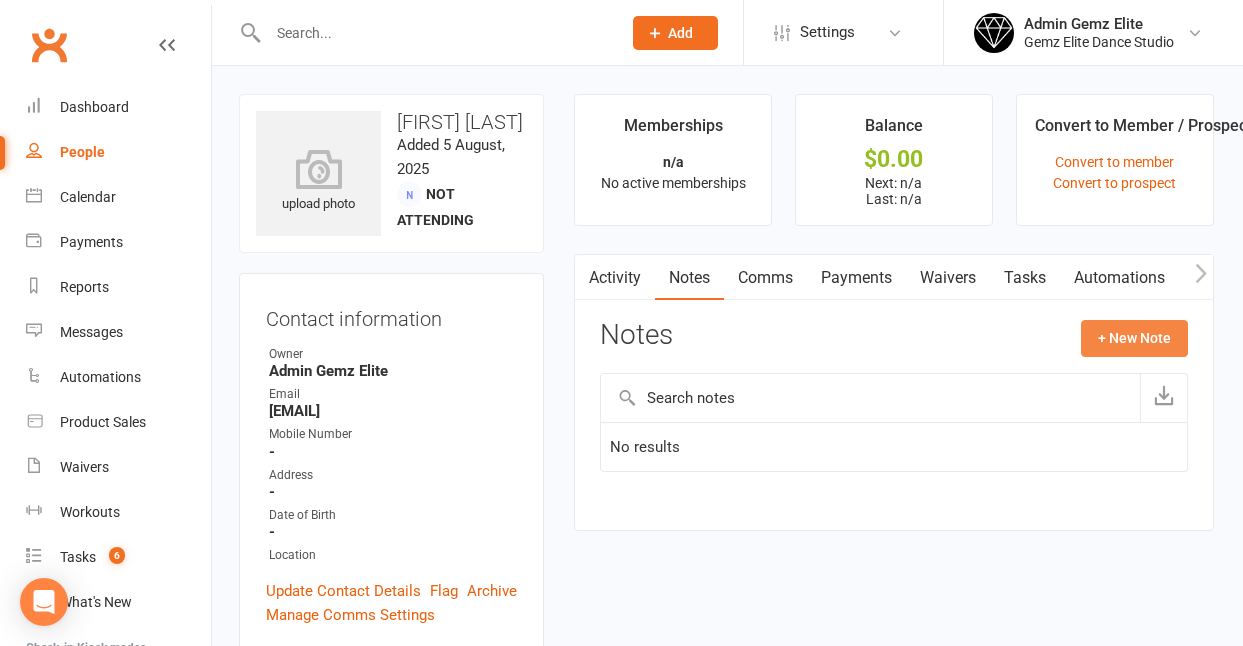 click on "+ New Note" at bounding box center (1134, 338) 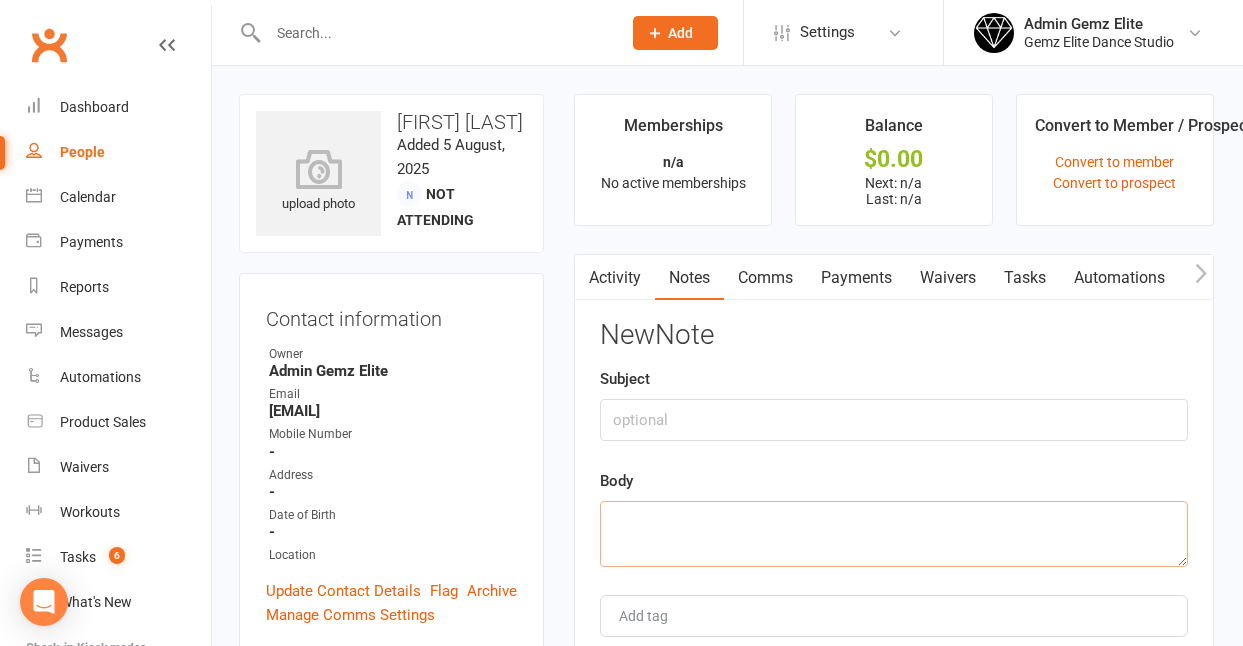 click at bounding box center [894, 534] 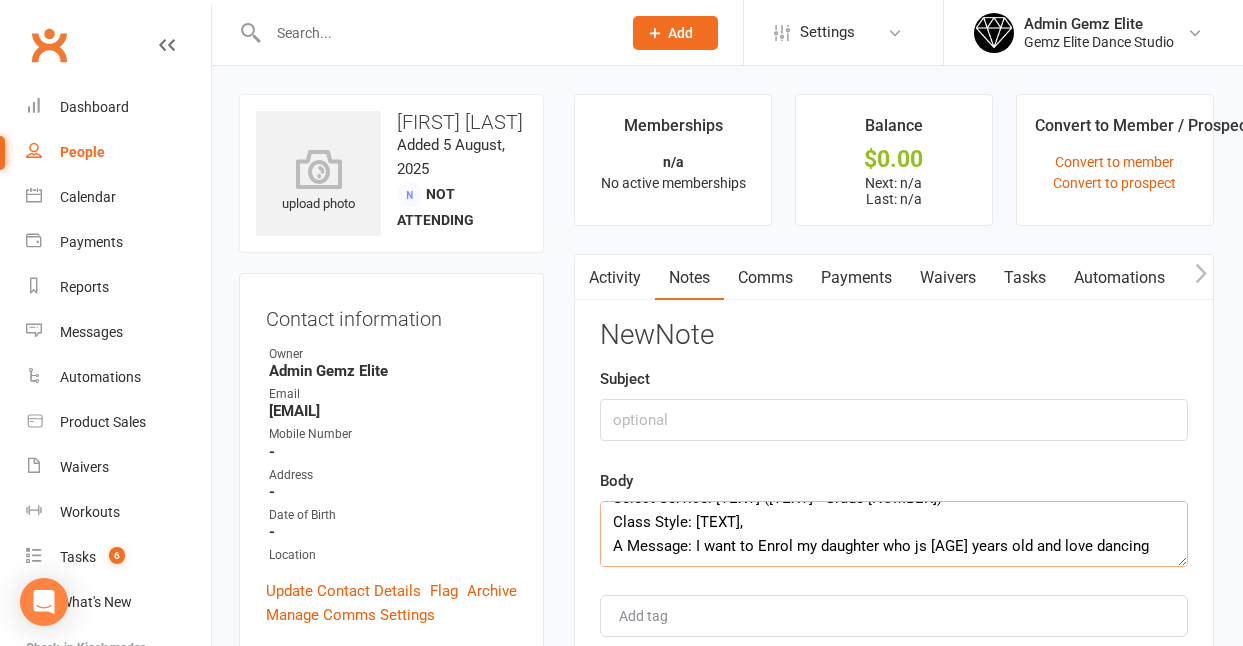 scroll, scrollTop: 72, scrollLeft: 0, axis: vertical 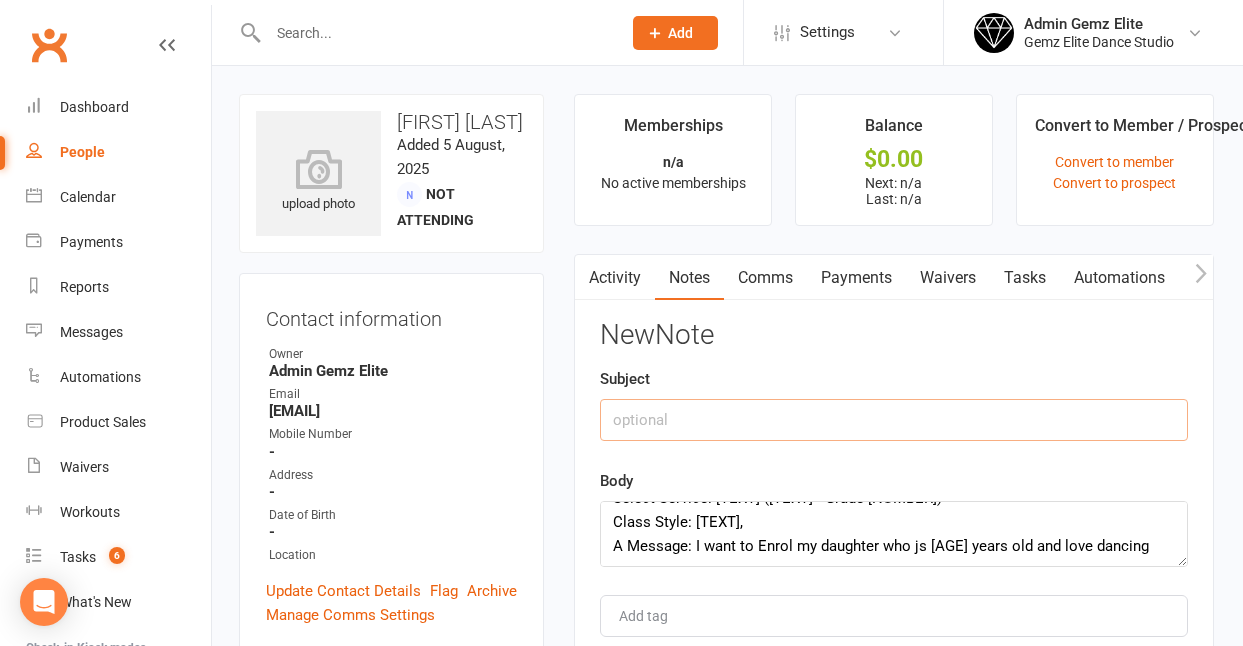 click at bounding box center [894, 420] 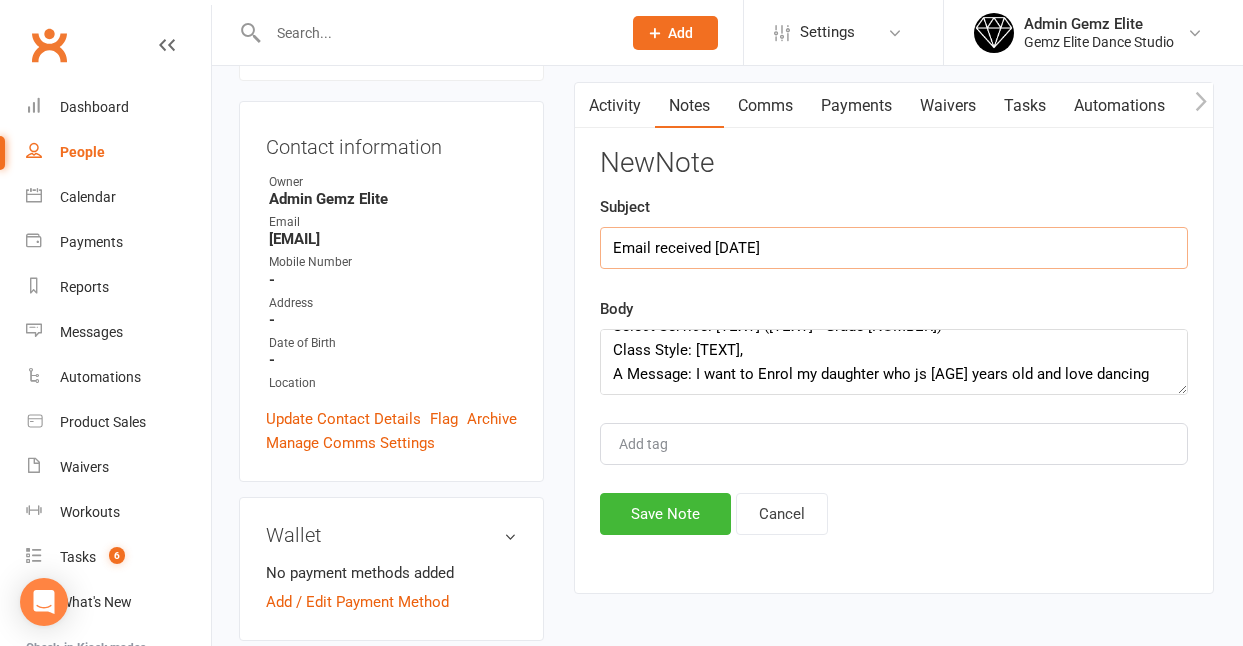 scroll, scrollTop: 199, scrollLeft: 1, axis: both 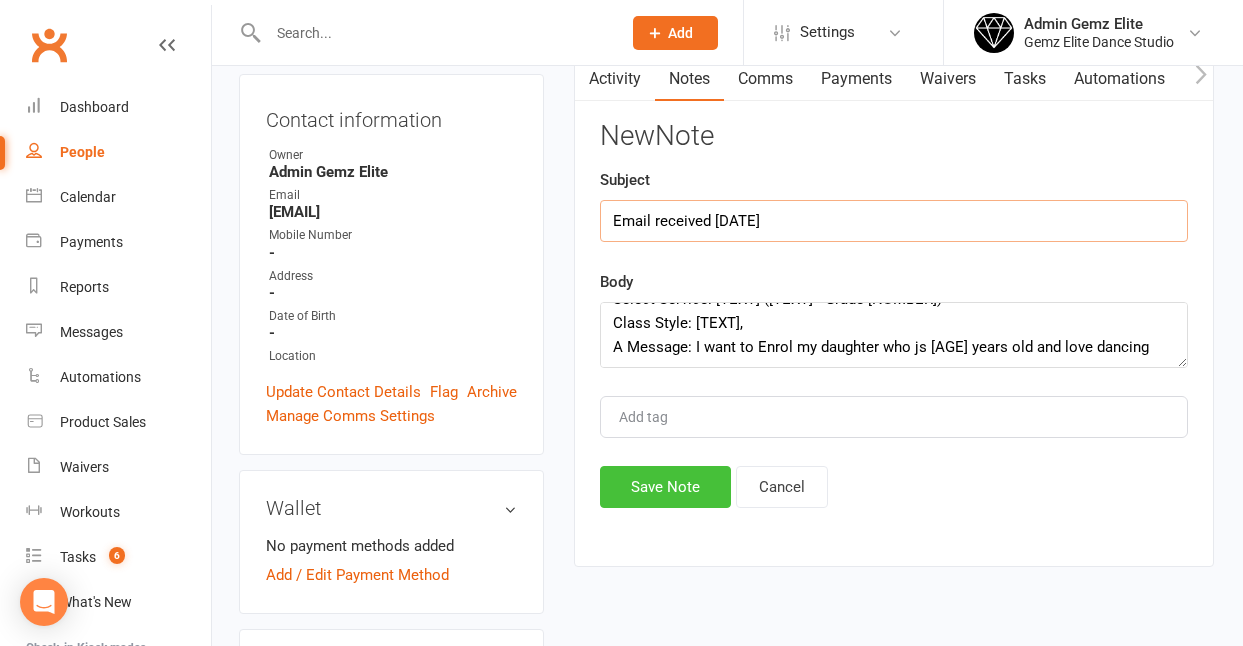 type on "Email received [DATE]" 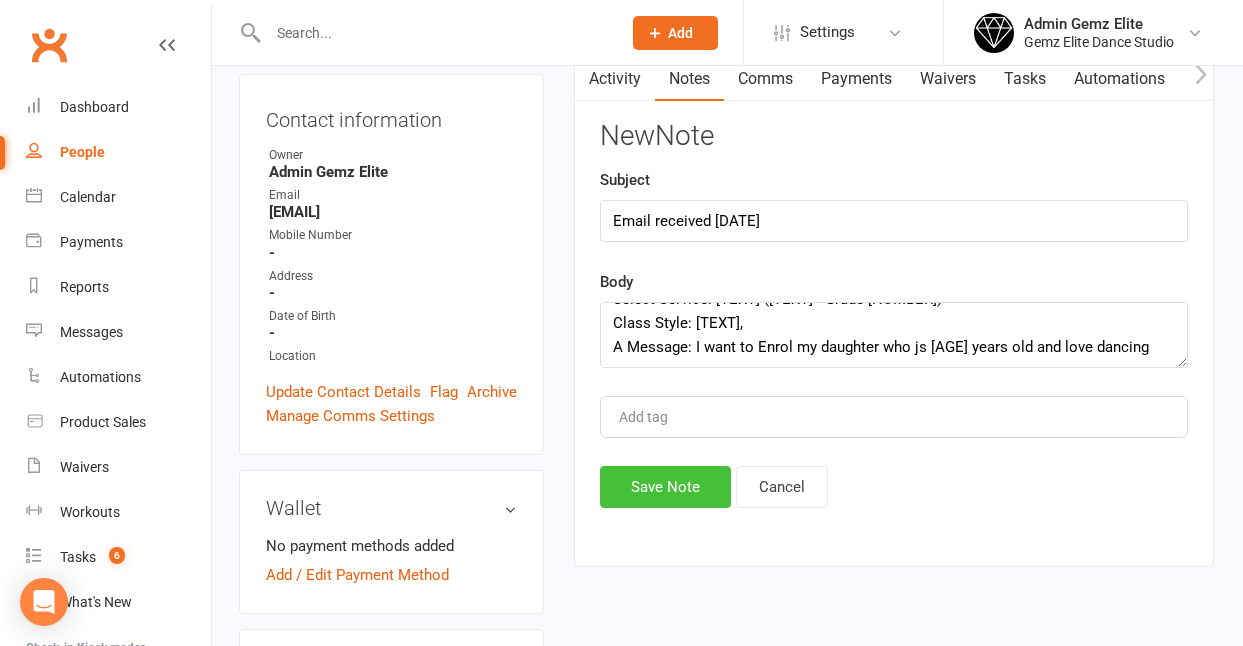 click on "Save Note" at bounding box center [665, 487] 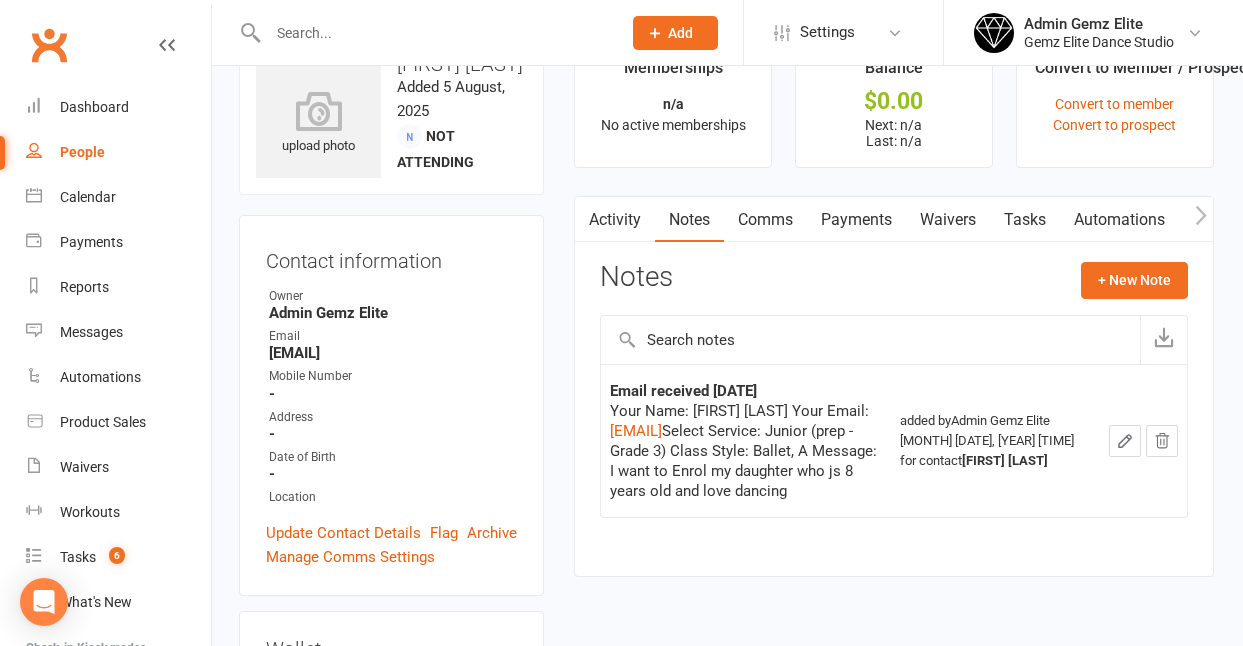 scroll, scrollTop: 0, scrollLeft: 1, axis: horizontal 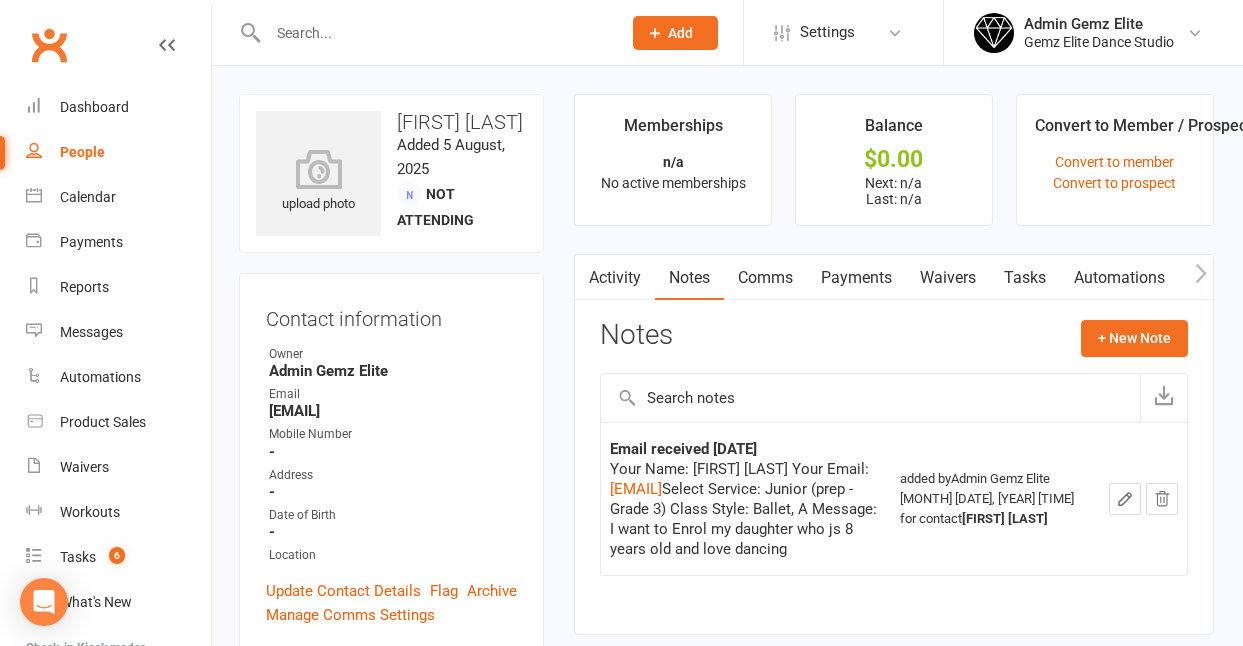 click on "Activity" at bounding box center (615, 278) 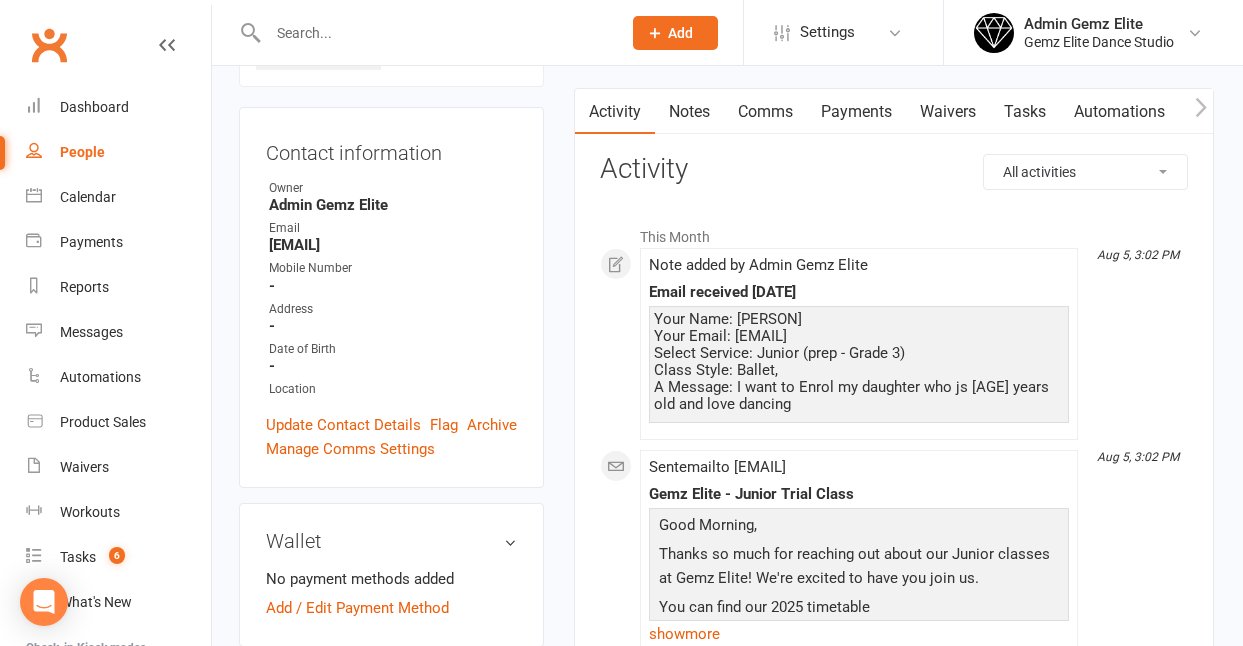 scroll, scrollTop: 161, scrollLeft: 1, axis: both 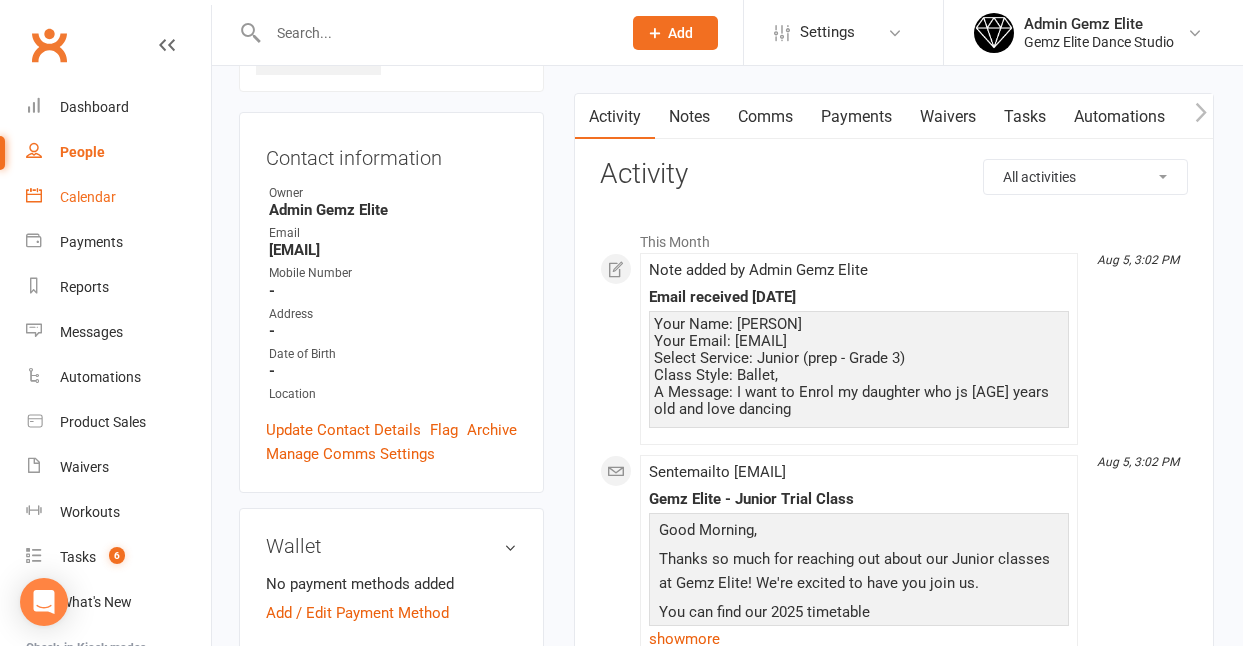 click on "Calendar" at bounding box center [88, 197] 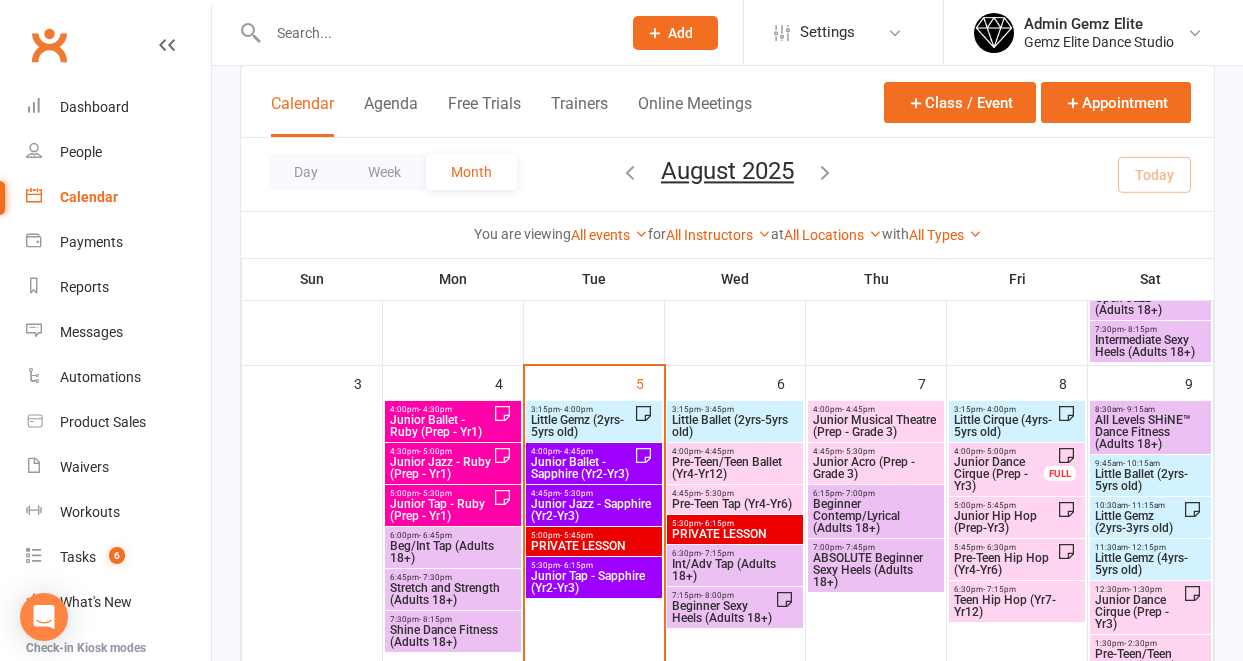 scroll, scrollTop: 518, scrollLeft: 0, axis: vertical 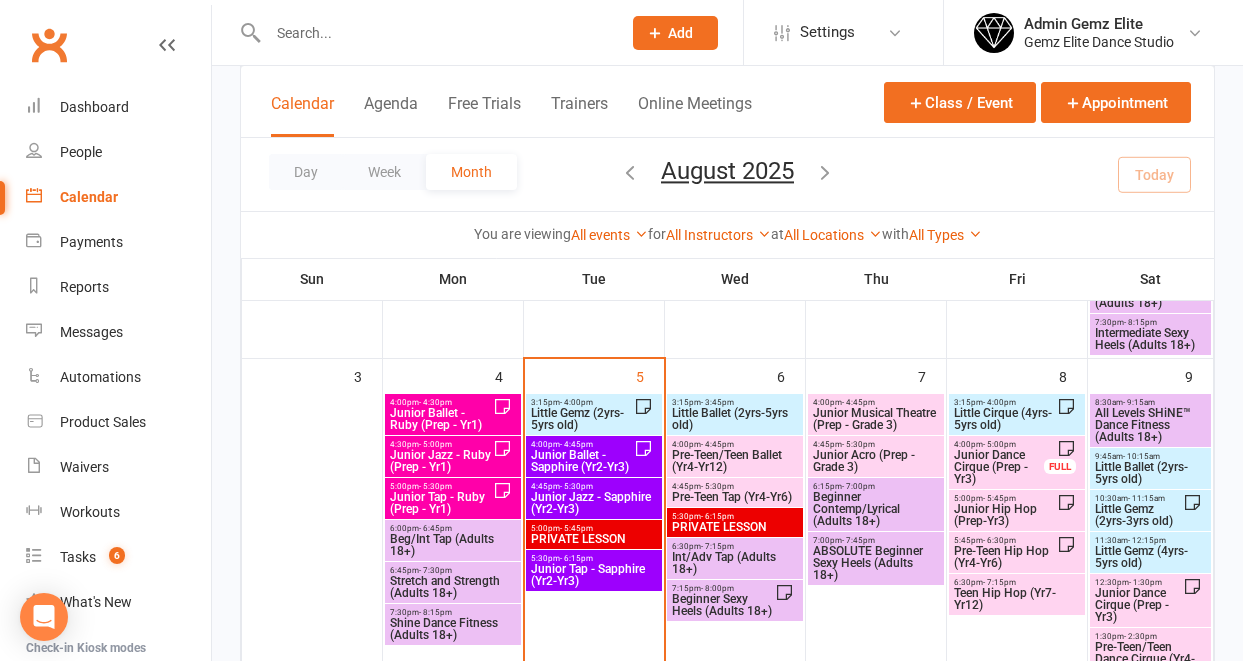 click on "Little Gemz (2yrs-5yrs old)" at bounding box center (582, 419) 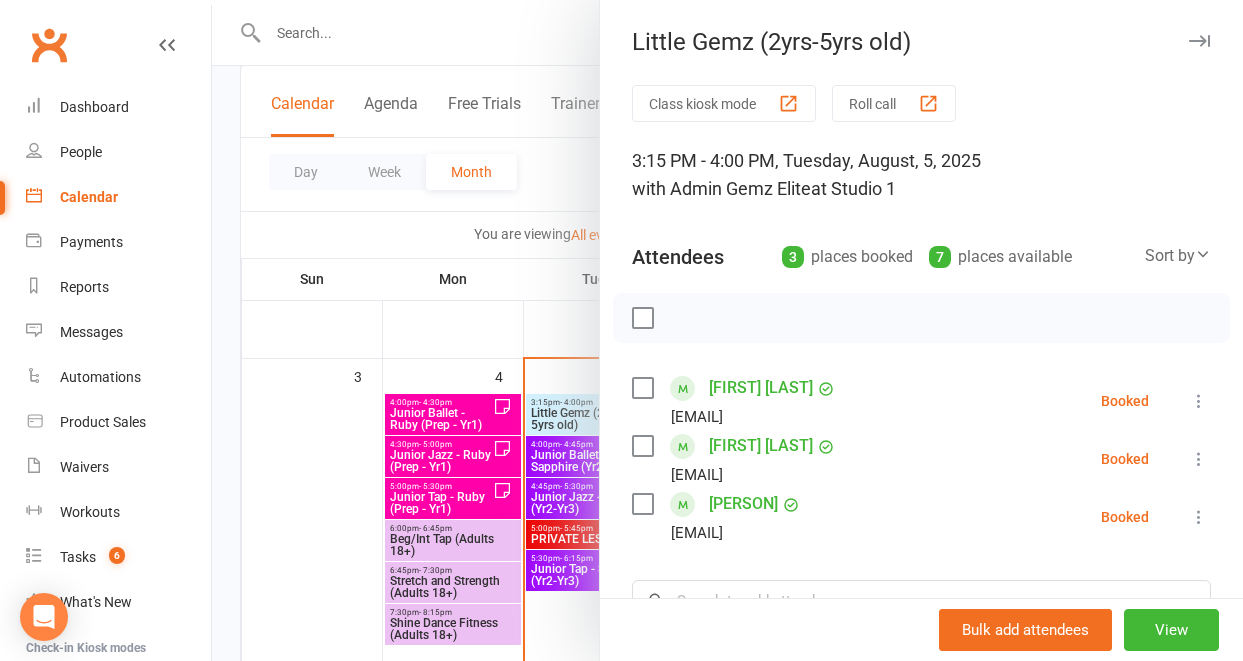 click at bounding box center (1199, 517) 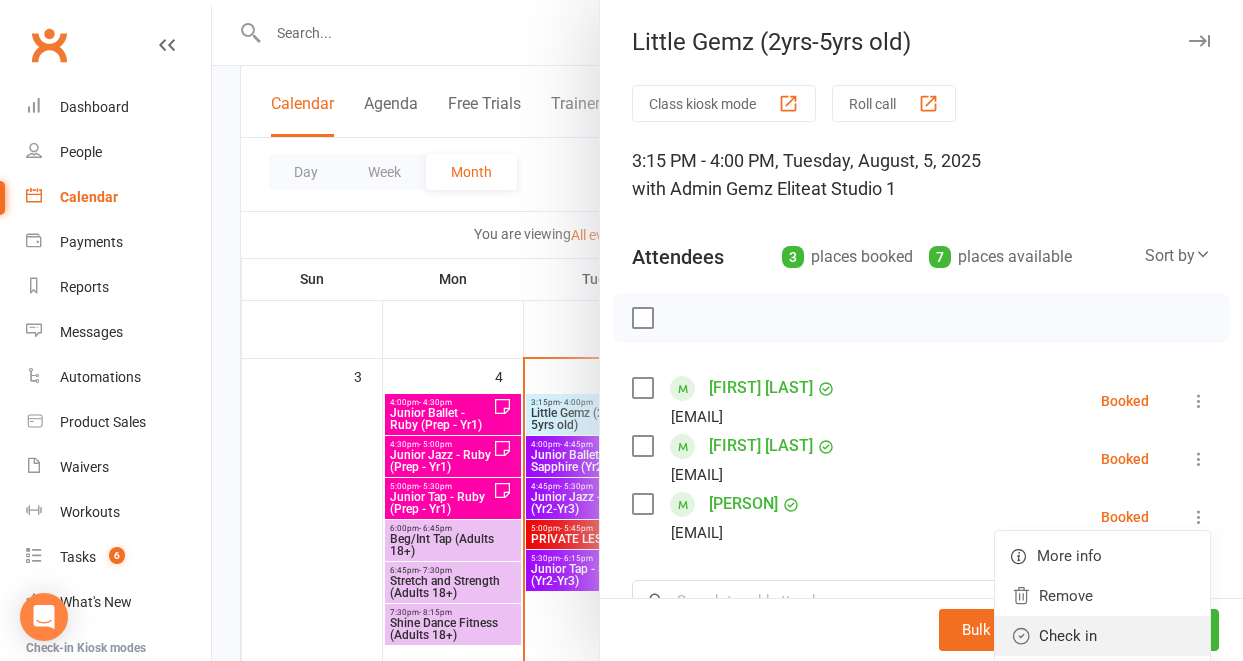click on "Check in" at bounding box center (1102, 636) 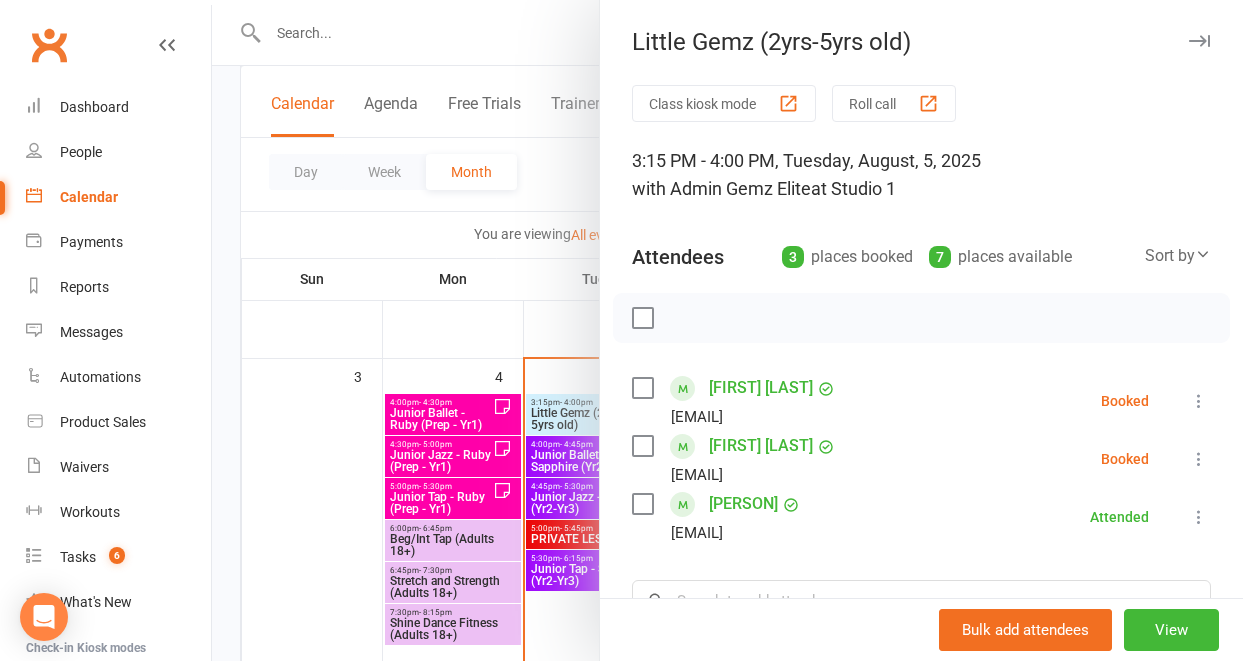 click at bounding box center [727, 330] 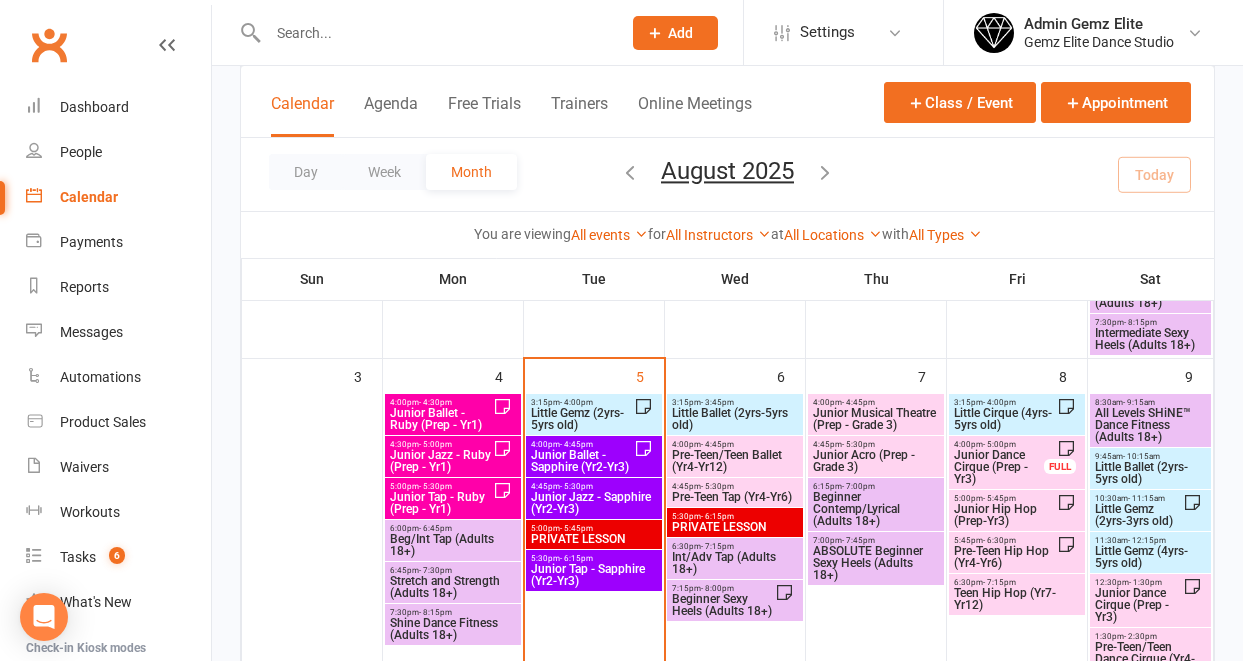 click at bounding box center [434, 33] 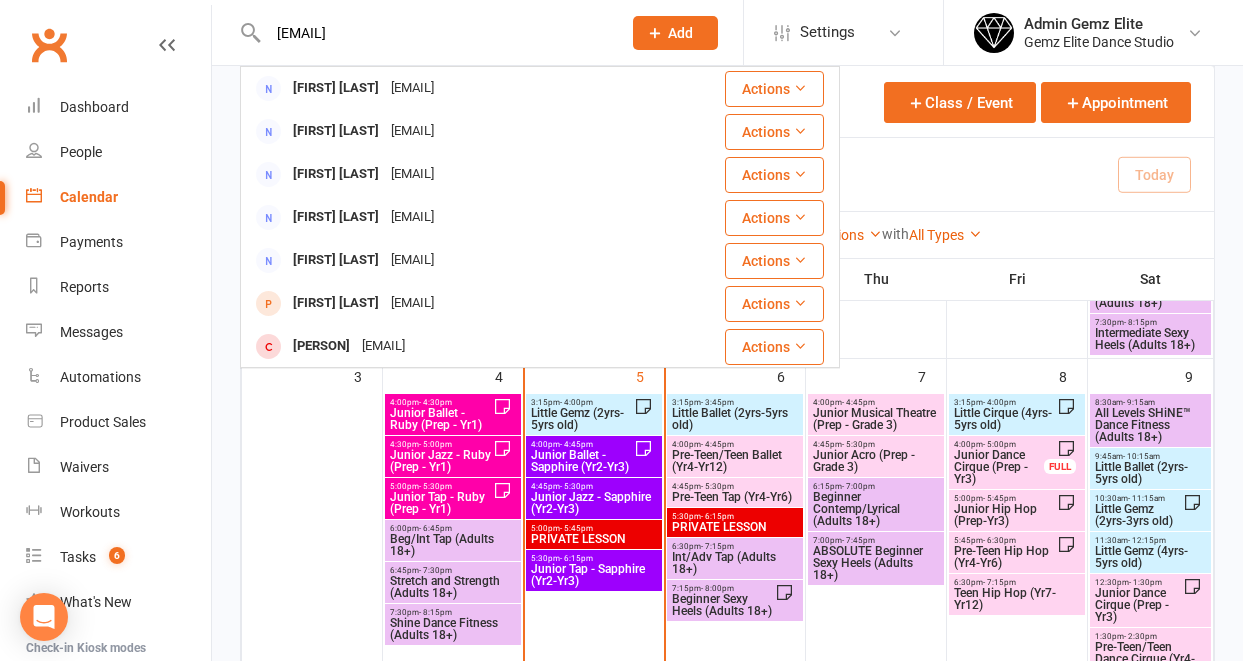 type on "[EMAIL]" 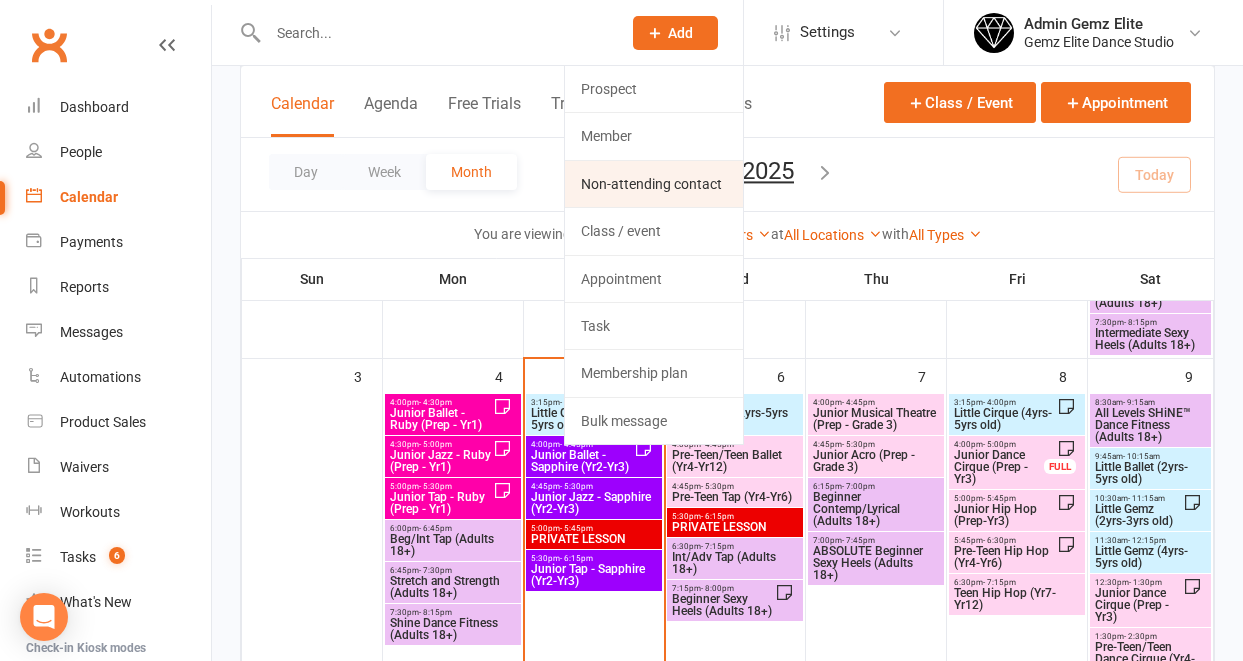 click on "Non-attending contact" 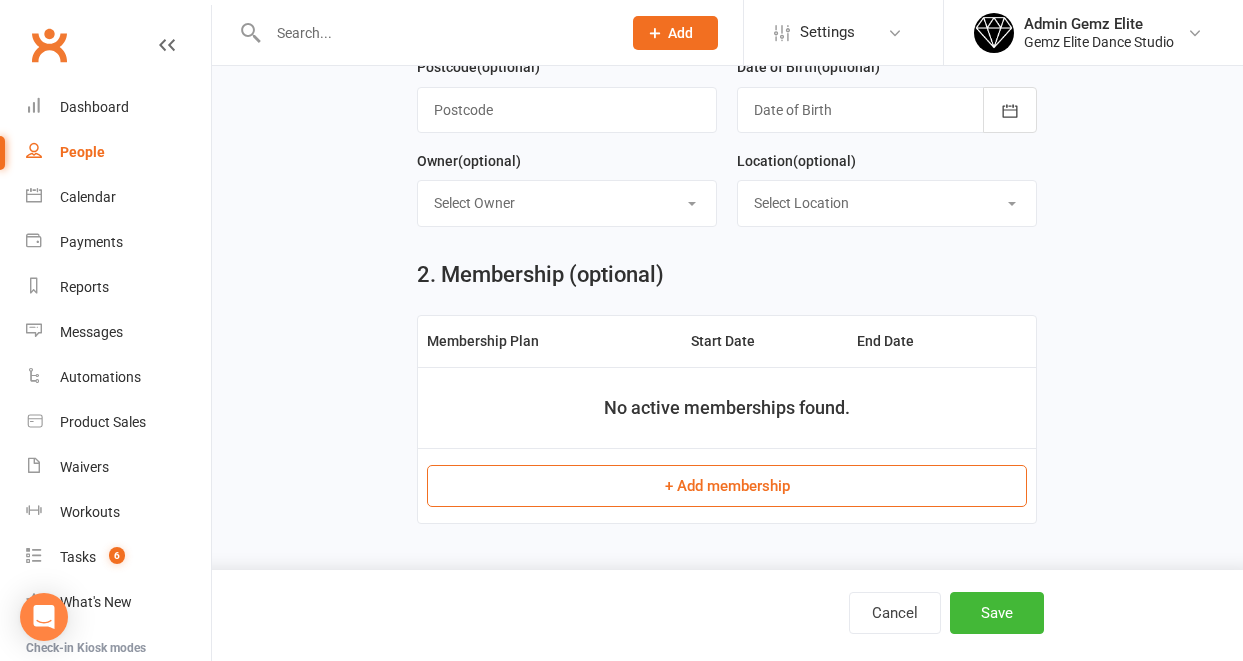 scroll, scrollTop: 0, scrollLeft: 0, axis: both 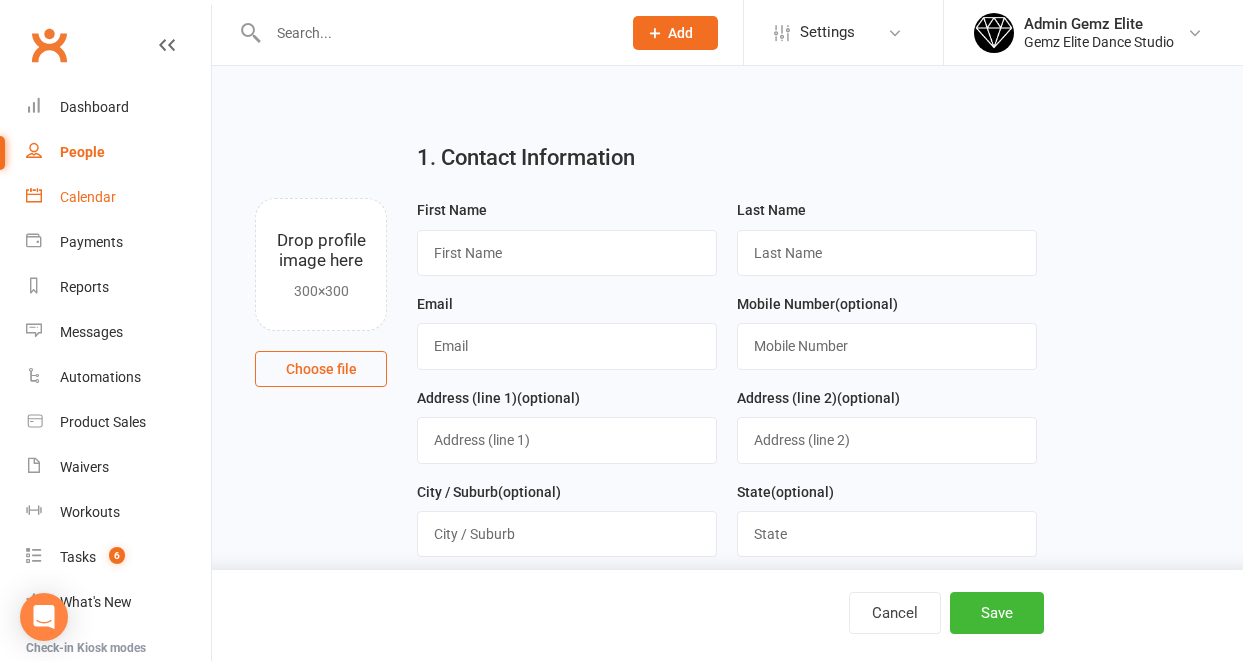 click on "Calendar" at bounding box center (88, 197) 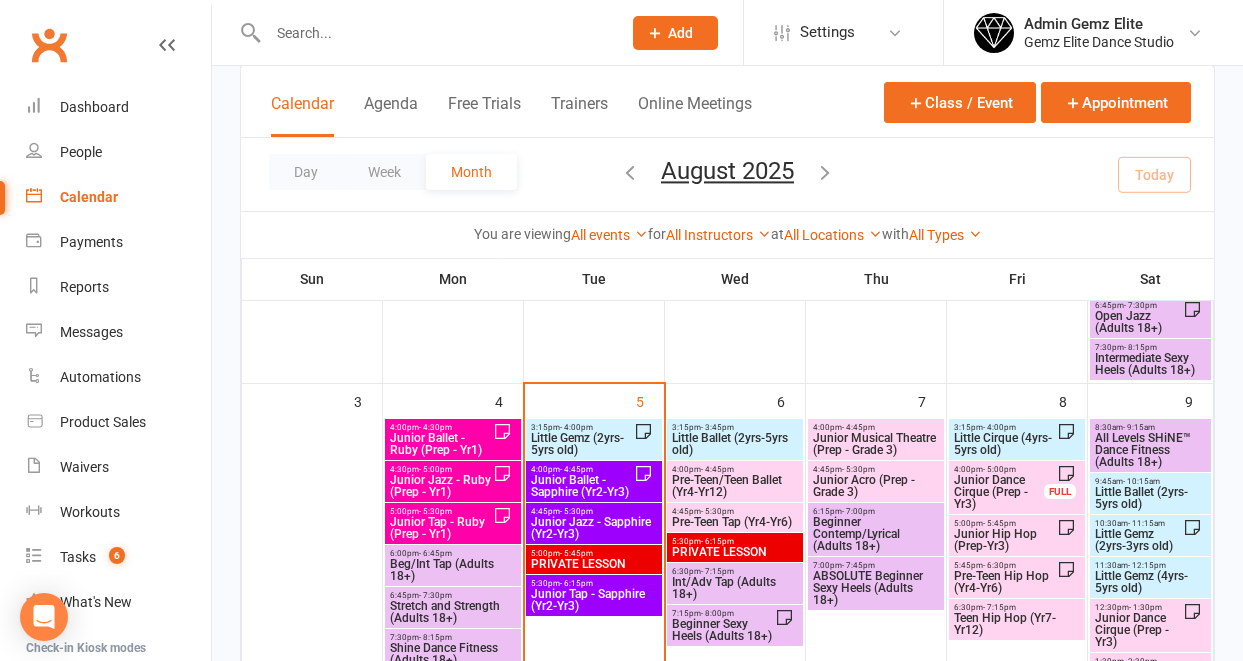 scroll, scrollTop: 491, scrollLeft: 0, axis: vertical 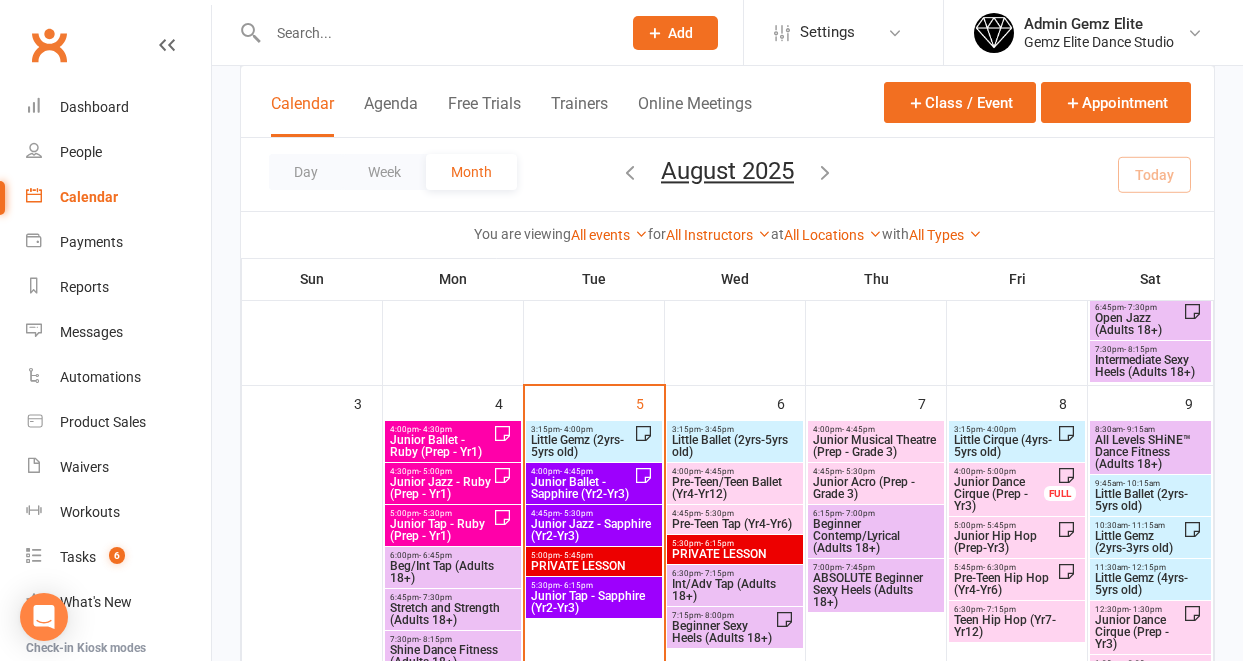 click on "Little Gemz (2yrs-5yrs old)" at bounding box center [582, 446] 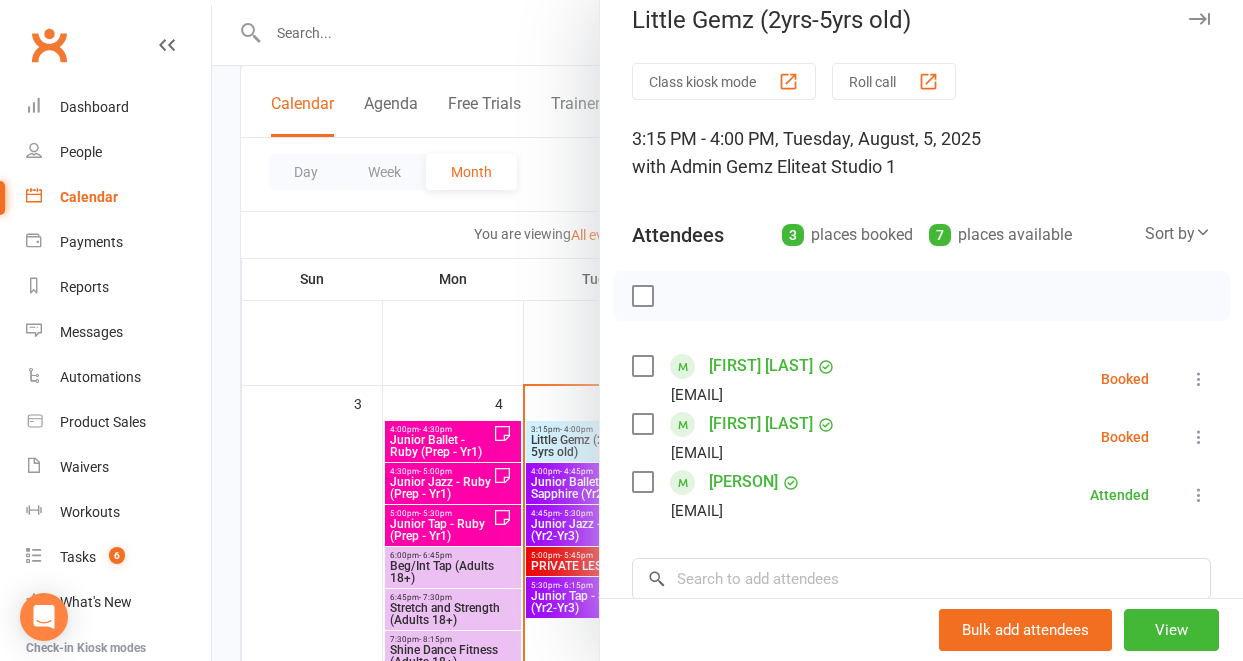 scroll, scrollTop: 24, scrollLeft: 0, axis: vertical 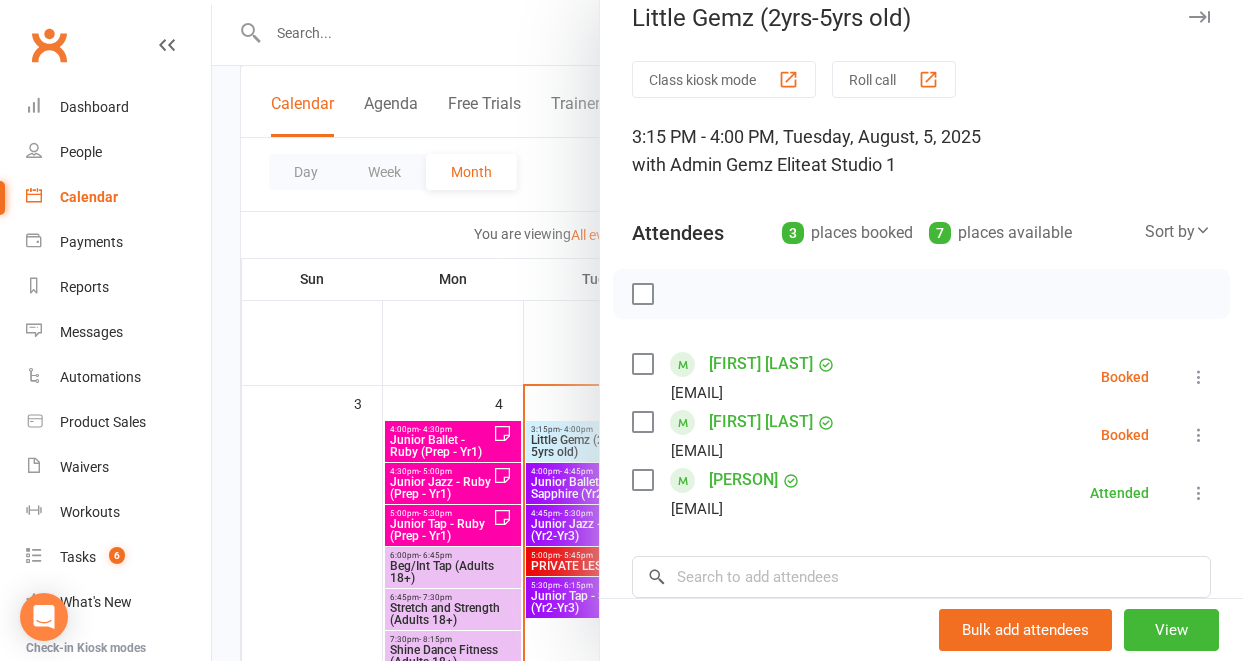 click at bounding box center [1199, 377] 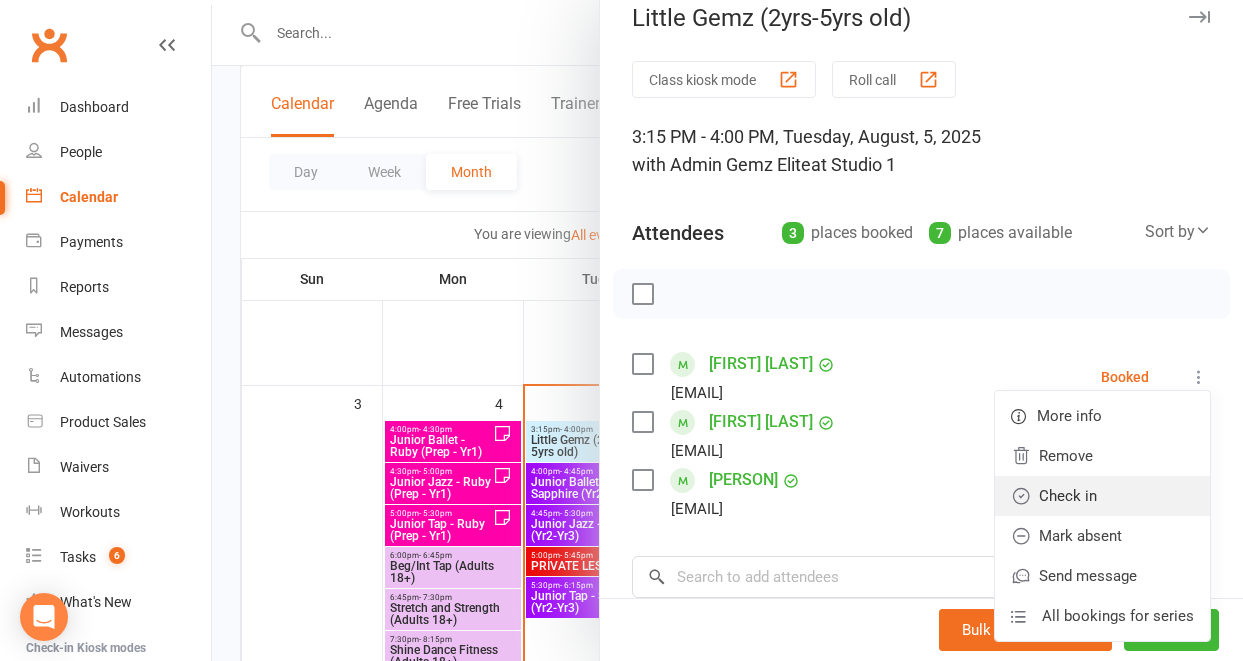 click on "Check in" at bounding box center (1102, 496) 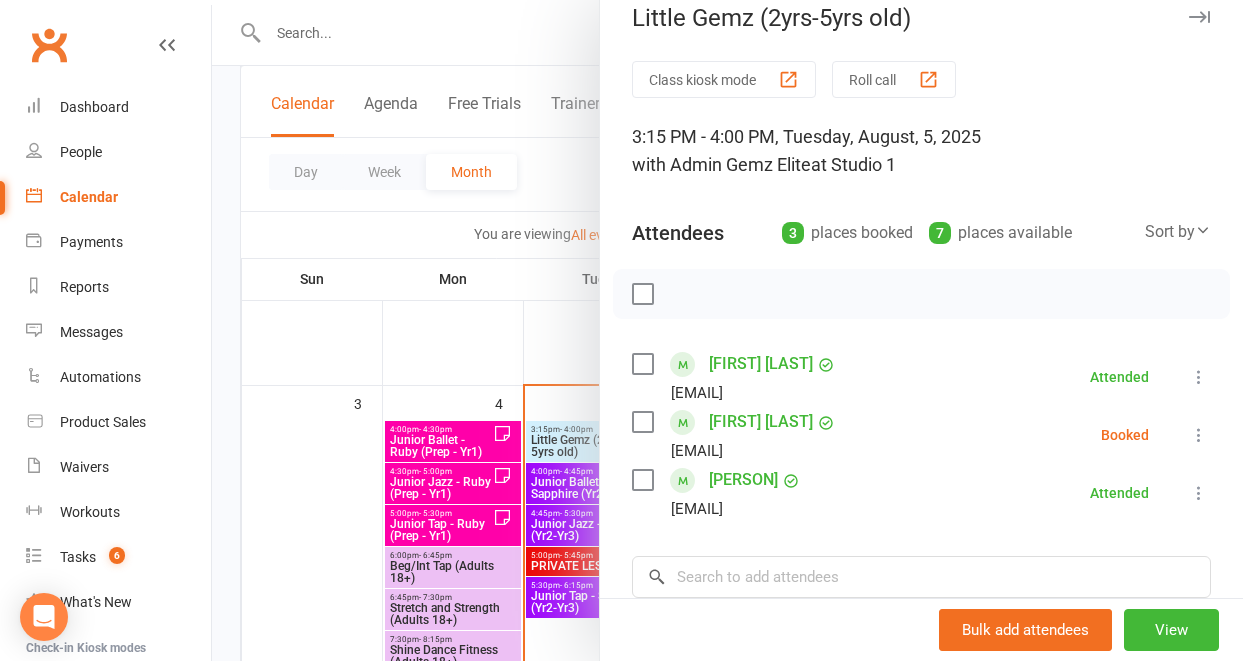 click at bounding box center [1199, 435] 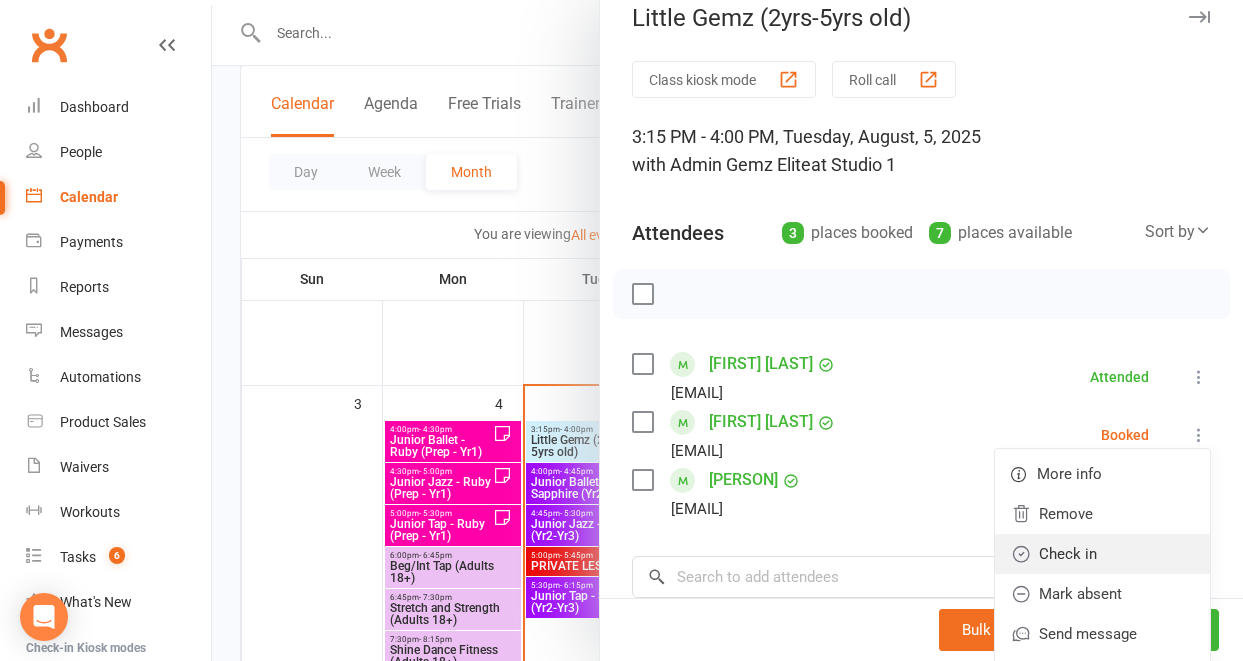 click on "Check in" at bounding box center [1102, 554] 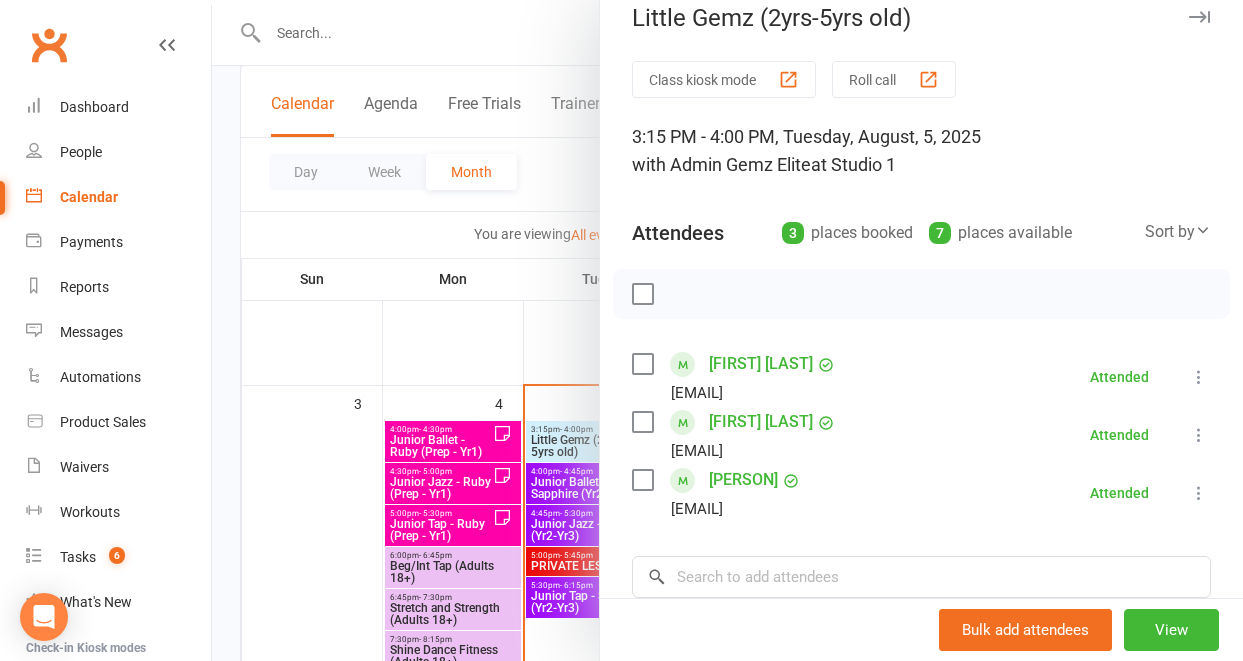 click at bounding box center (727, 330) 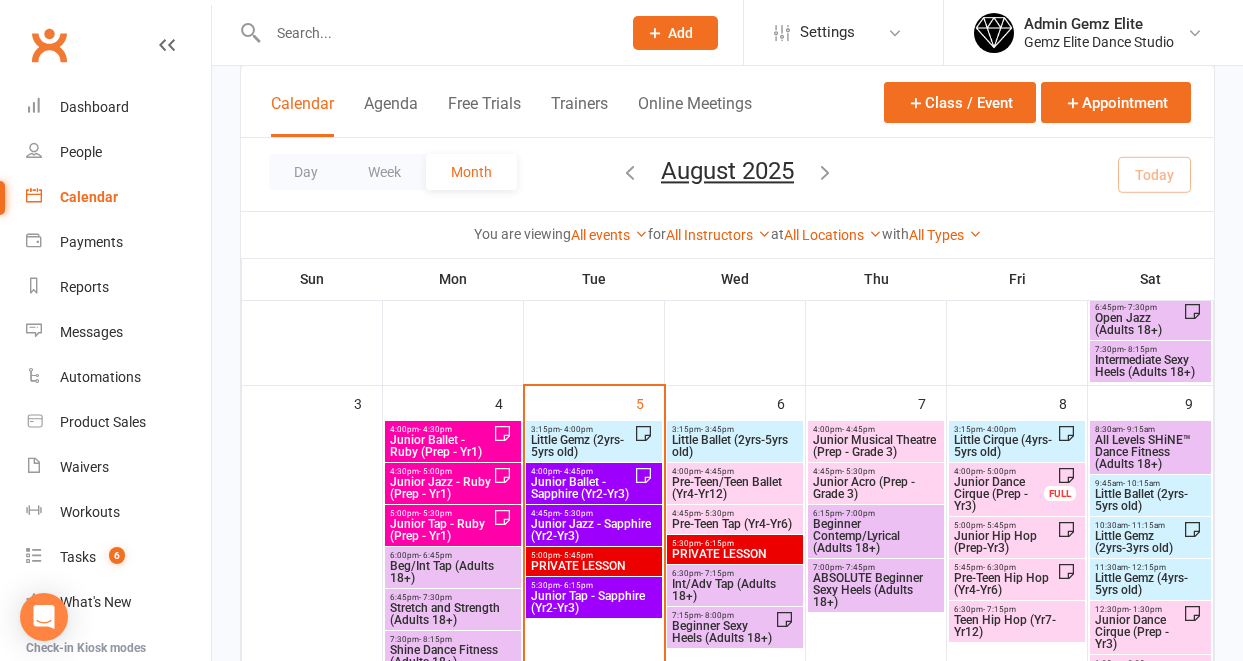 click on "Little Gemz (2yrs-5yrs old)" at bounding box center (582, 446) 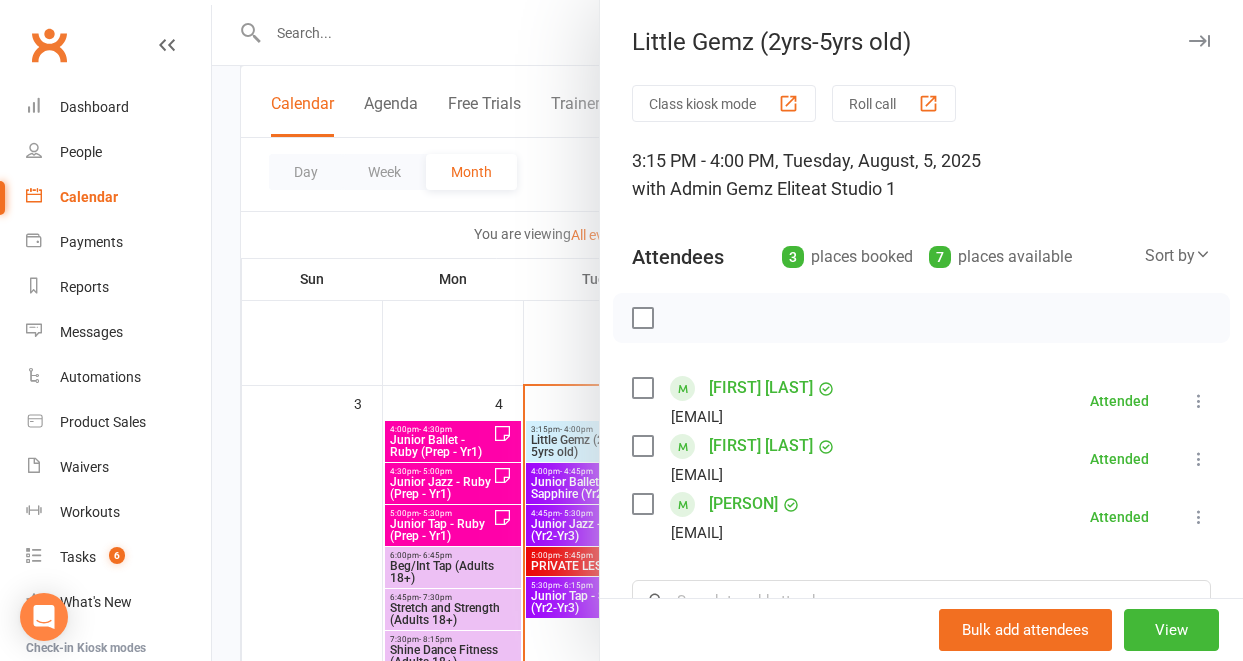 click at bounding box center (727, 330) 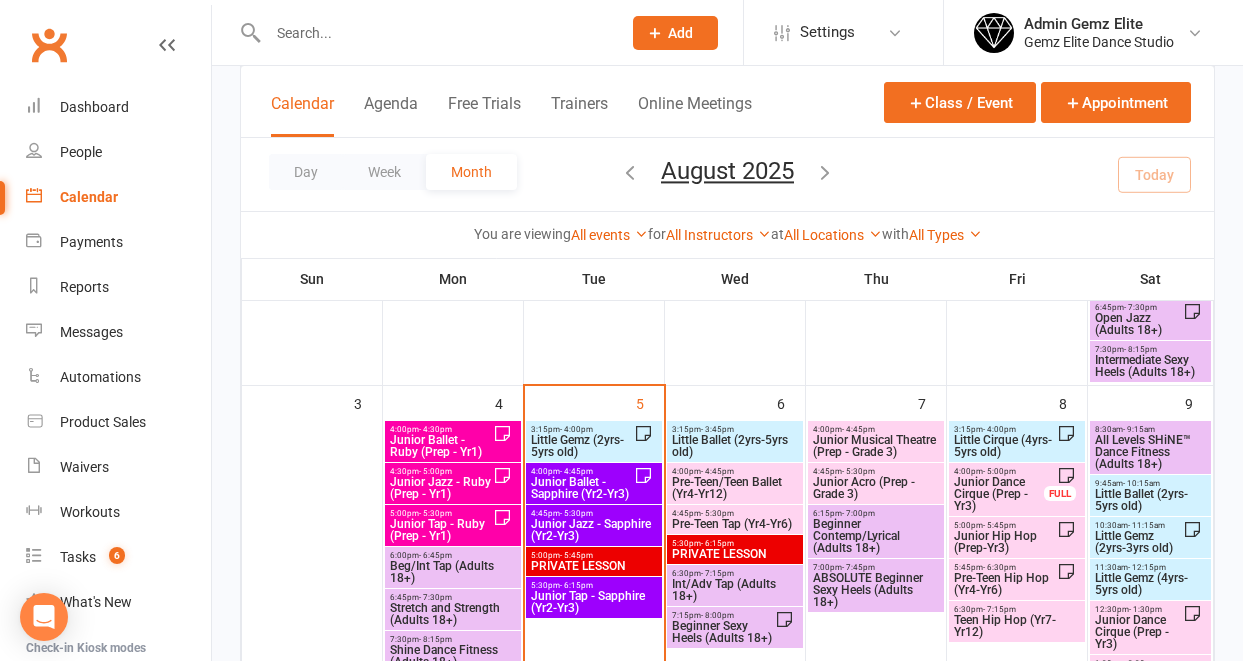 click on "Add" 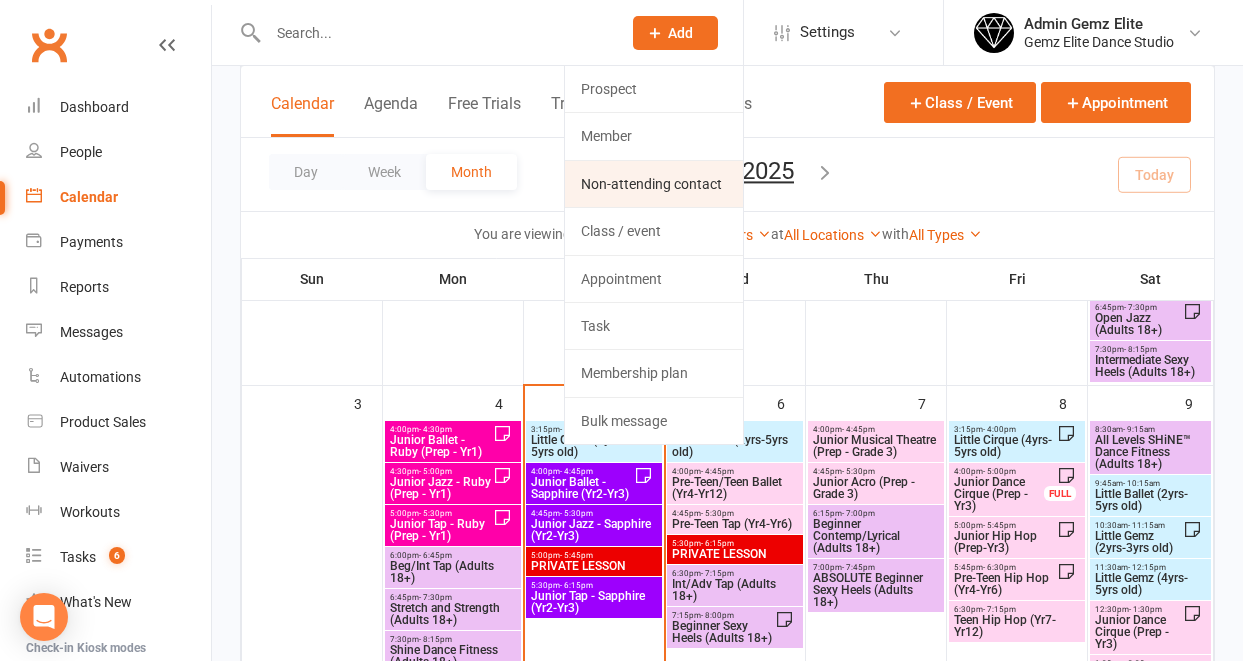 click on "Non-attending contact" 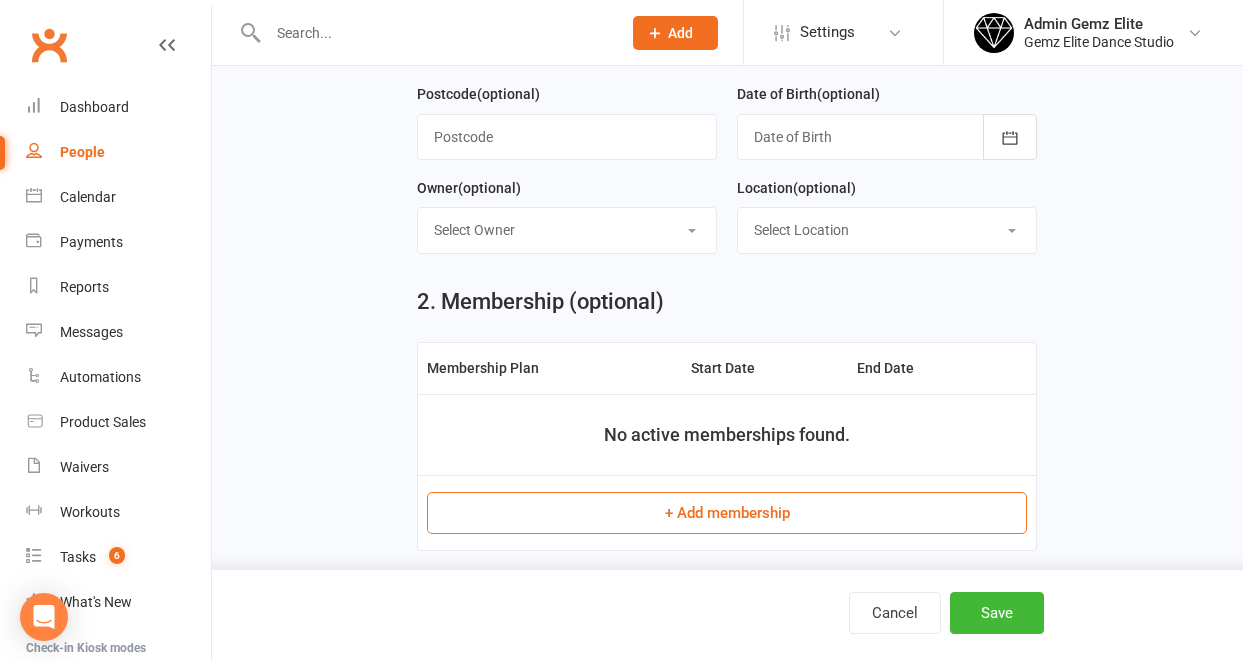 scroll, scrollTop: 0, scrollLeft: 0, axis: both 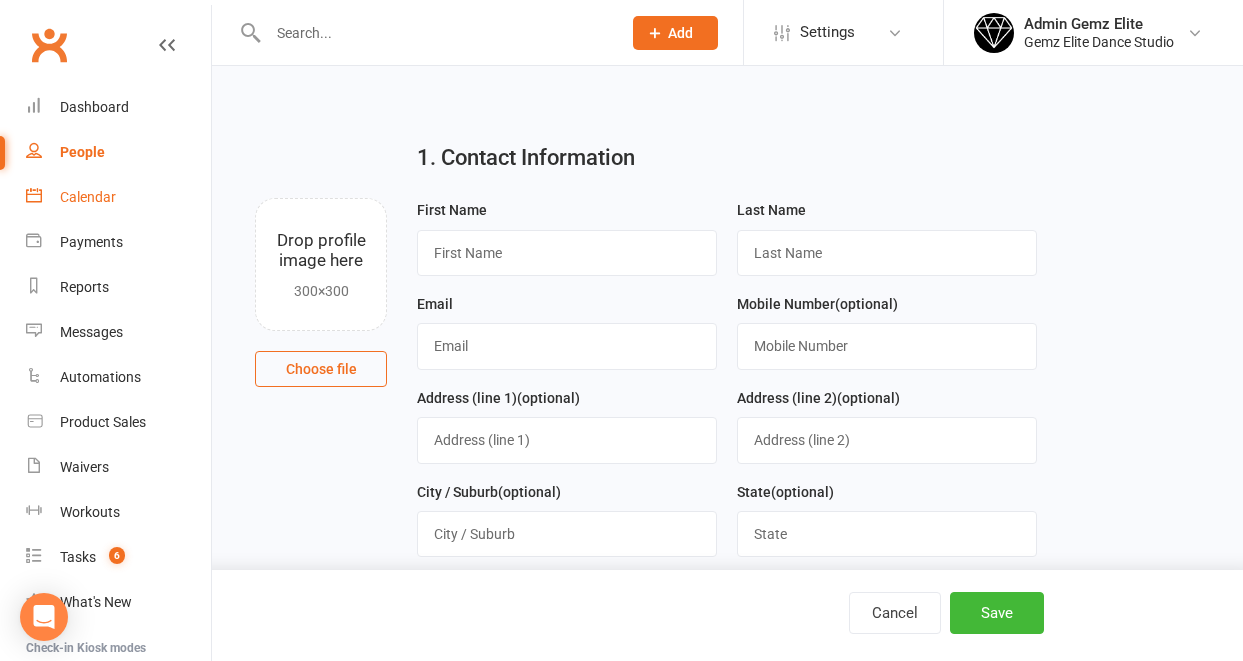 click on "Calendar" at bounding box center (88, 197) 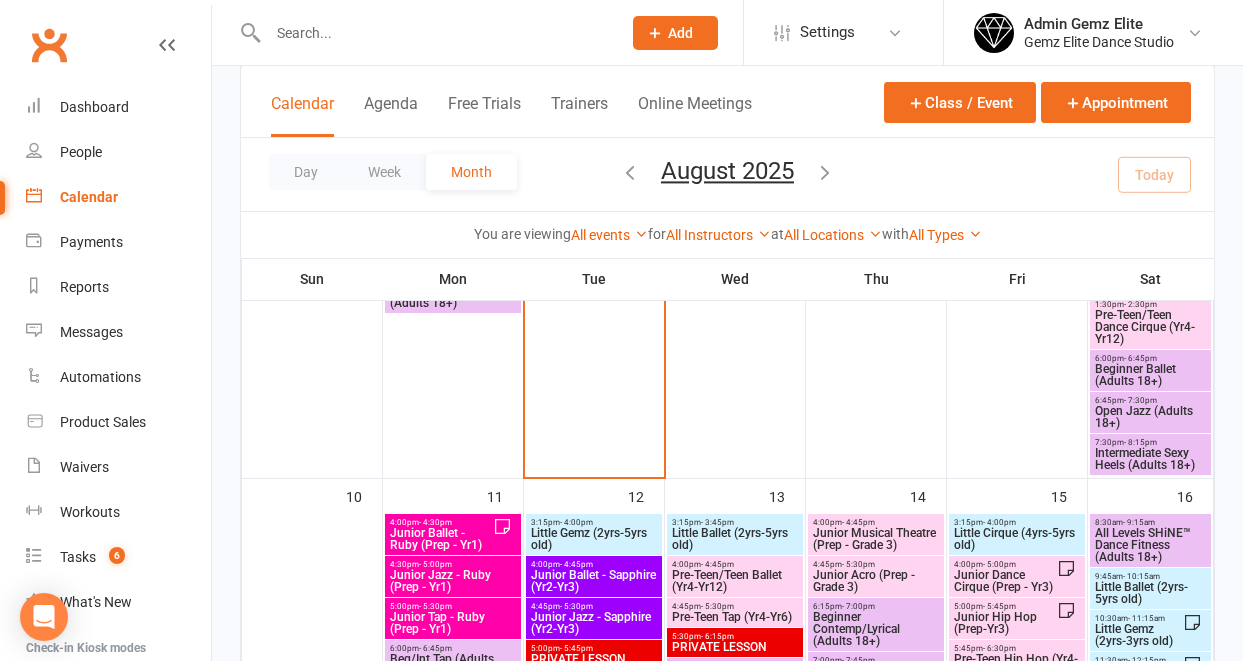 scroll, scrollTop: 877, scrollLeft: 0, axis: vertical 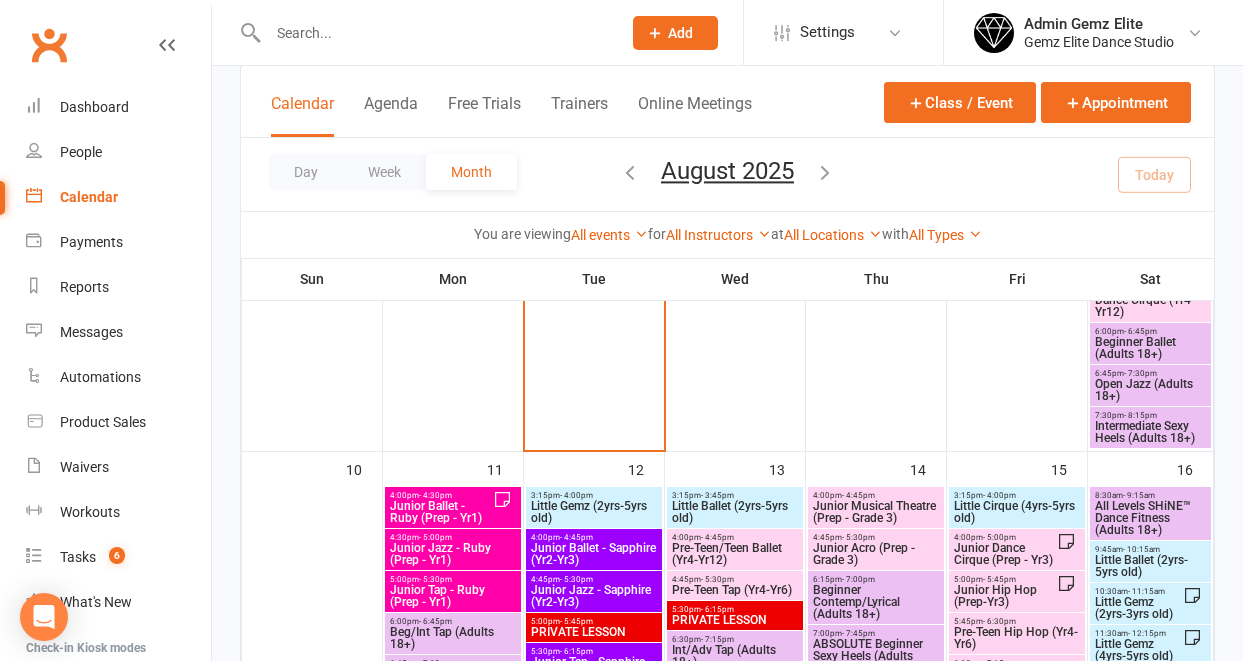 click on "Little Gemz (2yrs-5yrs old)" at bounding box center (594, 512) 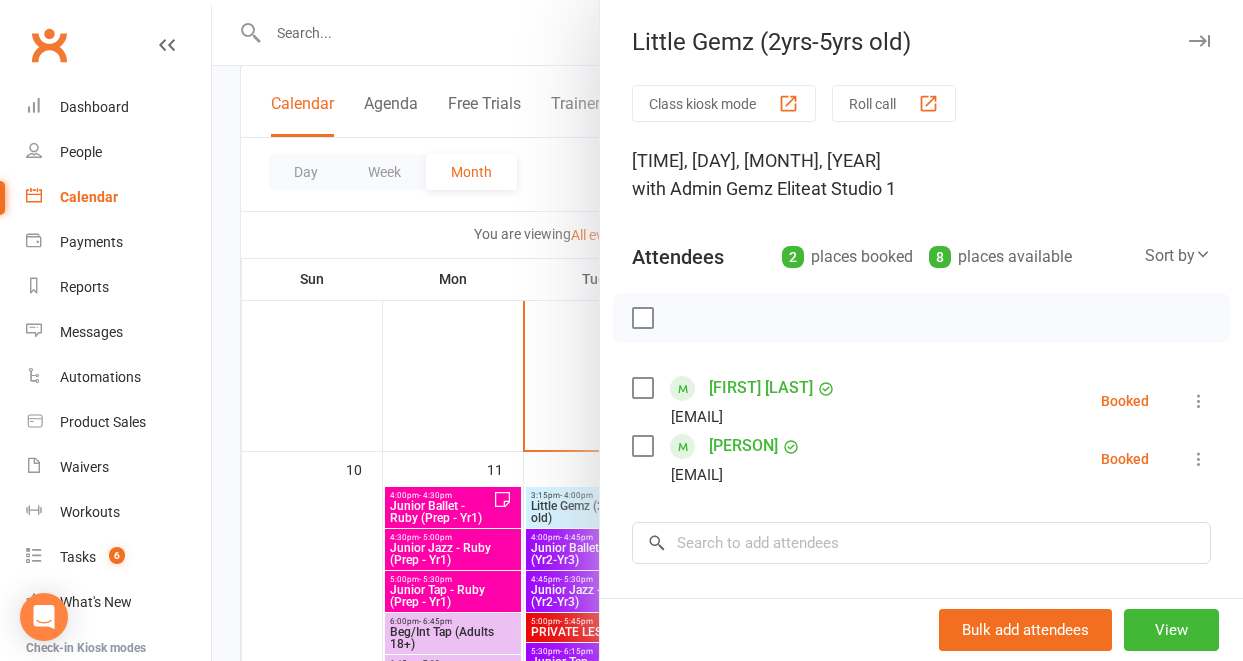 click at bounding box center (1199, 401) 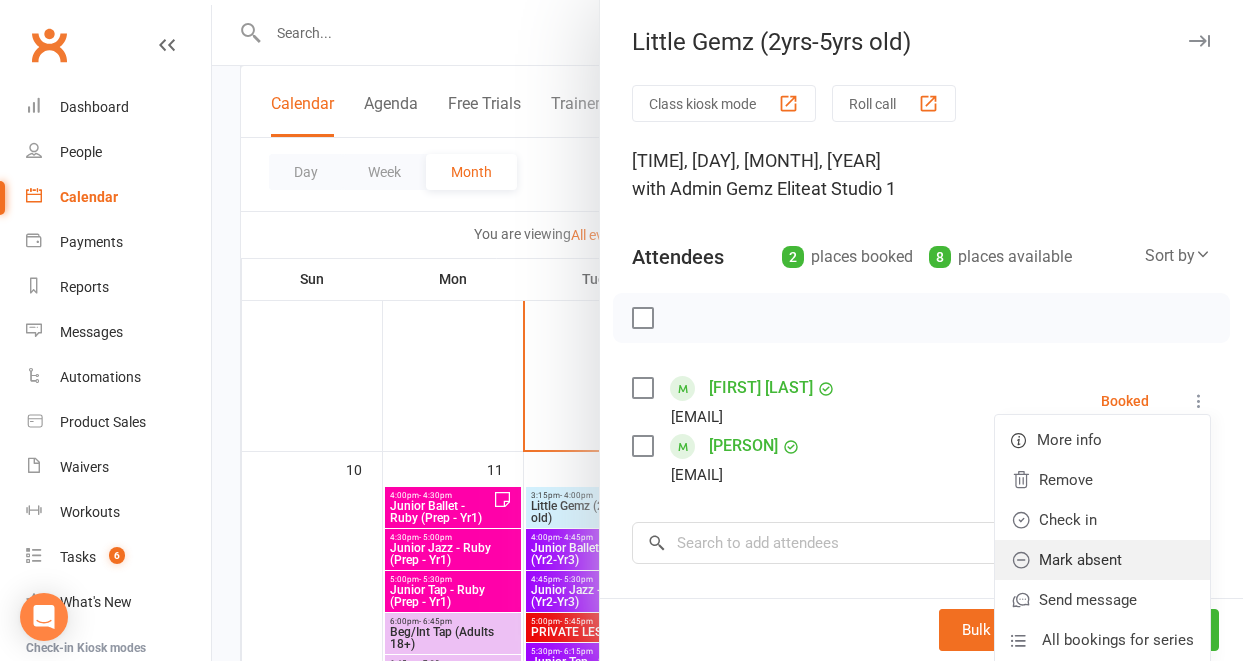 click on "Mark absent" at bounding box center [1102, 560] 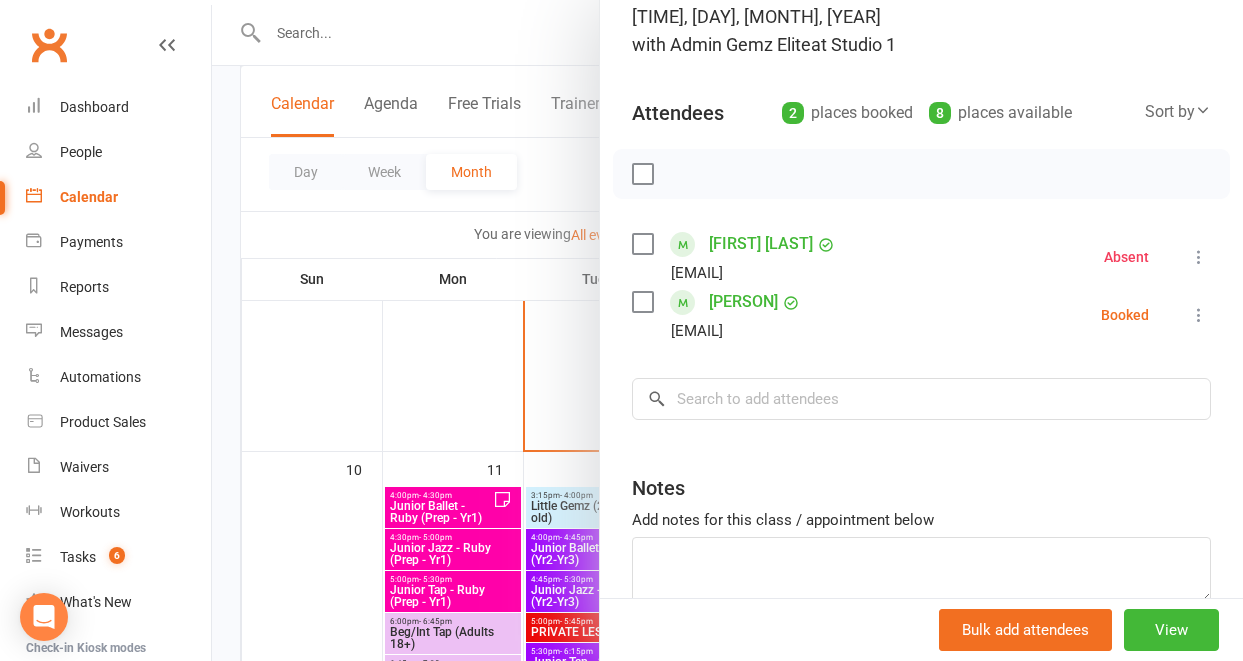 scroll, scrollTop: 240, scrollLeft: 0, axis: vertical 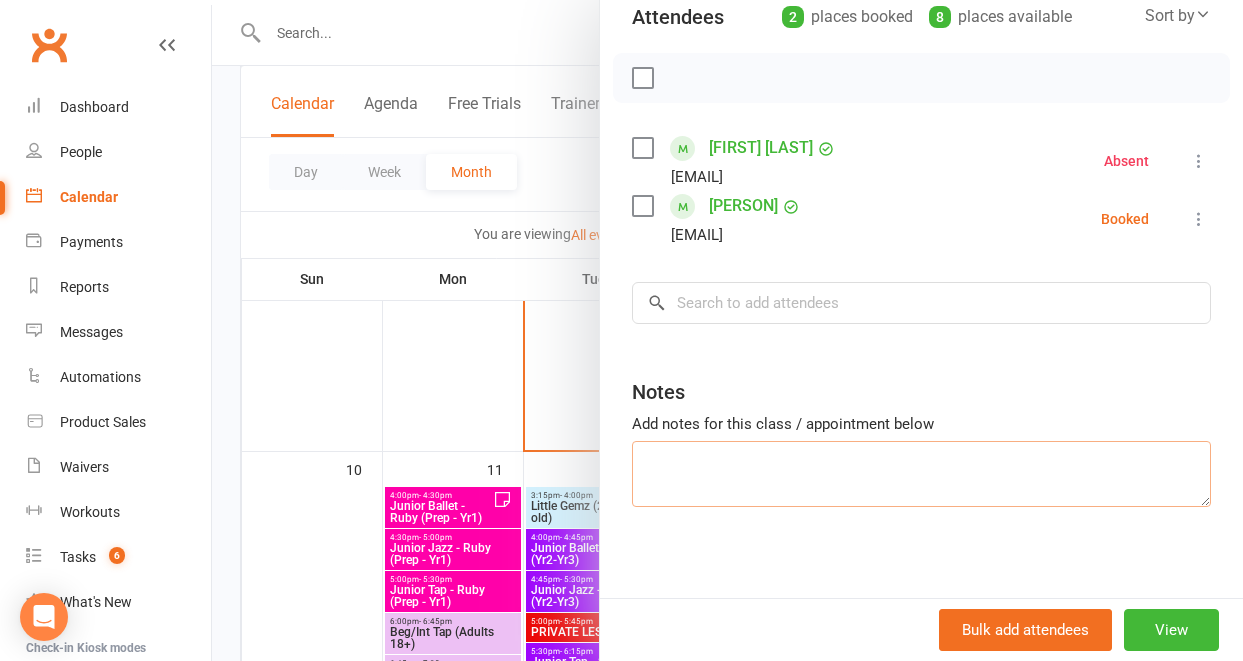 click at bounding box center (921, 474) 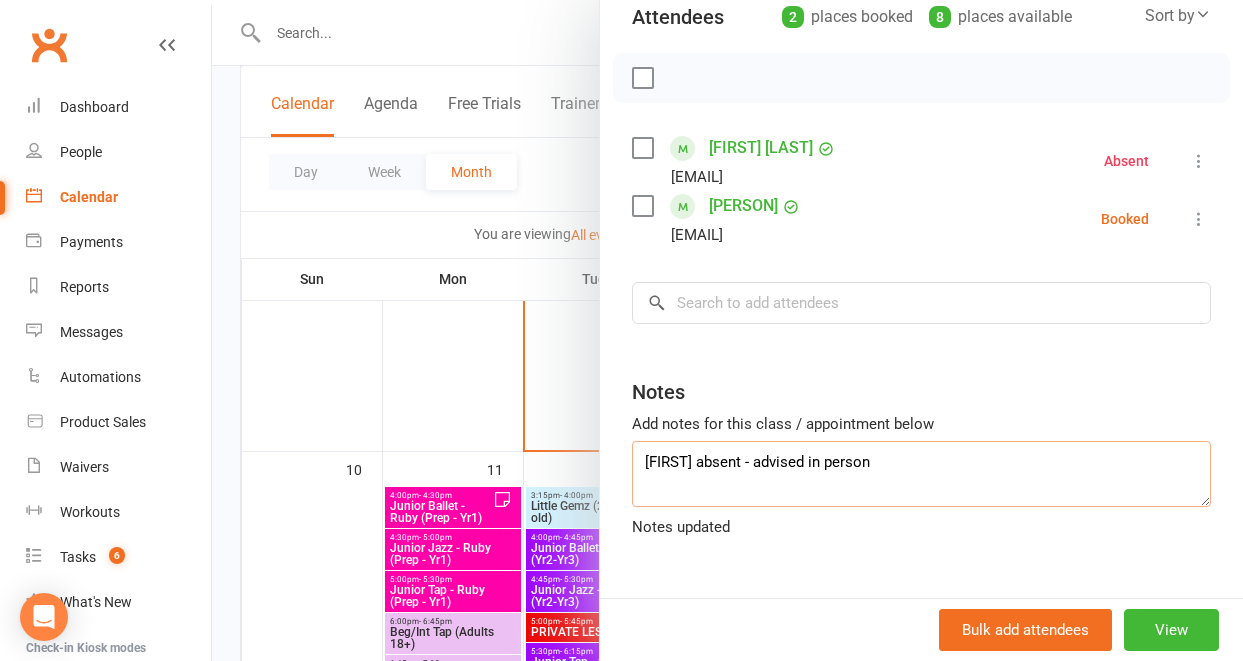 type on "[FIRST] absent - advised in person" 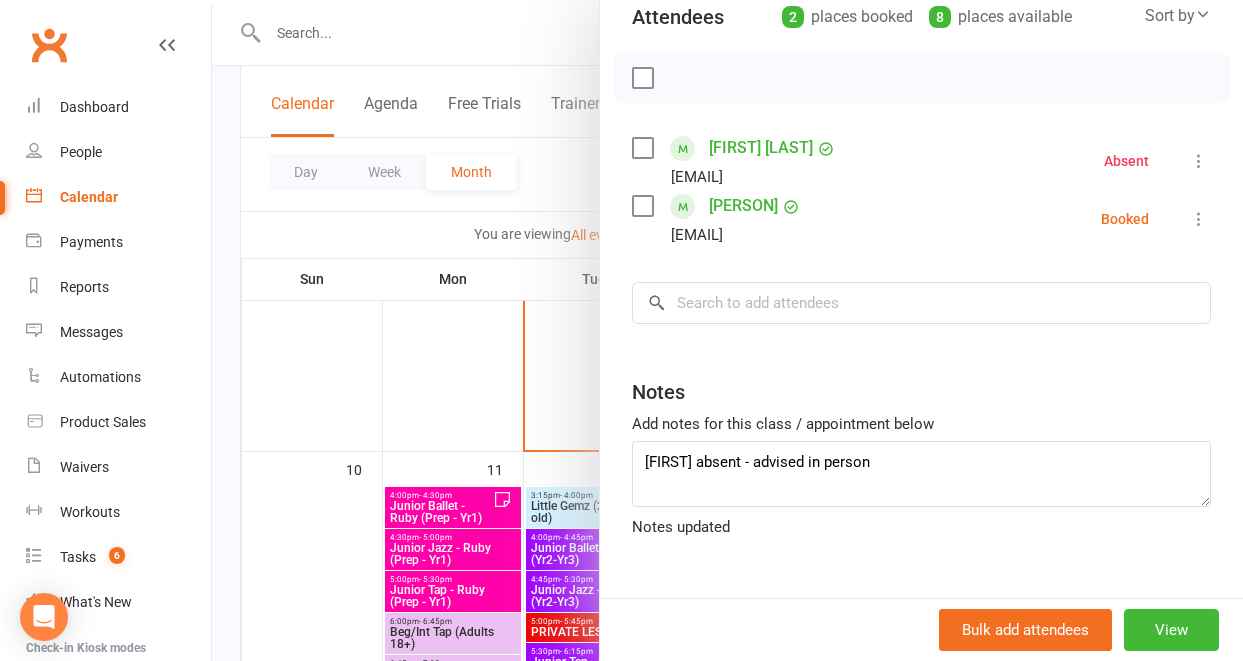 click on "Class kiosk mode  Roll call  3:15 PM - 4:00 PM, Tuesday, August, 12, 2025 with Admin Gemz Elite  at  Studio 1  Attendees  2  places booked 8  places available Sort by  Last name  First name  Booking created    [FIRST] [LAST]  [EMAIL] Absent More info  Remove  Check in  Reset attendance  Send message  All bookings for series    [FIRST] [LAST]  [EMAIL] Booked More info  Remove  Check in  Mark absent  Send message  All bookings for series  × No results
Notes  Add notes for this class / appointment below [FIRST] absent - advised in person Notes updated" at bounding box center [921, 242] 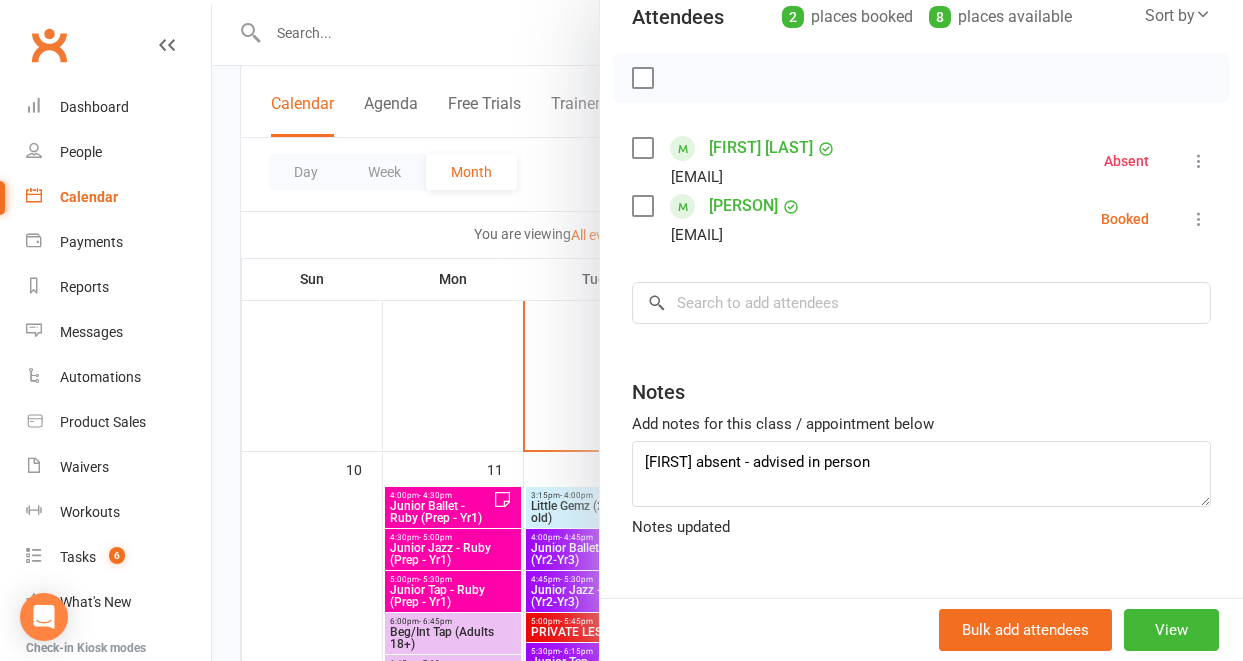 click on "[FIRST] [LAST]" at bounding box center (761, 148) 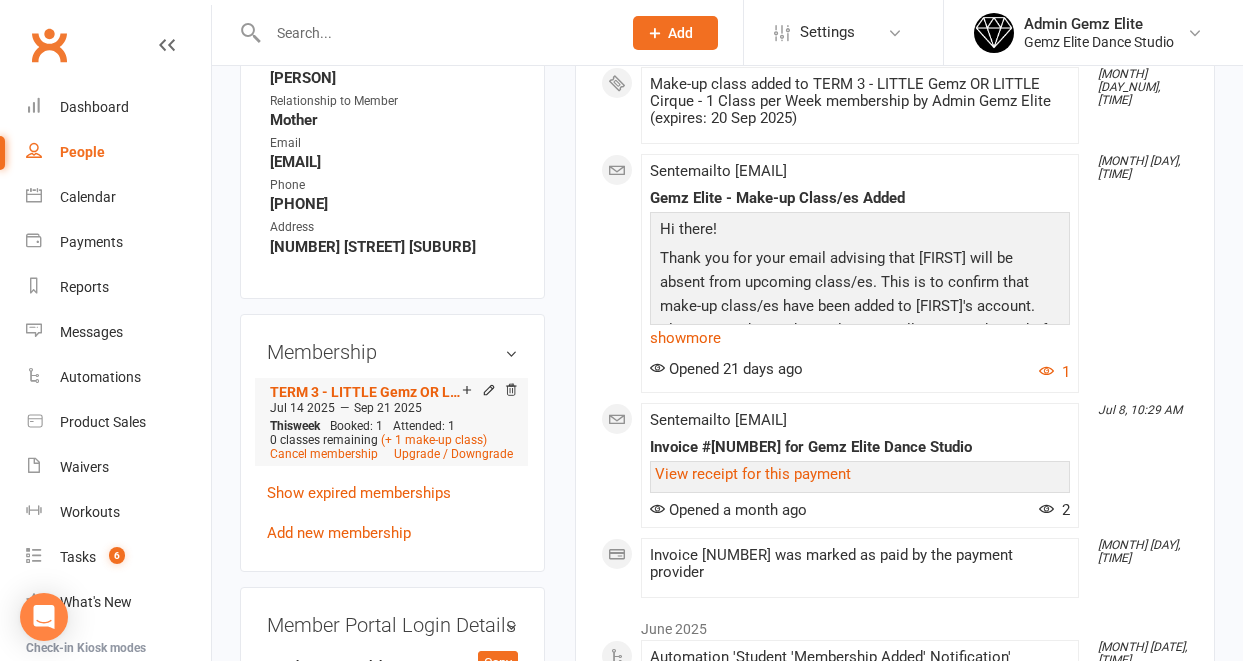 scroll, scrollTop: 1034, scrollLeft: 0, axis: vertical 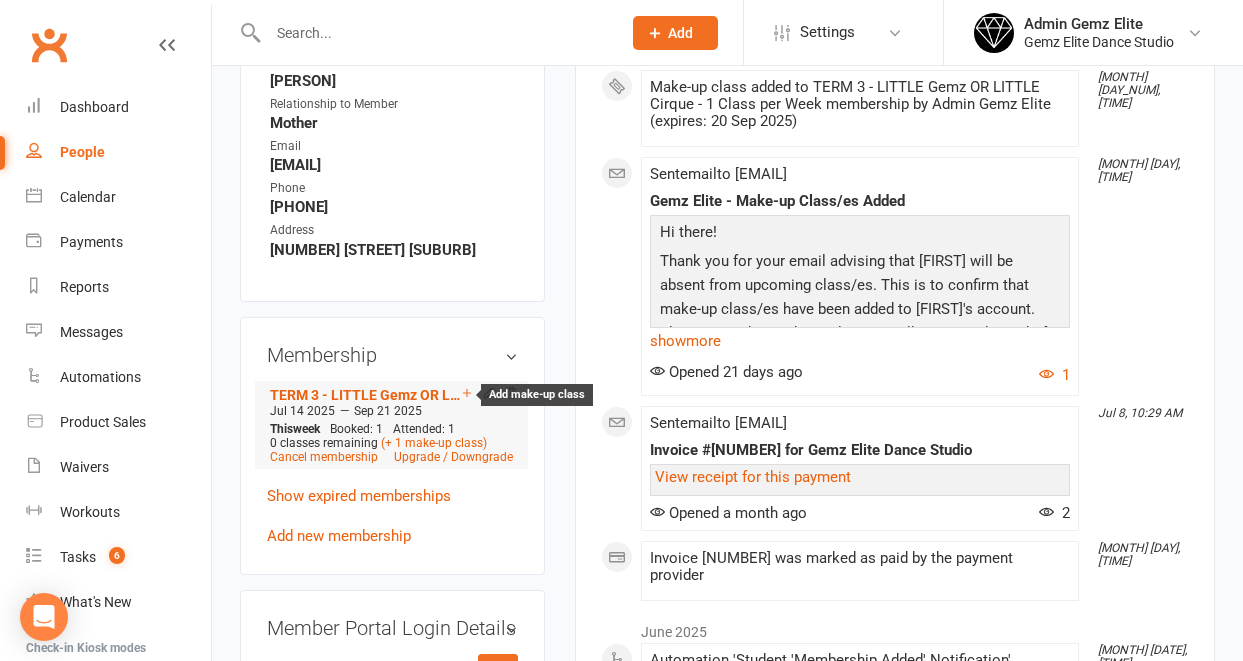 click 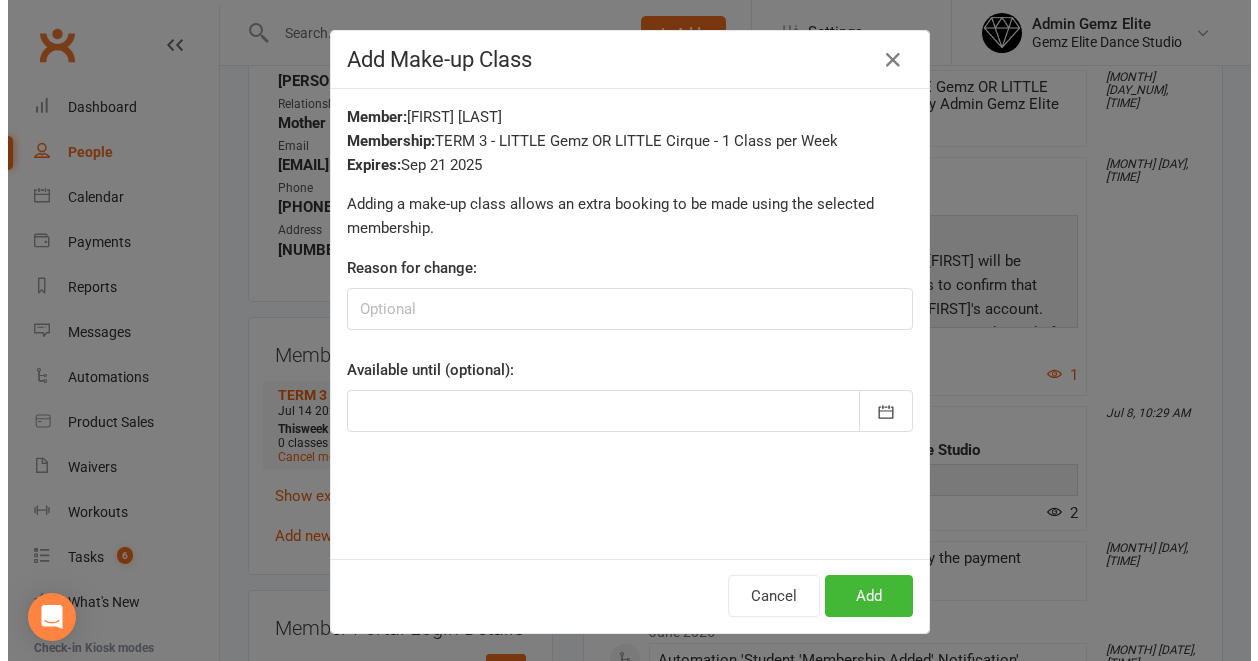 scroll, scrollTop: 1034, scrollLeft: 0, axis: vertical 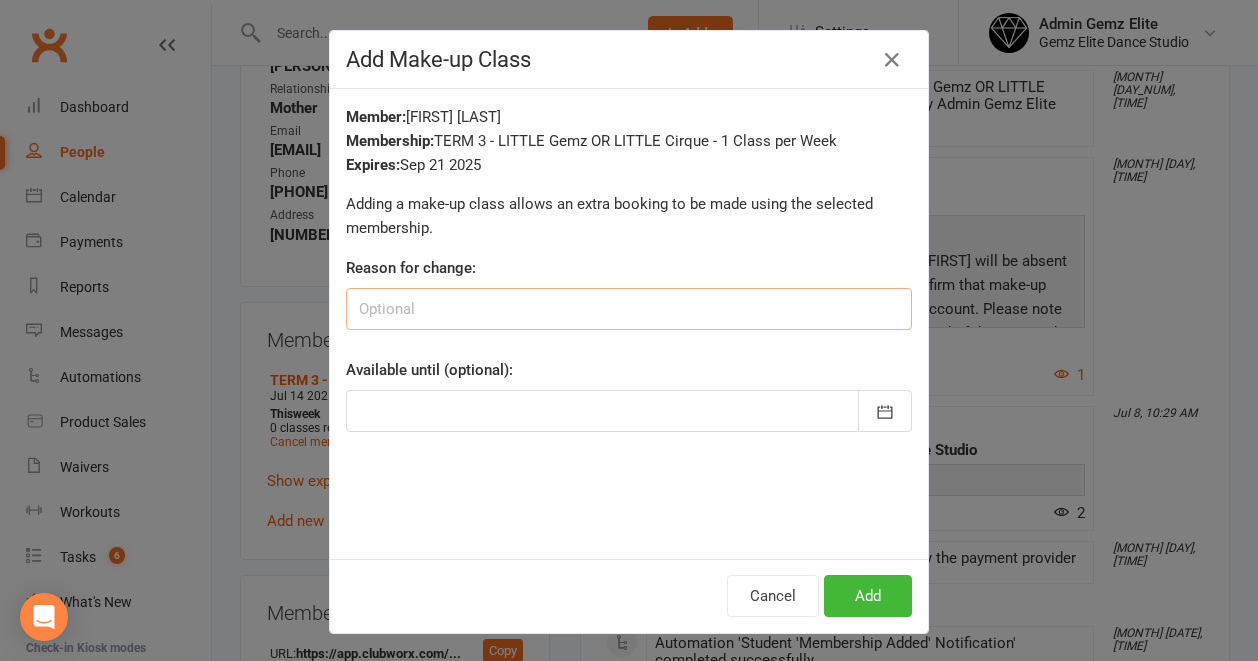 click at bounding box center [629, 309] 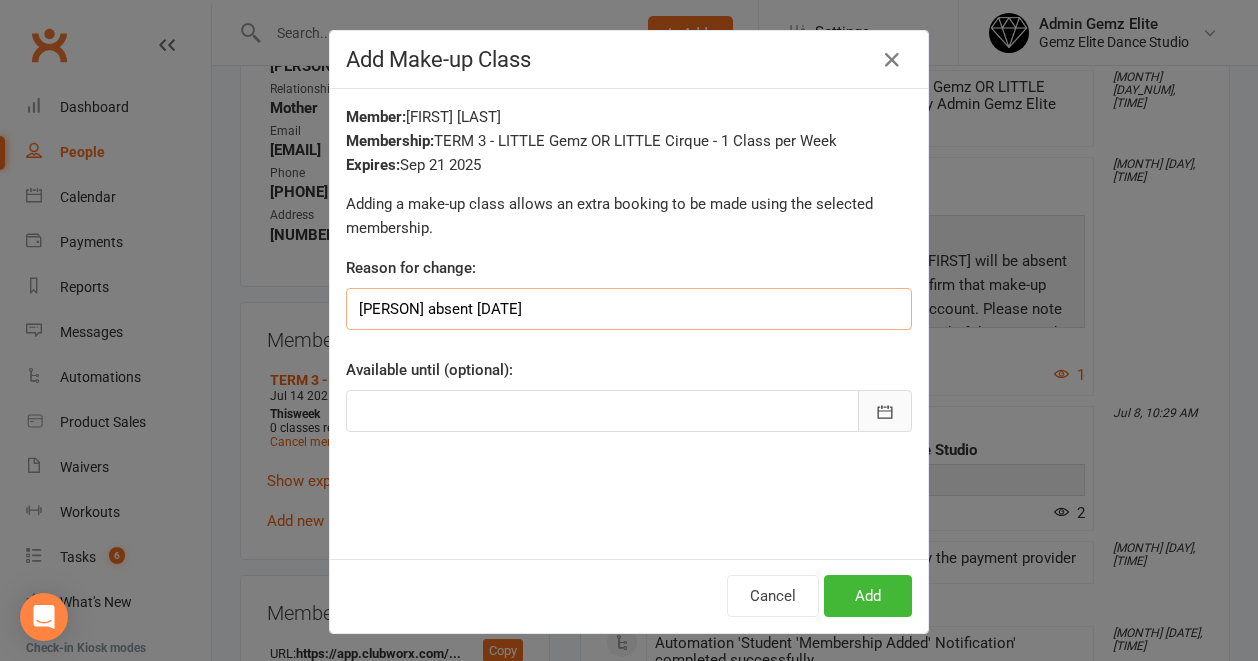 type on "[PERSON] absent [DATE]" 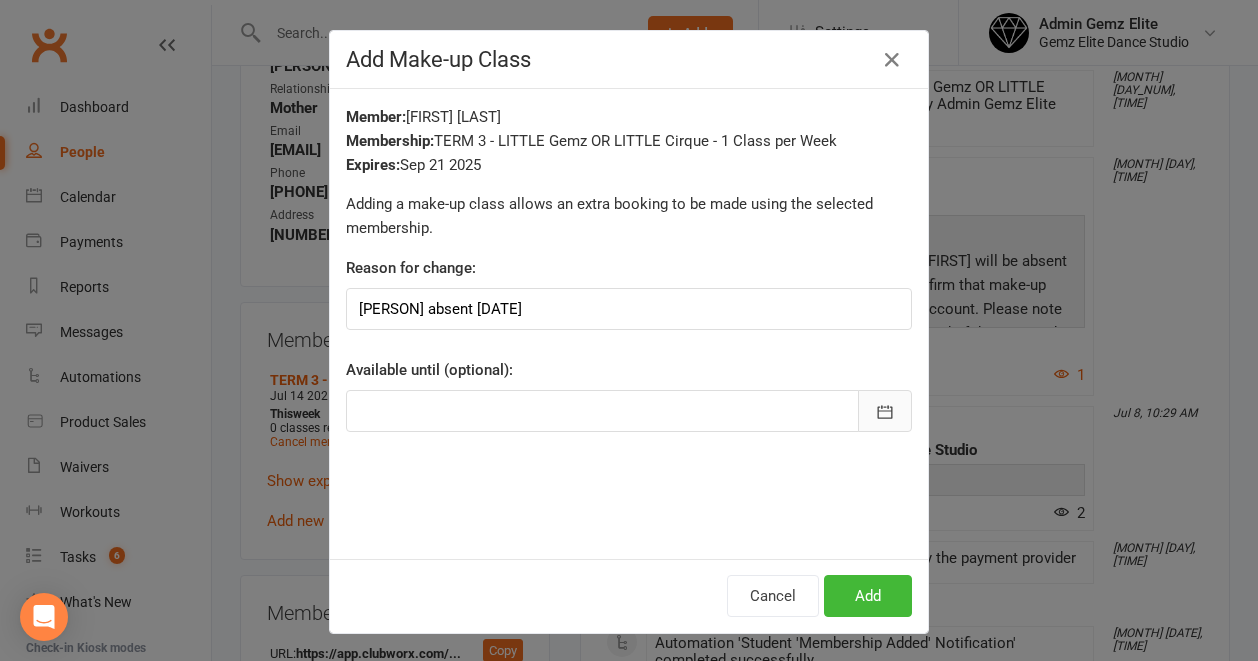 click 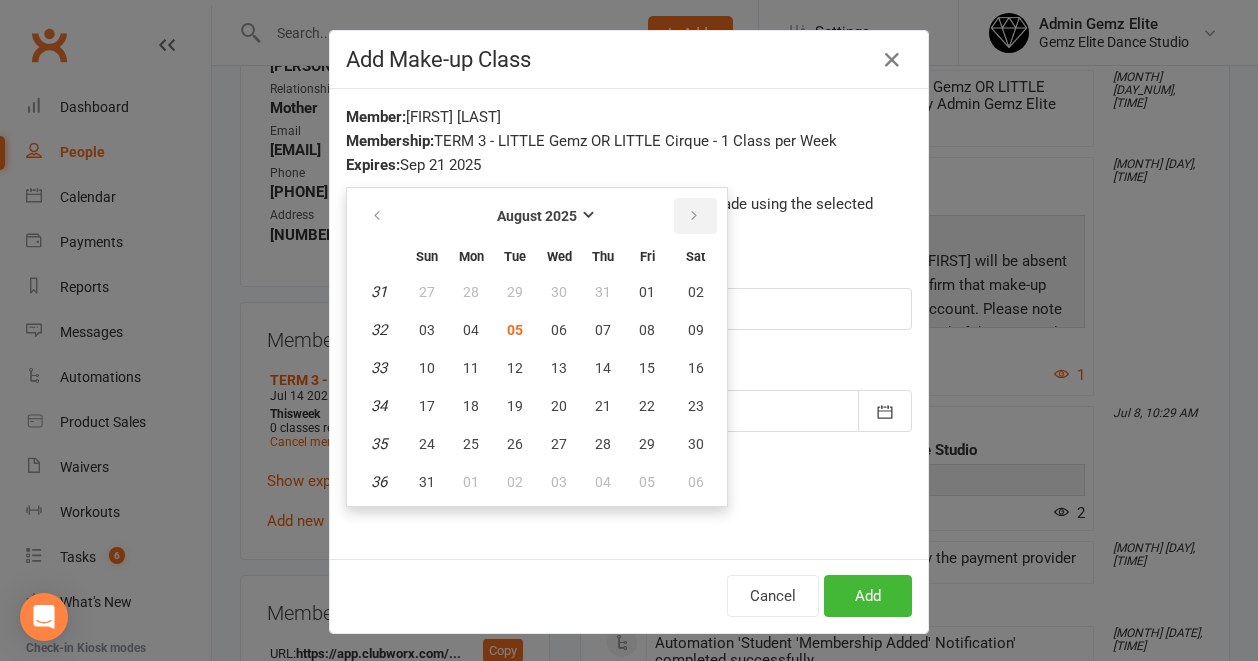 click at bounding box center [694, 216] 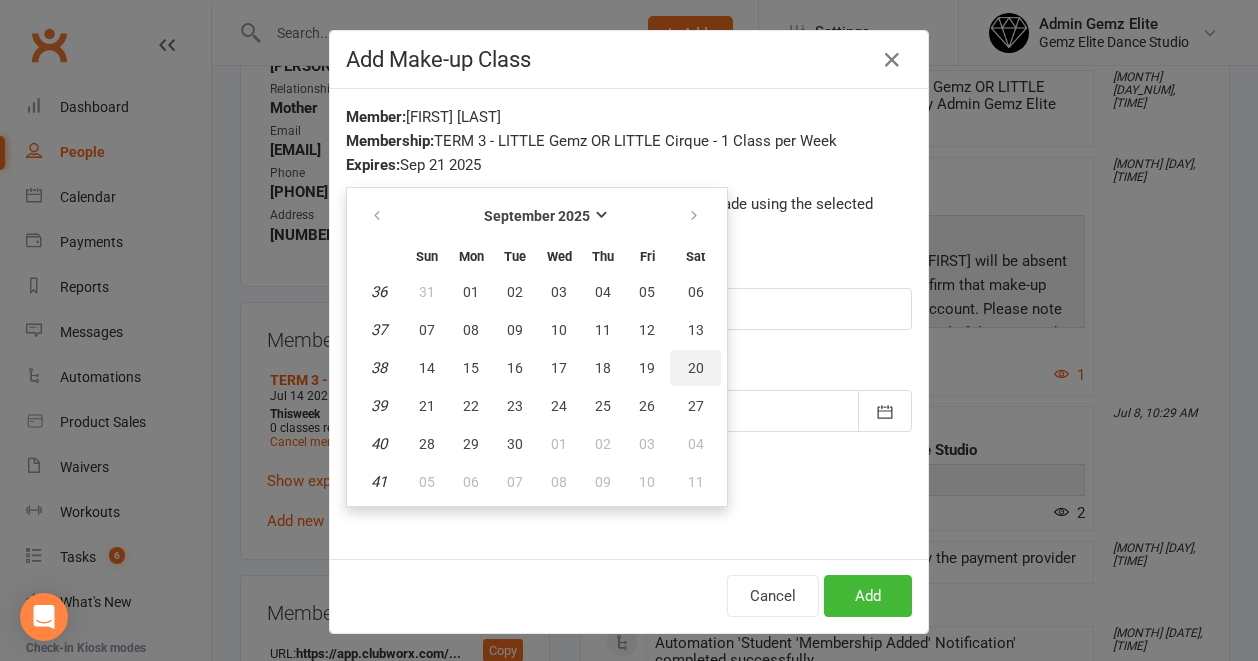 click on "20" at bounding box center (696, 368) 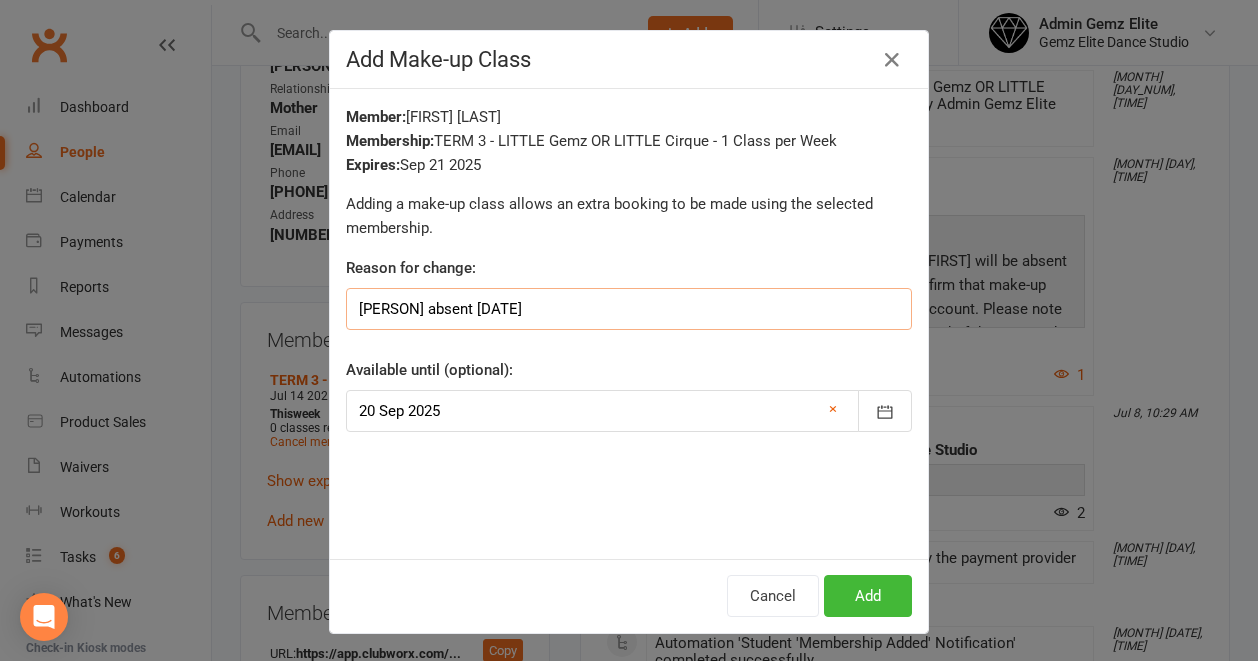 click on "[PERSON] absent [DATE]" at bounding box center [629, 309] 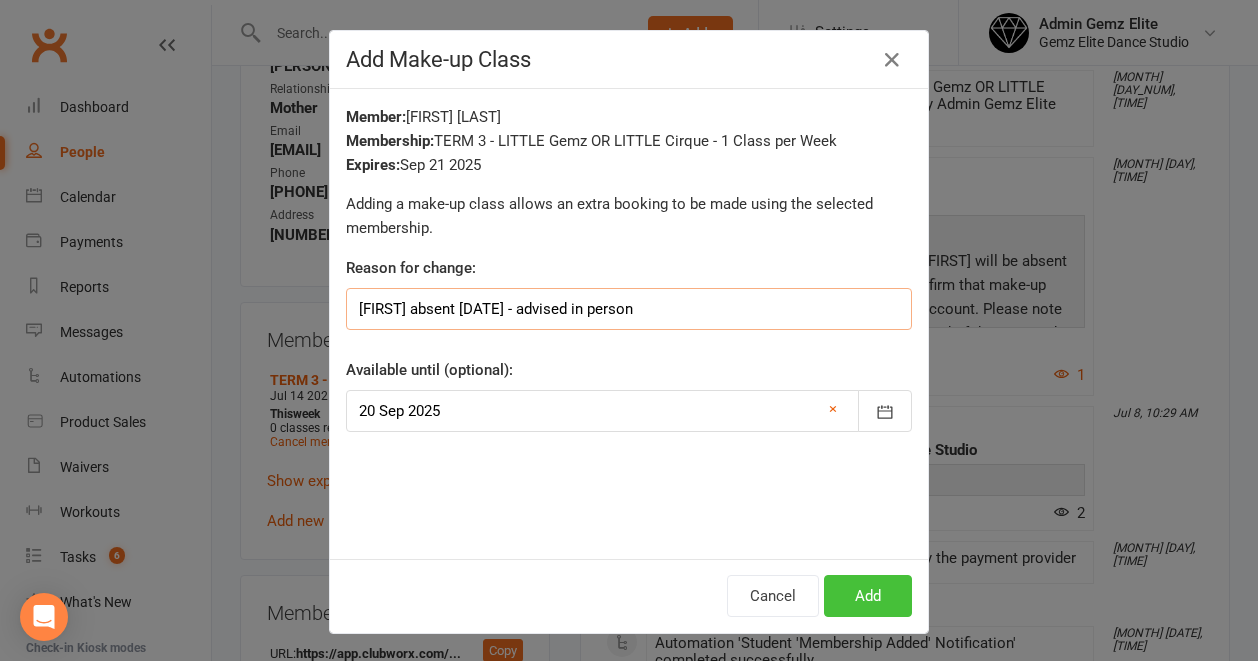 type on "[FIRST] absent [DATE] - advised in person" 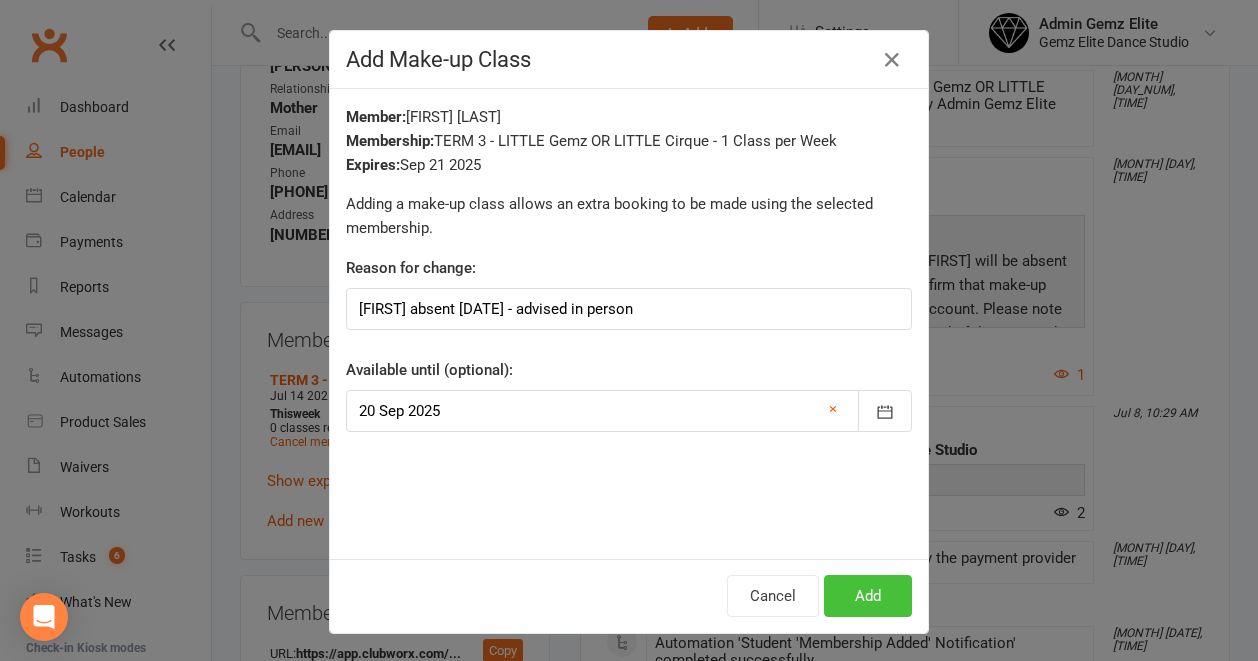 click on "Add" at bounding box center [868, 596] 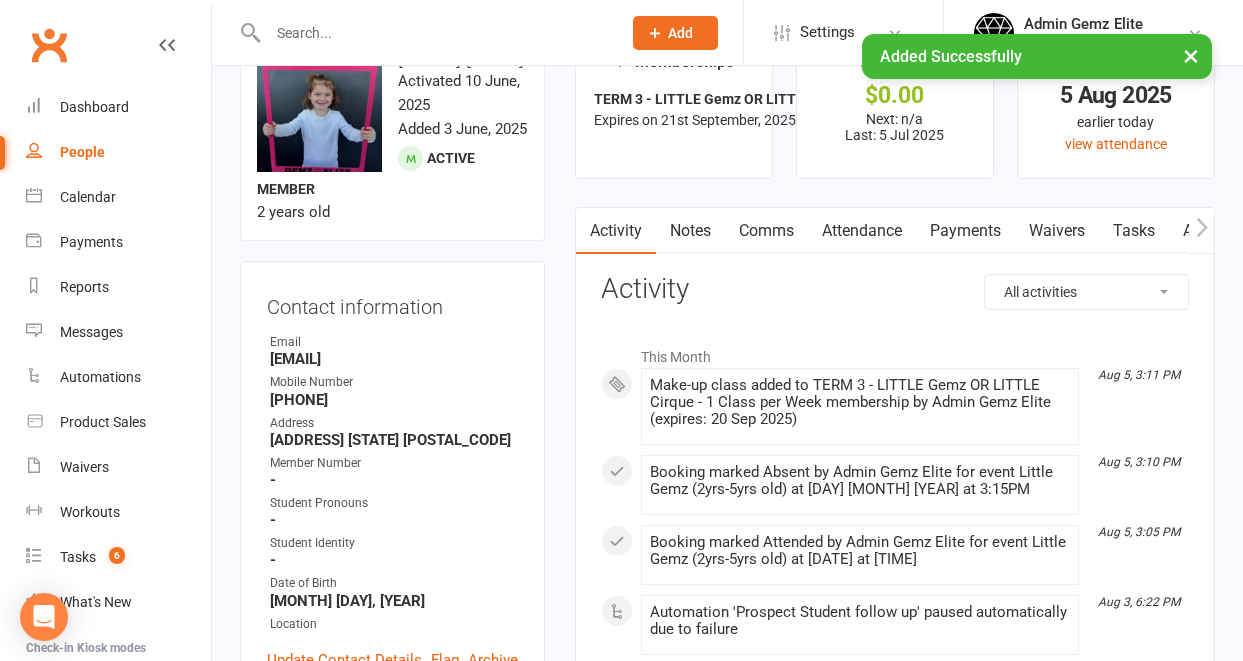 scroll, scrollTop: 0, scrollLeft: 0, axis: both 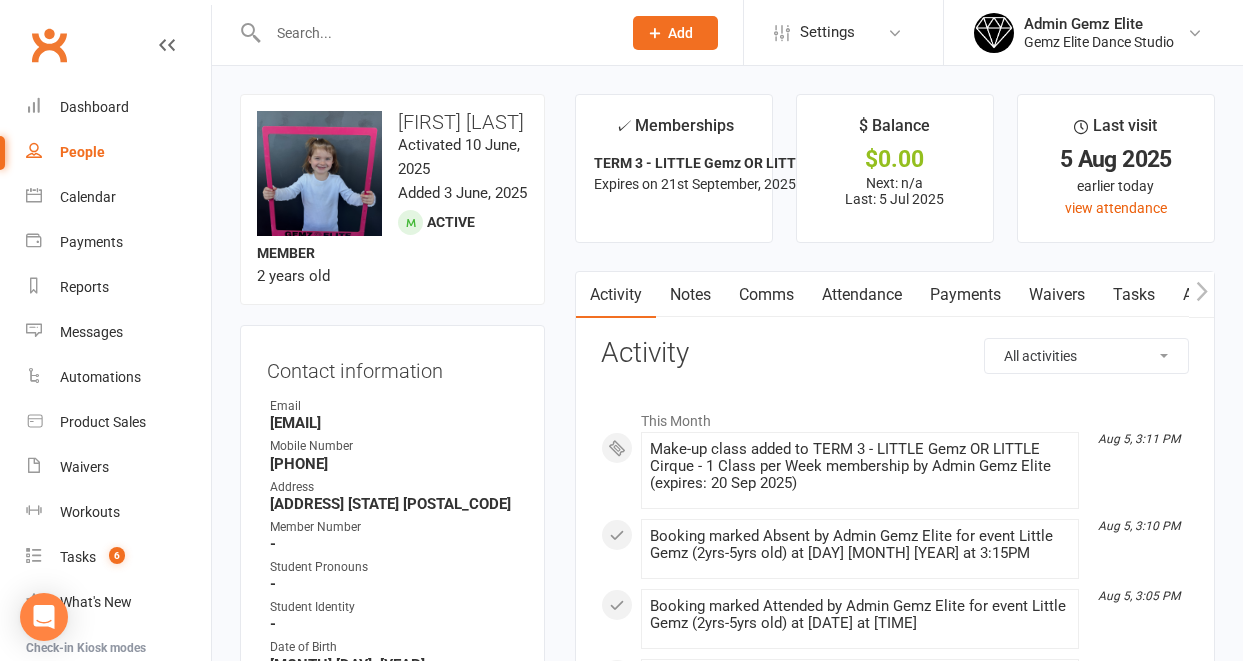 click on "Comms" at bounding box center [766, 295] 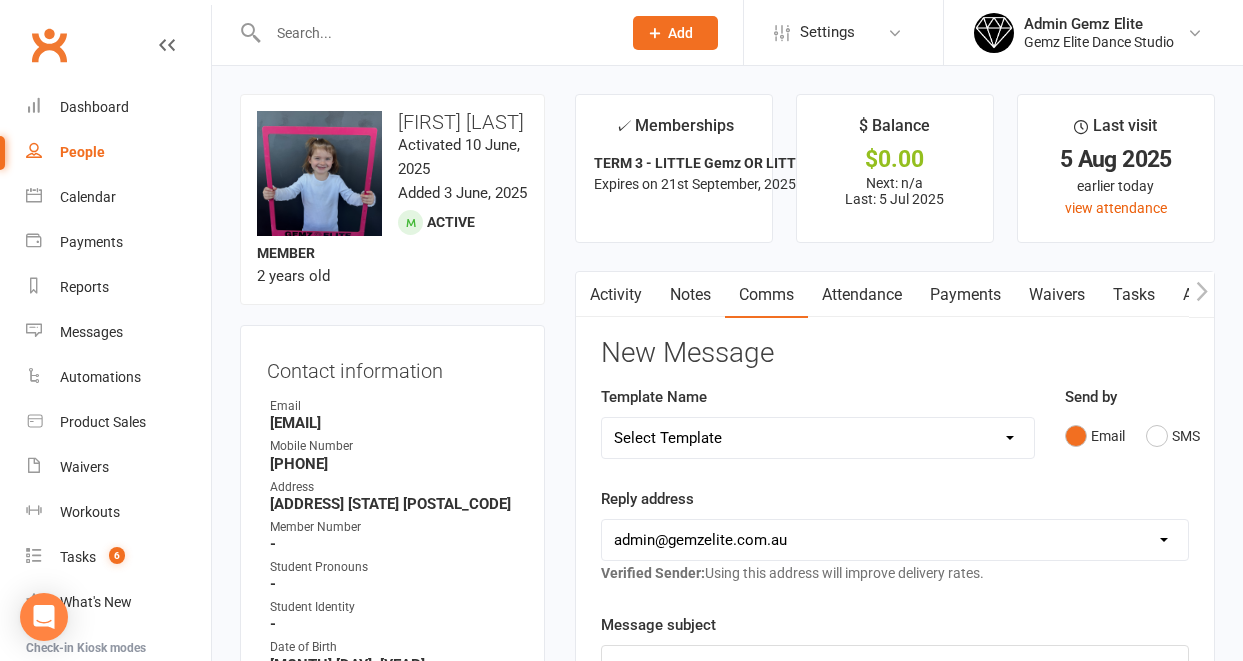 click on "Select Template [Email] STUDENT - Absent - Makeup Class Added [Email] ADULTS - 28/6/25 Classes Cancelled  [Email] ADULTS - Birthday Wish [Email] CYCLONE ALFRED [Email] Email to send - T1-25 [Email] ENROLMENT - End of Term Email [SMS] GENERAL - Google review text [Email] Member - Term Continuation [Email] OPEN 2025- 5th of May - Open Labour Day Email [Email] STUDENT - Dance Up/Down Invitation [Email] STUDENT - Respect [Email] STUDENTS - MAKE-UP REMINDER [Email] ADULTS - Payment update [Email] APRIL 7th 2025 - Remind families term 2 payments   [Email] ENROLMENT - Payment update [Email] PAYMENT - CHANGE OF PAYMENT DETAILS [Email] STUDENT FAILED PAYMENTS EMAIL [Email] ADULTS - Trial Form Request [Email] PROSPECT - Enrolment Forms [Email] PROSPECT - Follow up [Email] PROSPECT - Little Gemz - Week 7/8 [Email] PROSPECT - No Show [Email] PROSPECT - Trial Form Request - Junior Classes [Email] PROSPECT - Trial Form Request - Little Classes [Email] PROSPECT - Trial Form Request - Pre-Teen Classes [Email] ANZAC DAY 2025" at bounding box center (818, 438) 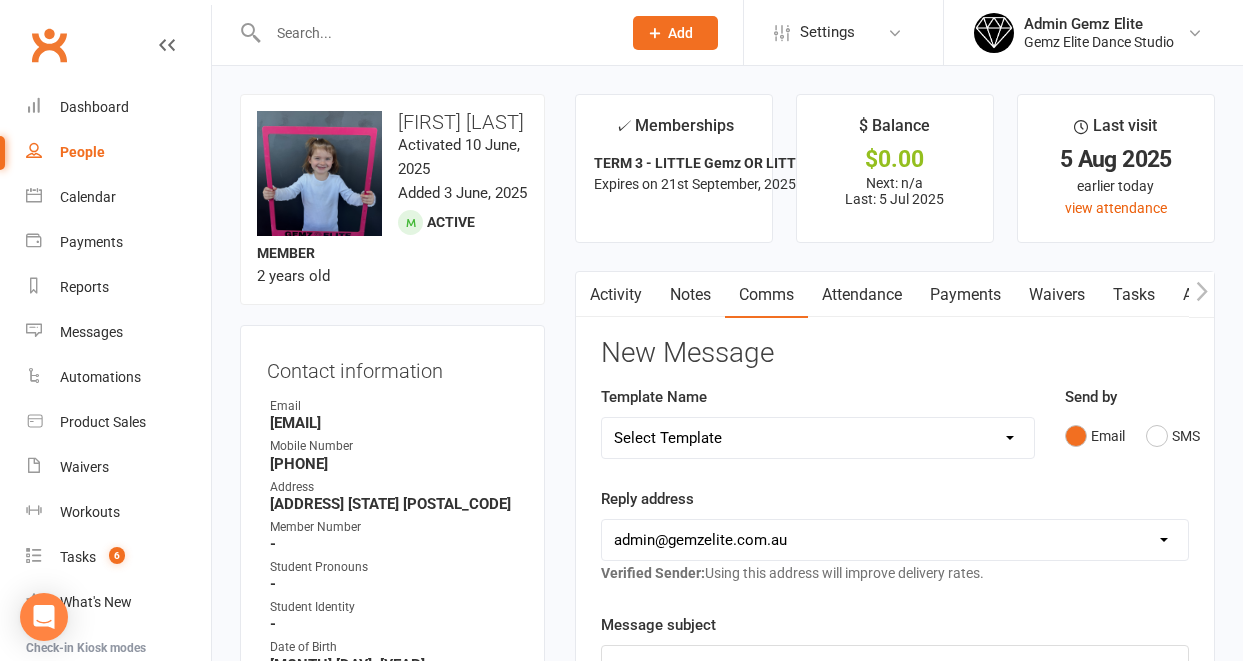 select on "0" 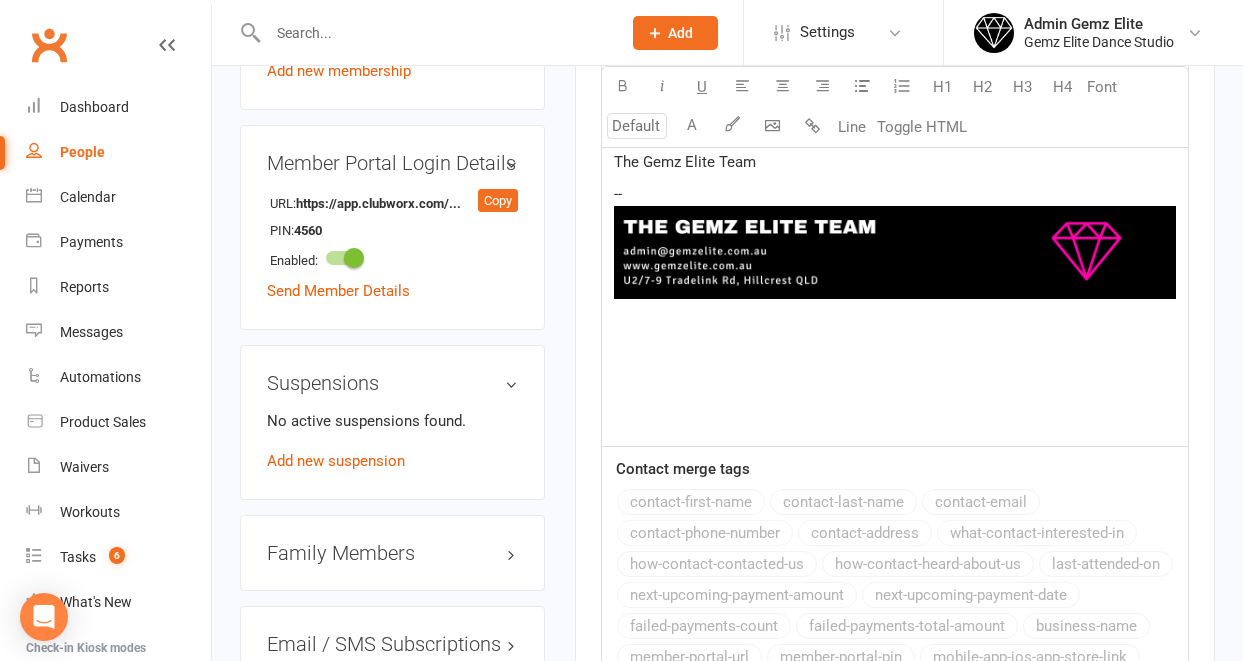 scroll, scrollTop: 1779, scrollLeft: 0, axis: vertical 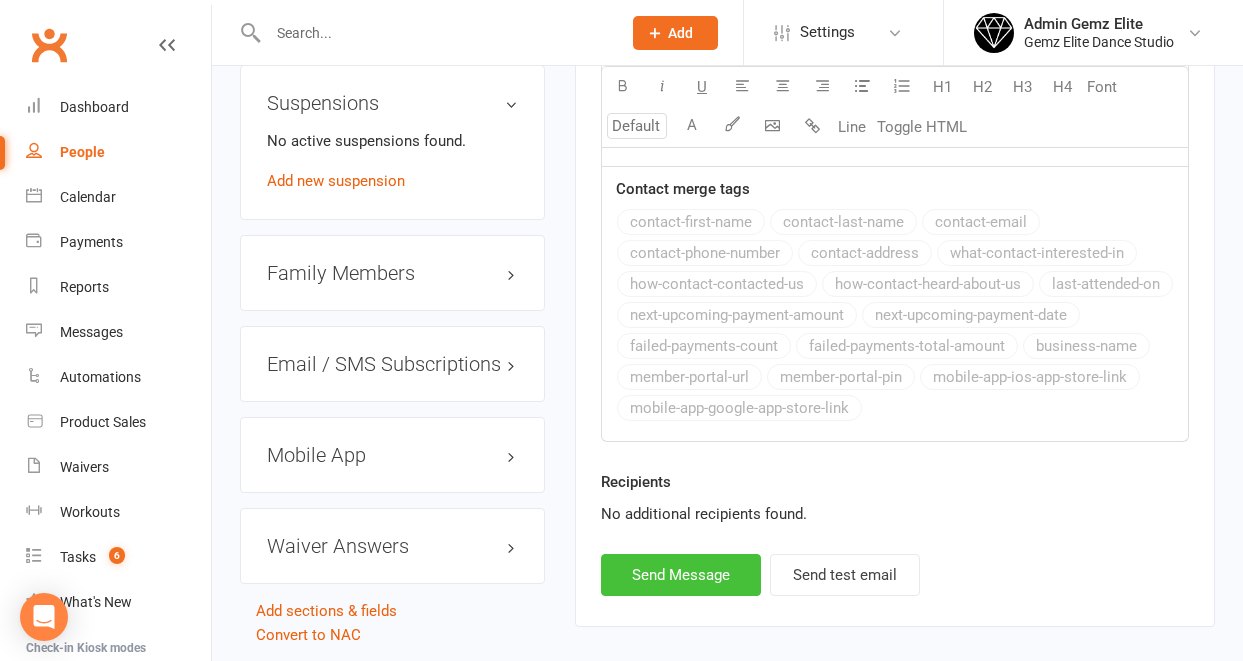 click on "Send Message" at bounding box center (681, 575) 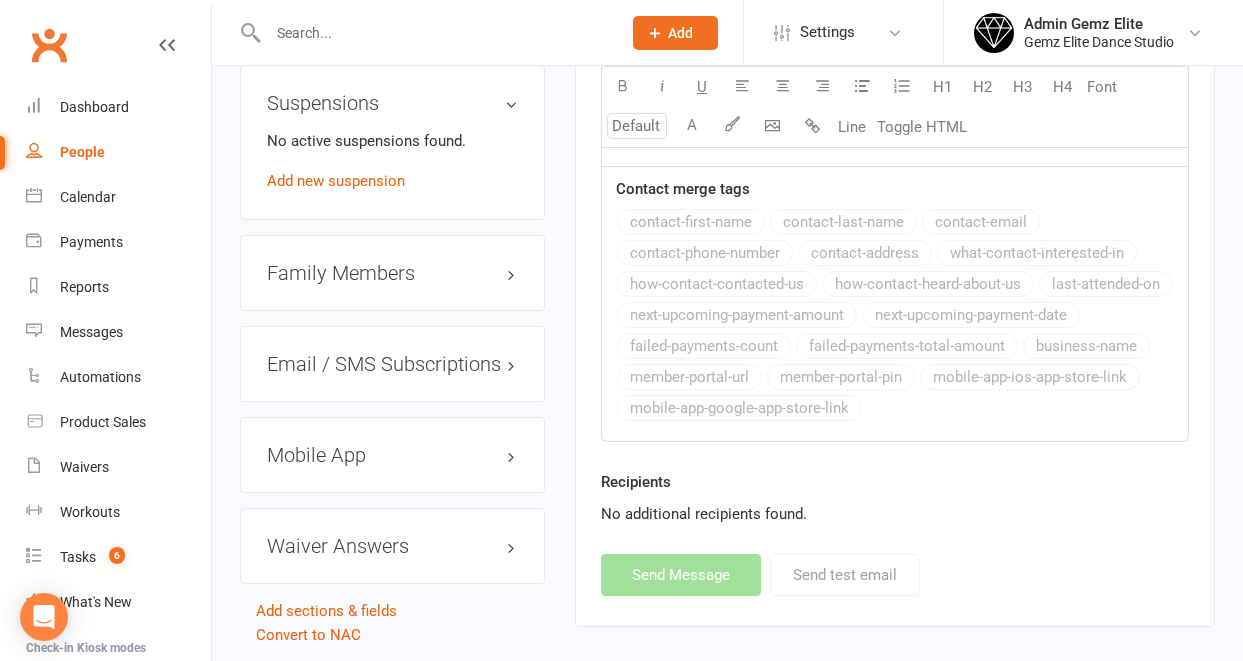 select 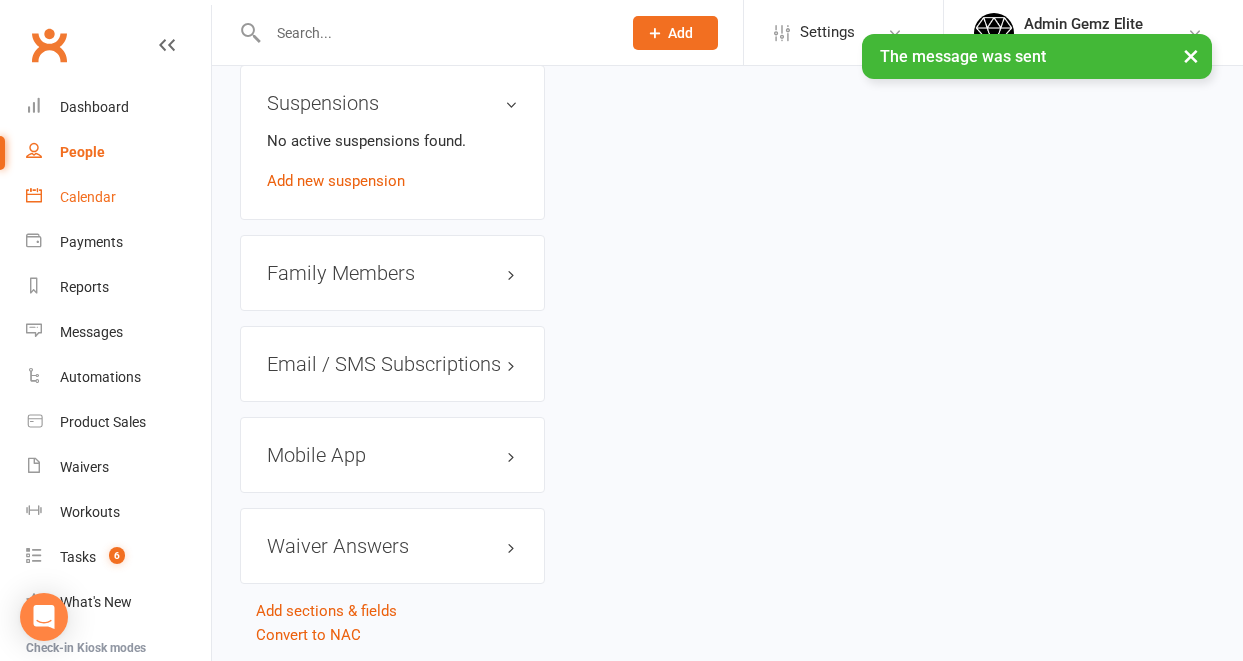 click on "Calendar" at bounding box center [88, 197] 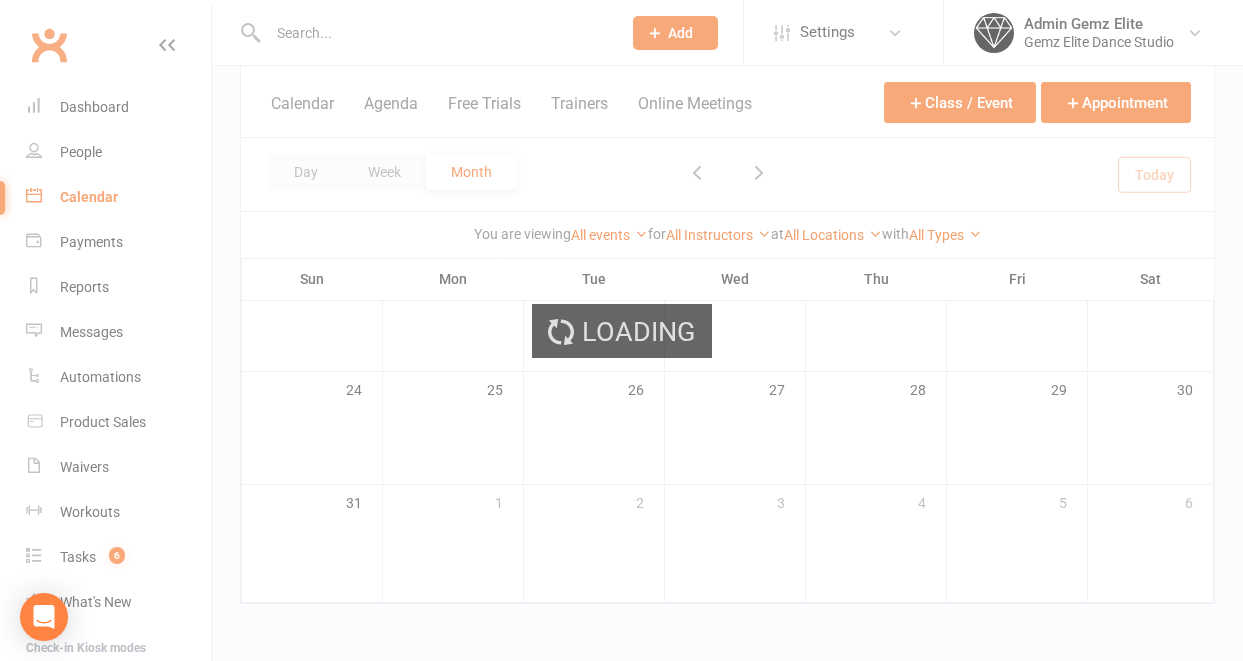 scroll, scrollTop: 0, scrollLeft: 0, axis: both 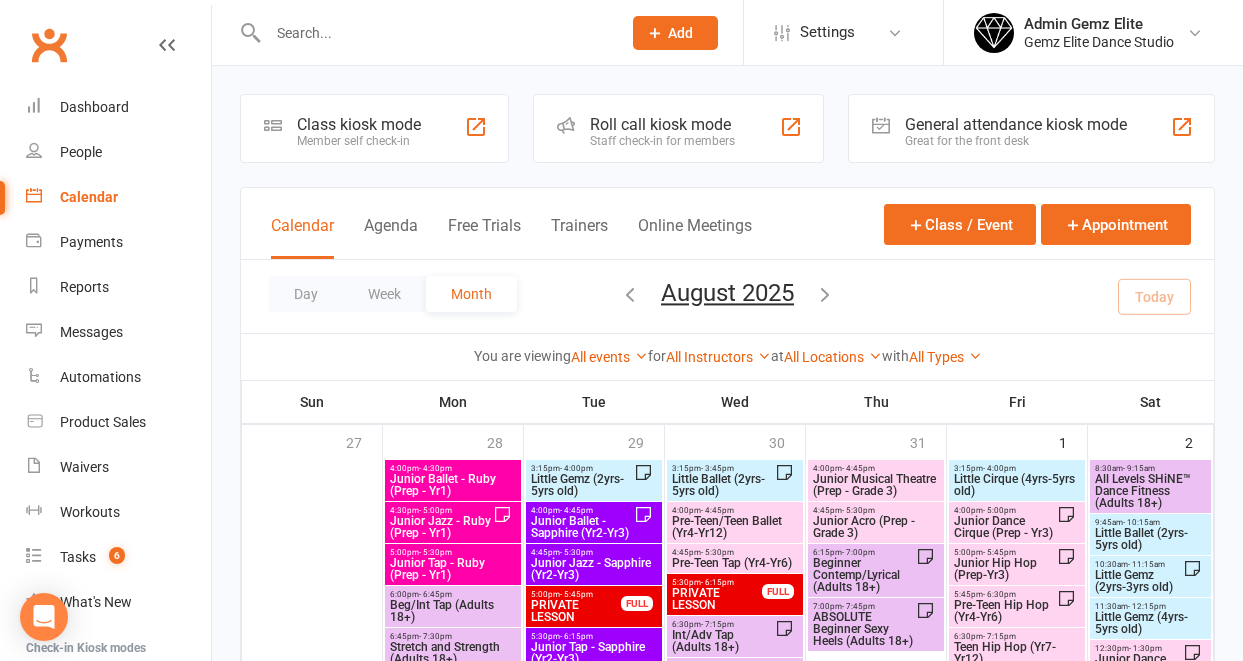 click on "Little Gemz (2yrs-5yrs old)" at bounding box center (582, 485) 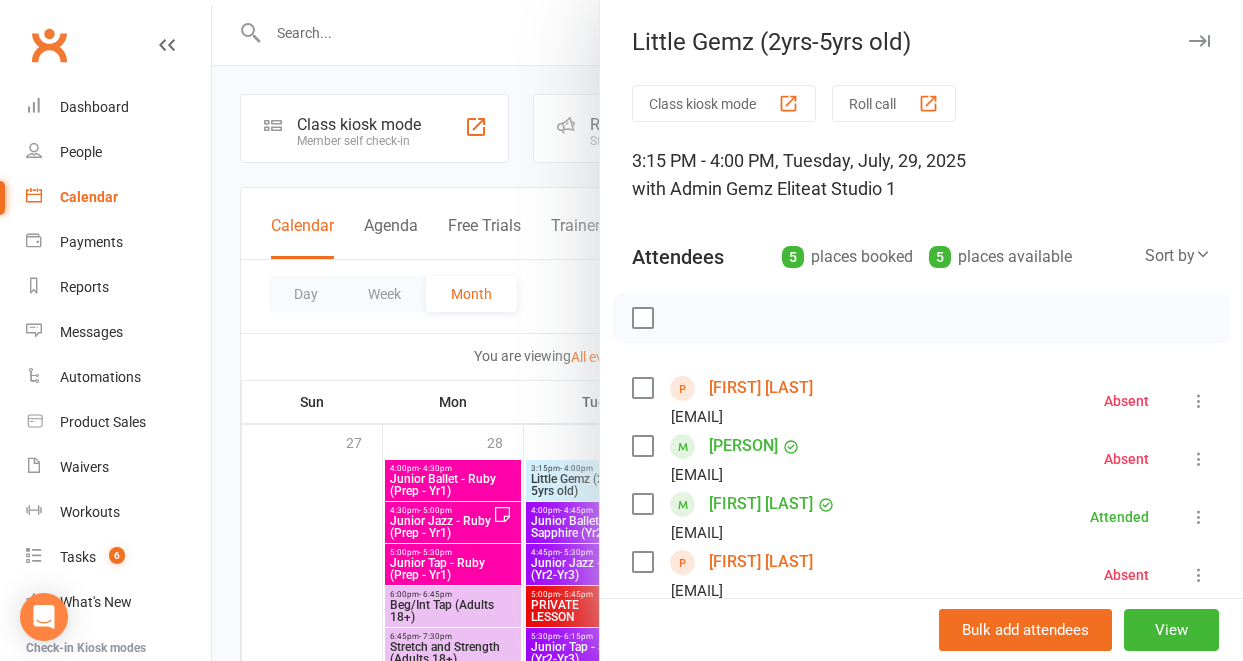 click at bounding box center (727, 330) 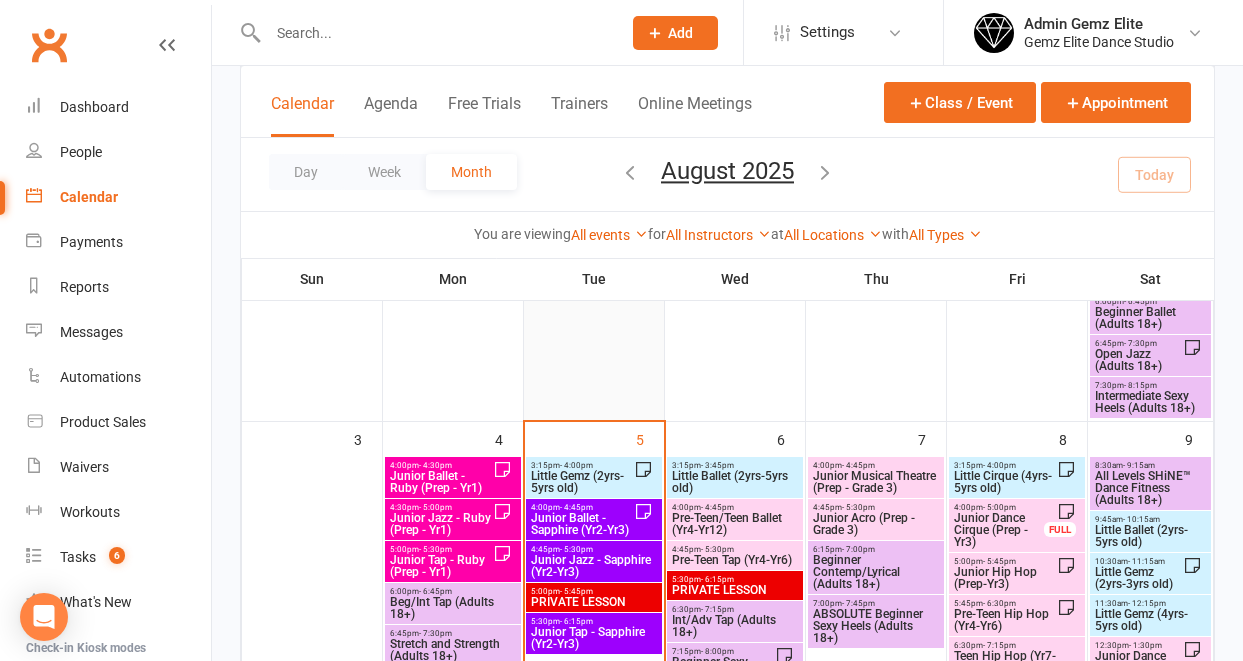 scroll, scrollTop: 450, scrollLeft: 0, axis: vertical 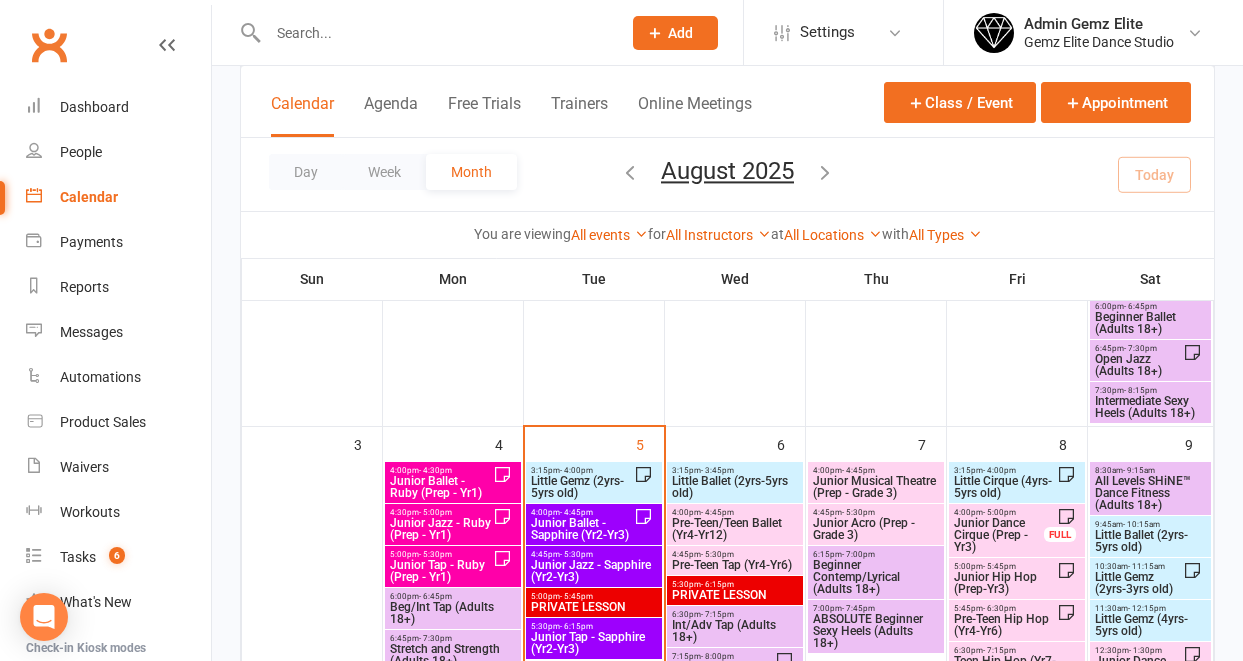 click on "Little Gemz (2yrs-5yrs old)" at bounding box center [582, 487] 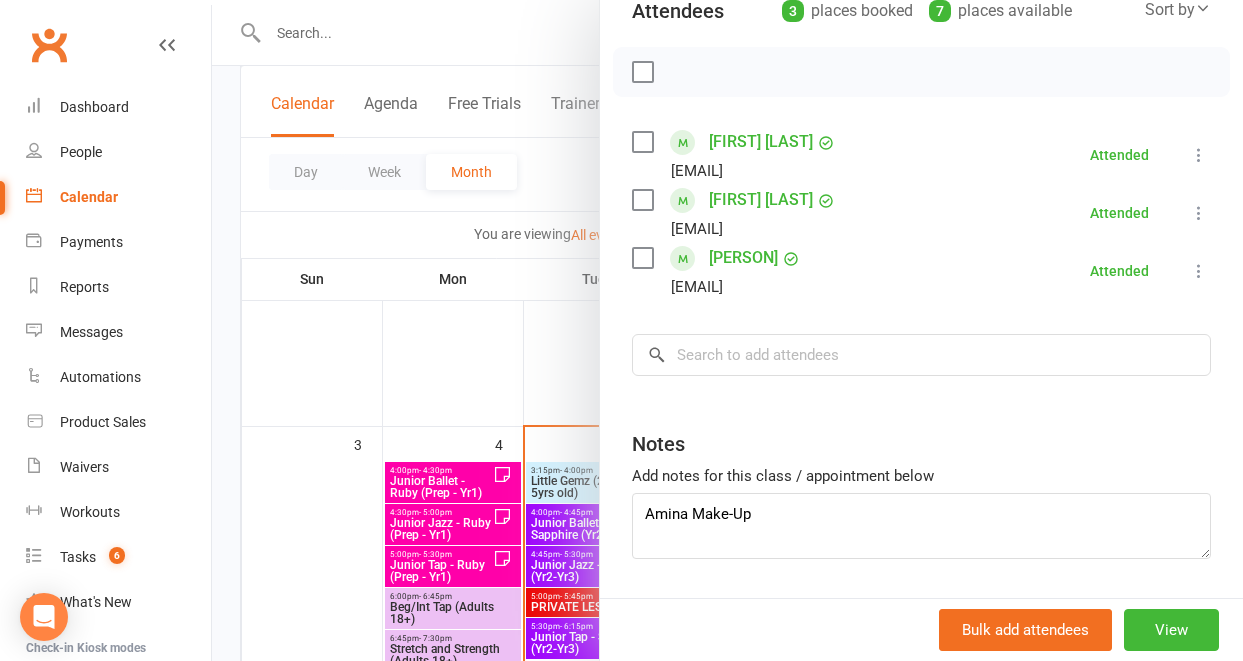 scroll, scrollTop: 307, scrollLeft: 0, axis: vertical 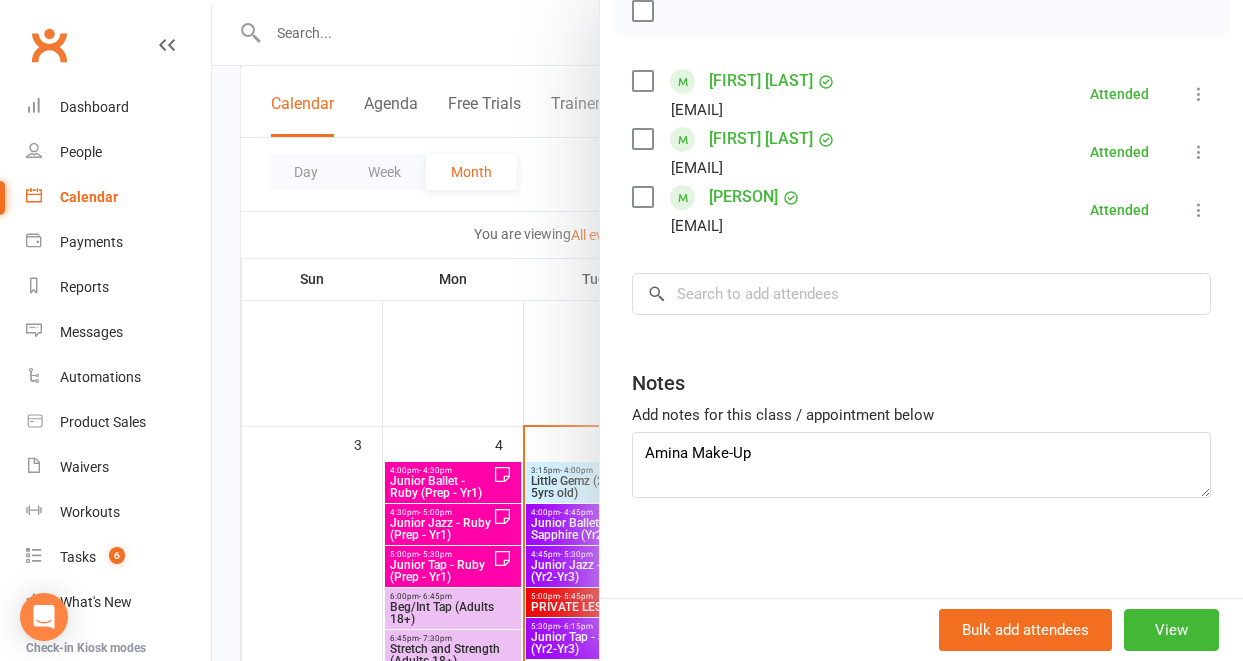 click at bounding box center (727, 330) 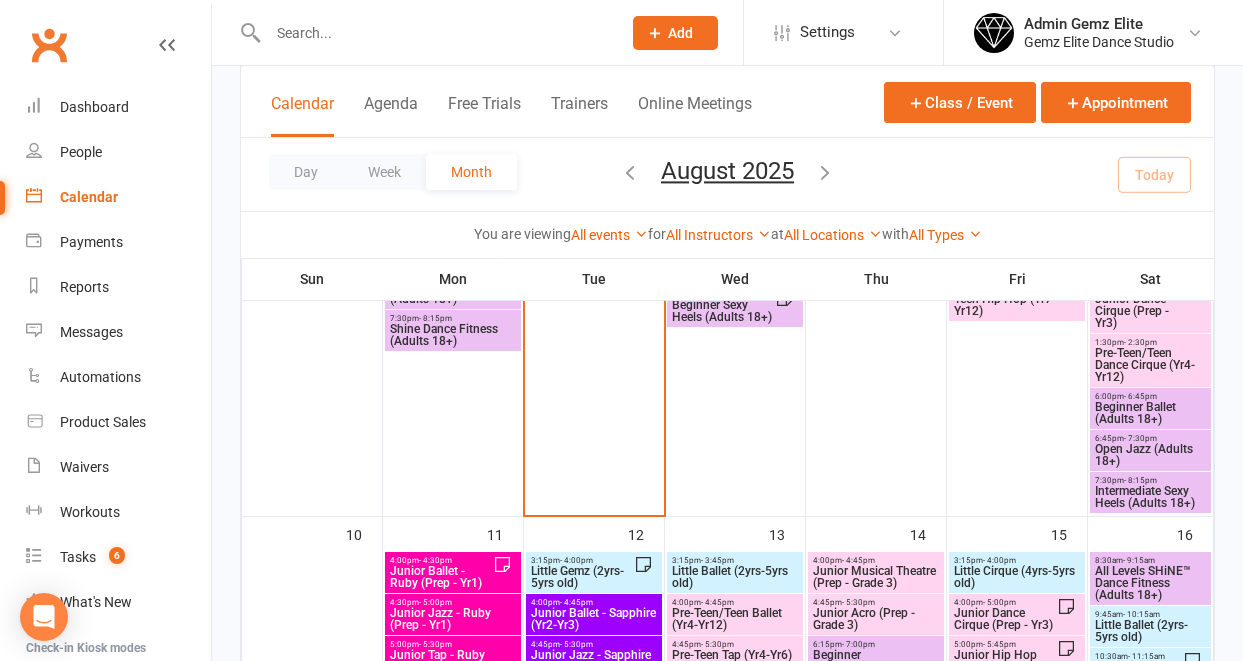 scroll, scrollTop: 819, scrollLeft: 0, axis: vertical 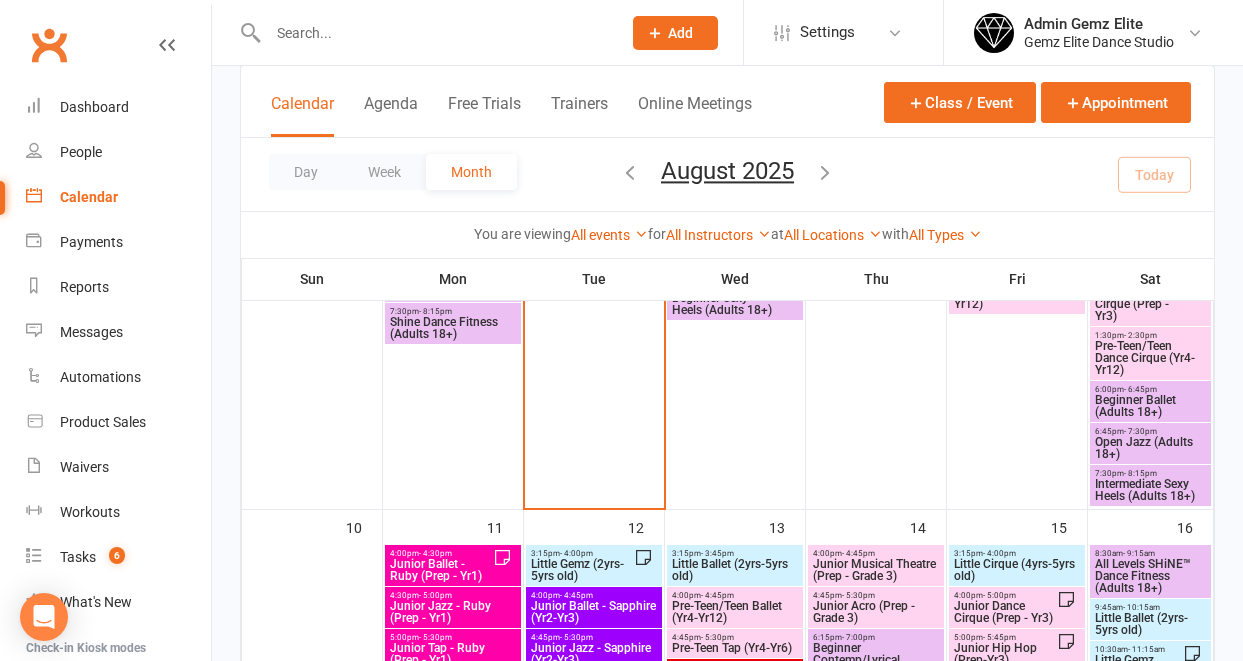 click on "Little Gemz (2yrs-5yrs old)" at bounding box center [582, 570] 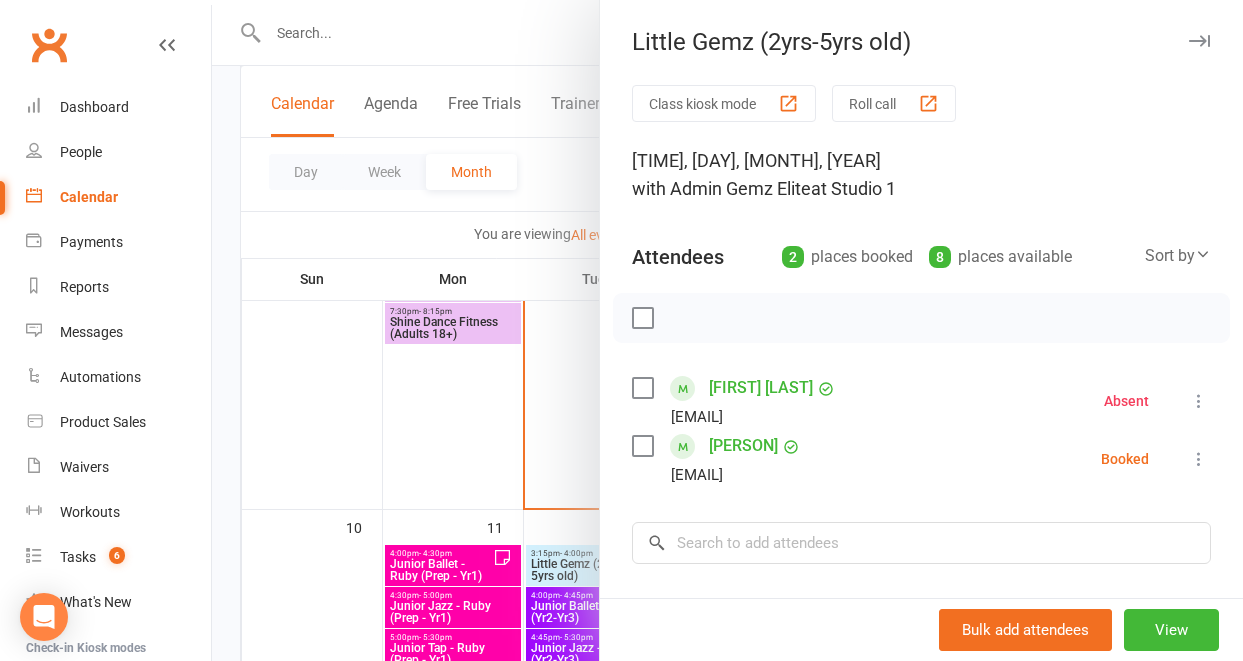 click at bounding box center [727, 330] 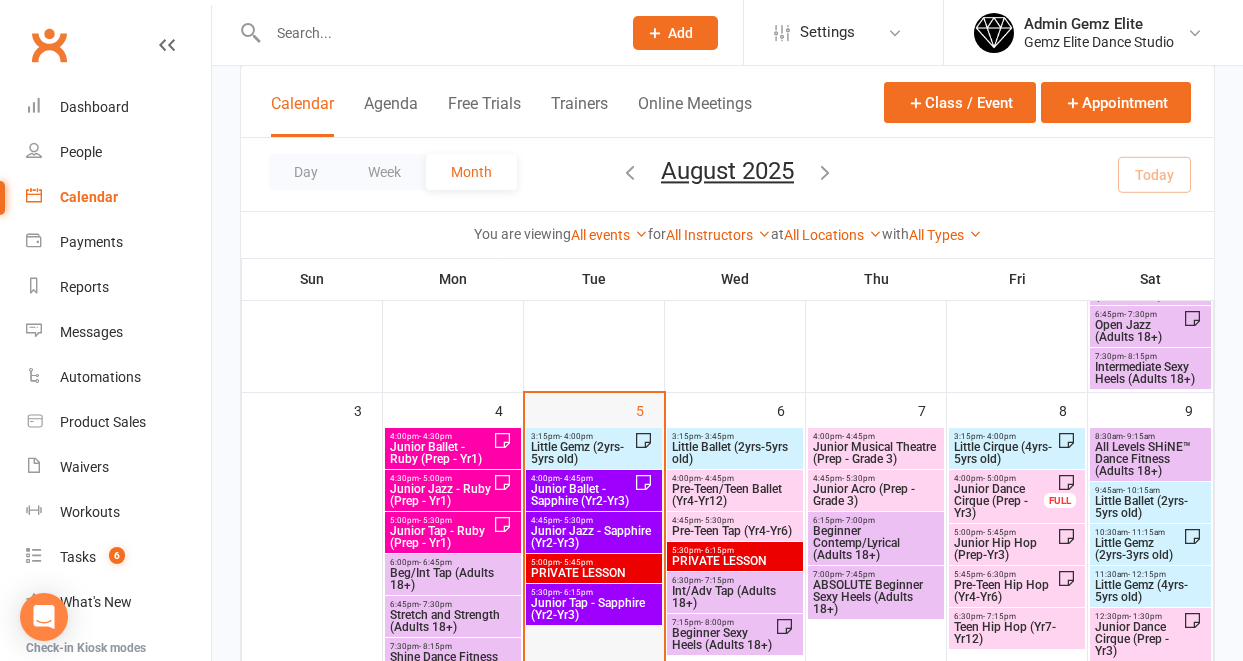scroll, scrollTop: 480, scrollLeft: 0, axis: vertical 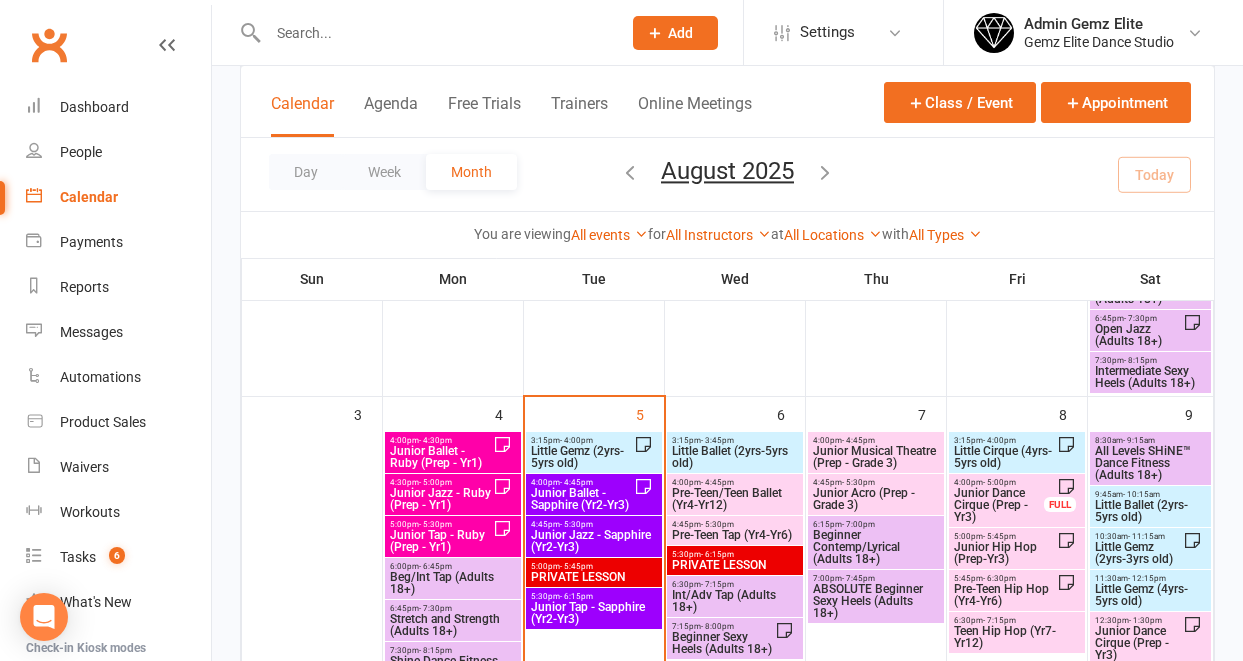 click on "Little Gemz (2yrs-5yrs old)" at bounding box center [582, 457] 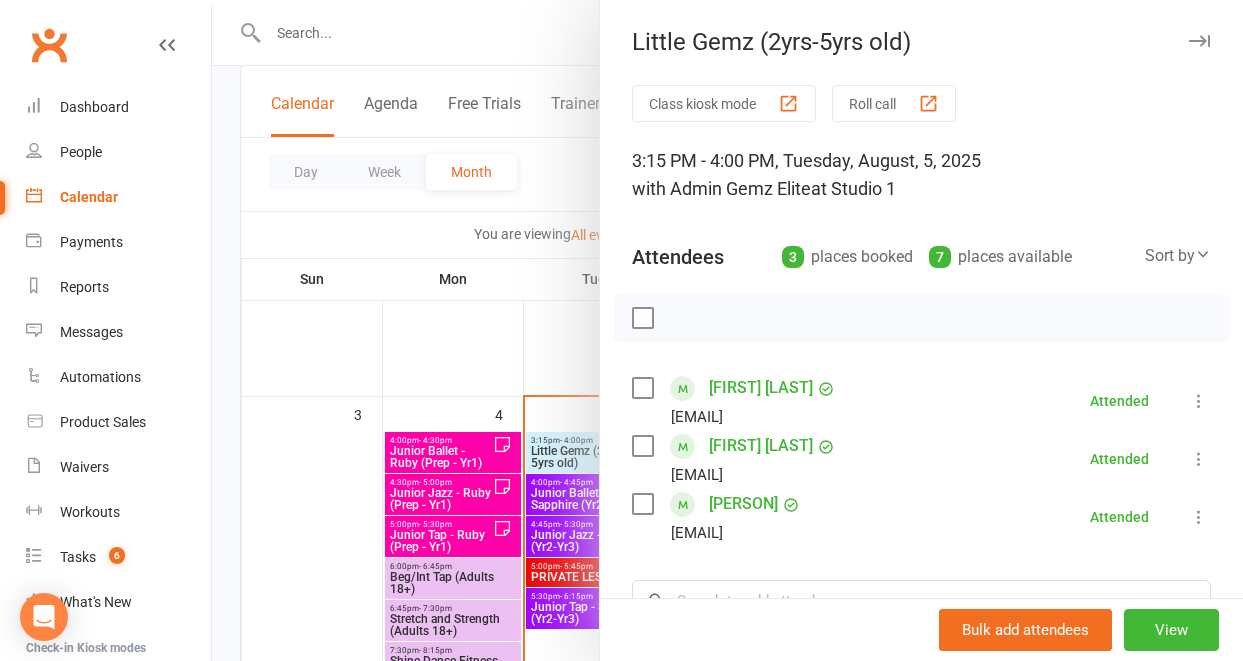 click at bounding box center (727, 330) 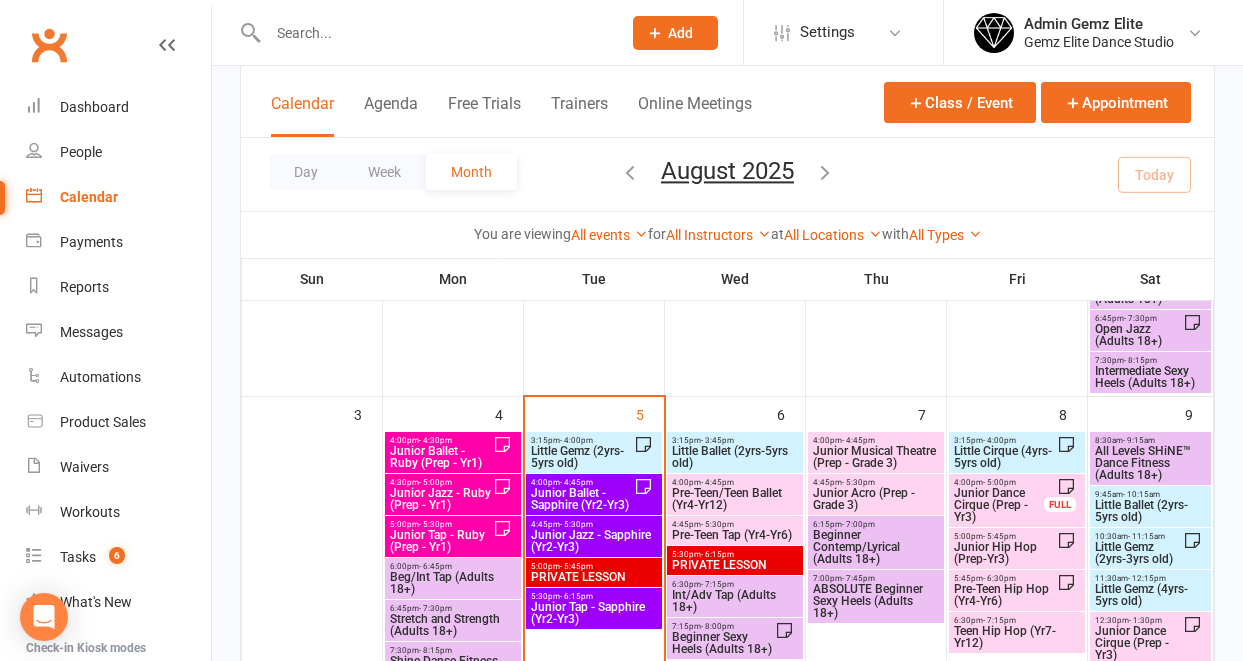 click on "Junior Ballet - Sapphire (Yr2-Yr3)" at bounding box center [582, 499] 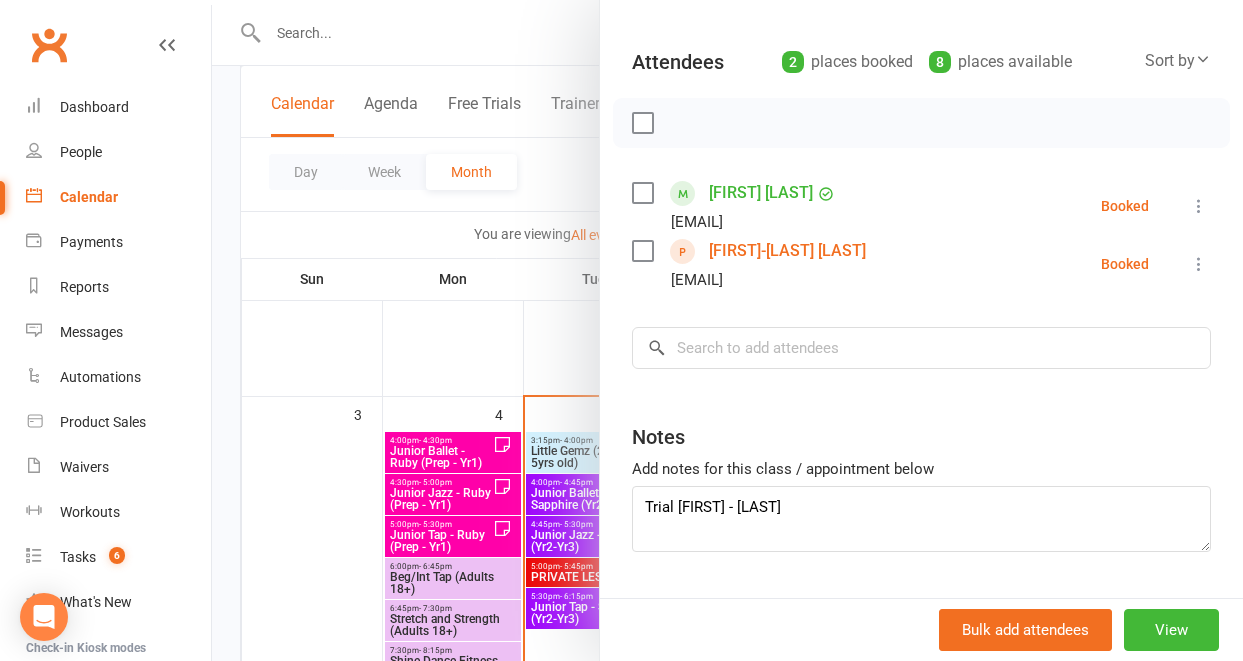 scroll, scrollTop: 203, scrollLeft: 0, axis: vertical 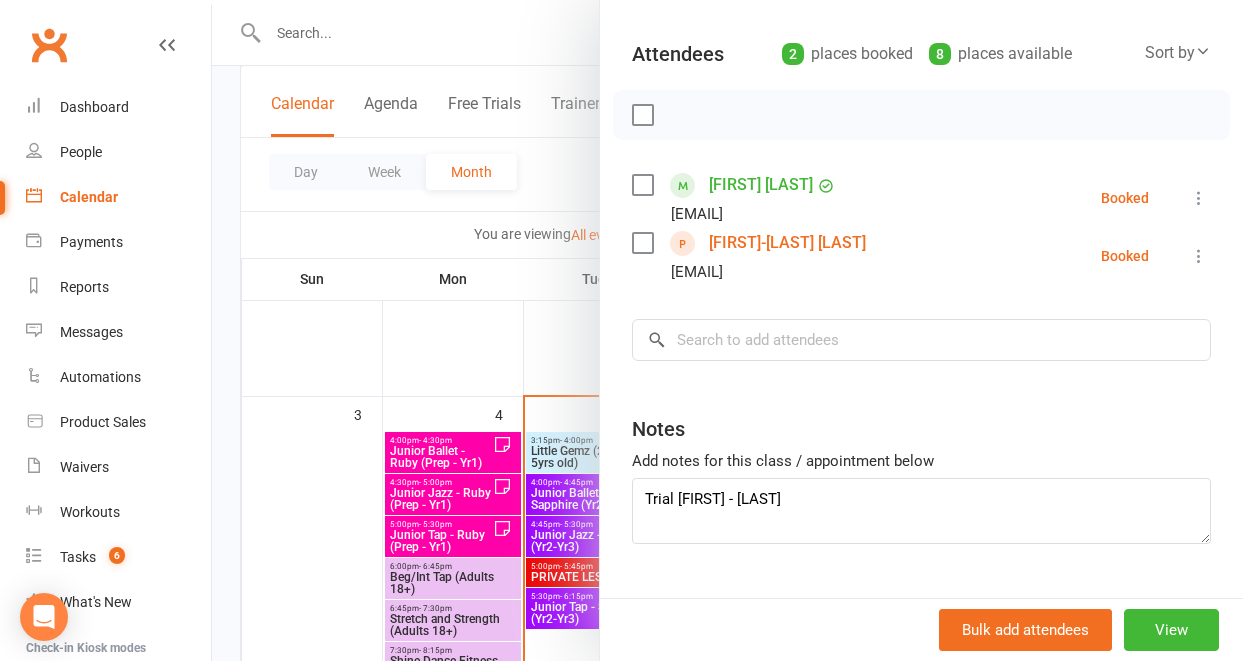 click at bounding box center [727, 330] 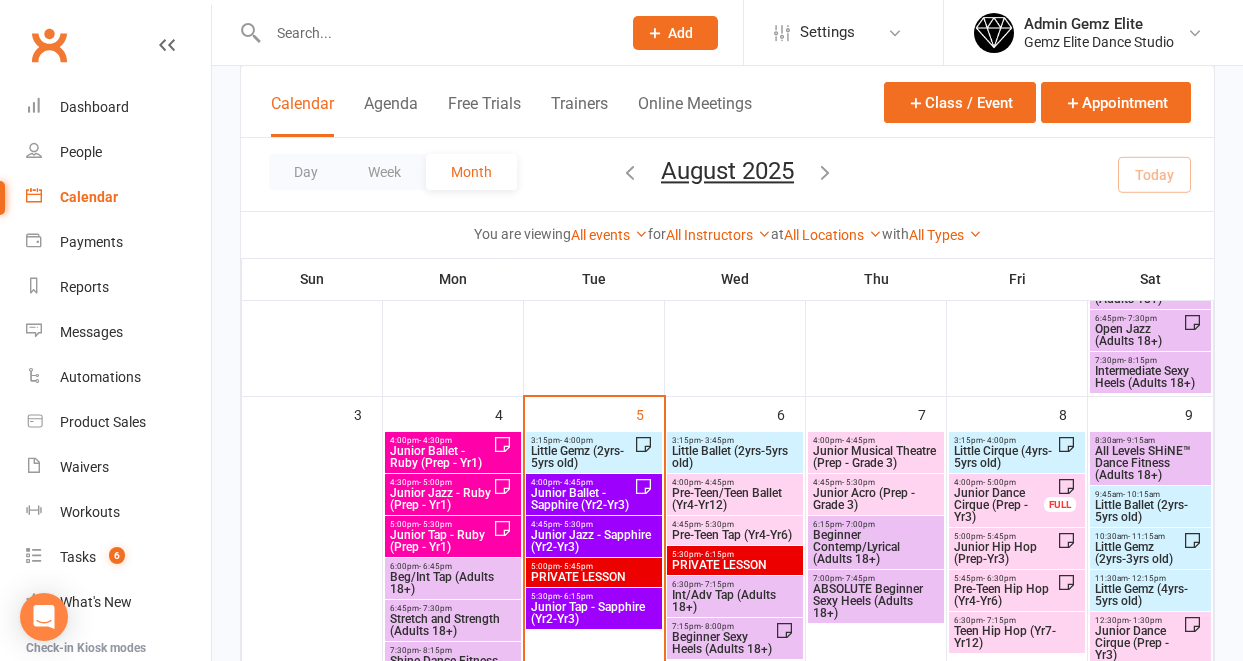 click at bounding box center [434, 33] 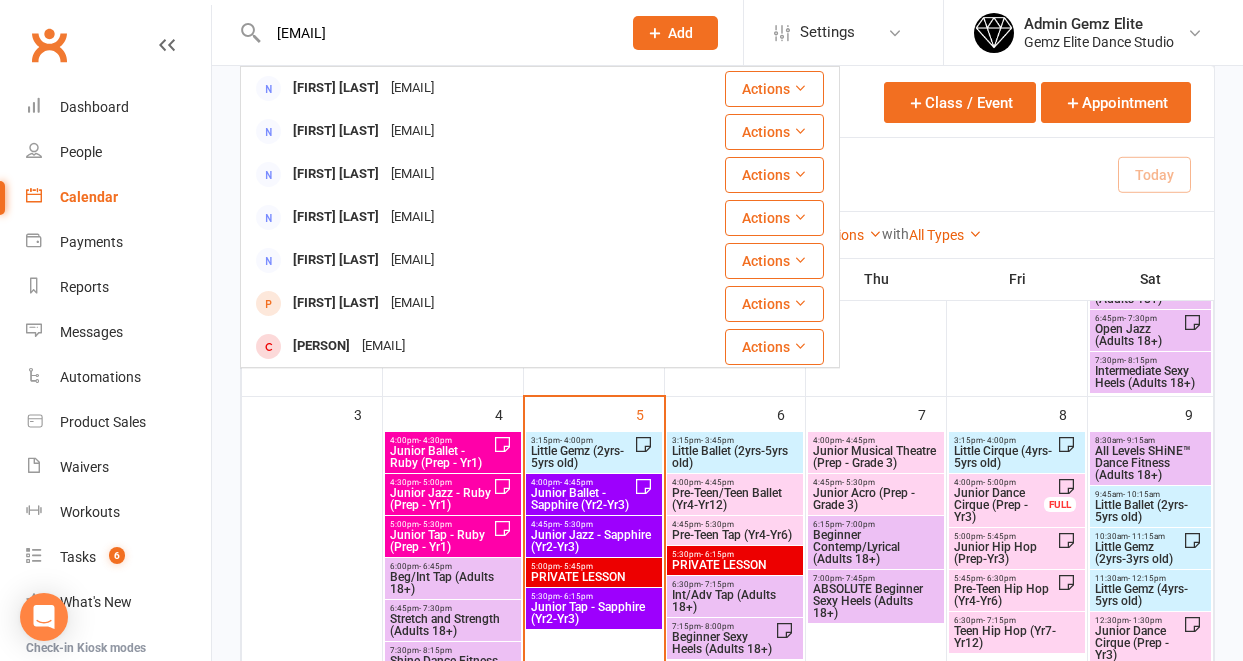 type on "[EMAIL]" 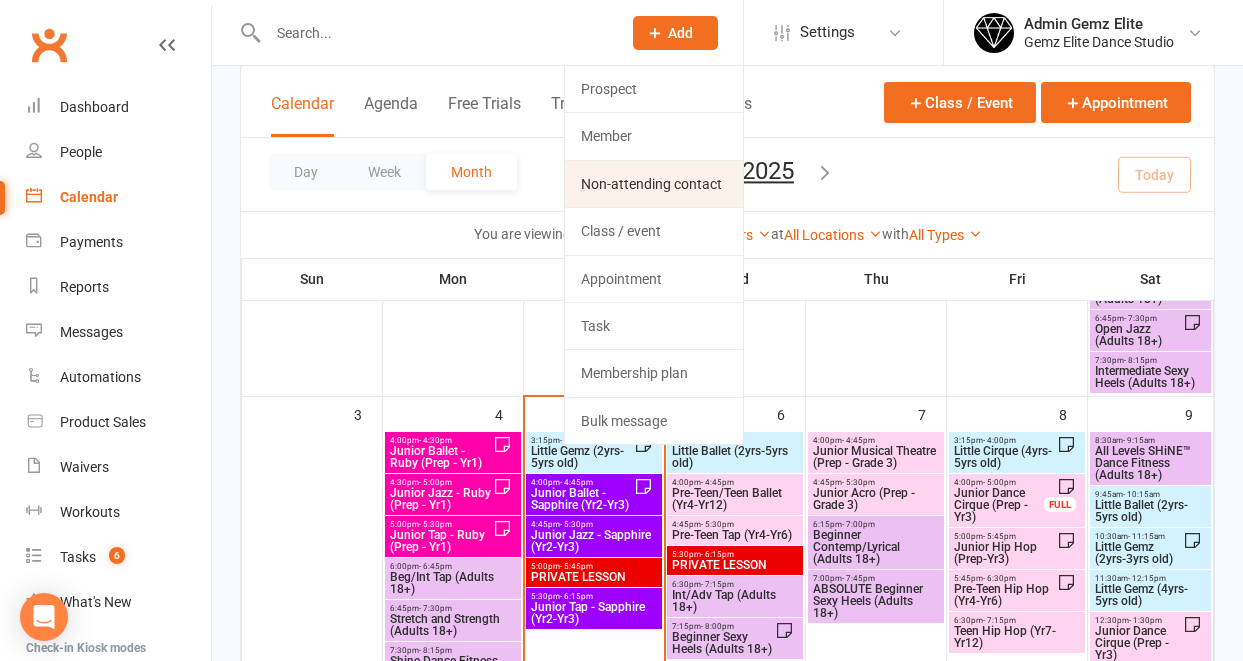 click on "Non-attending contact" 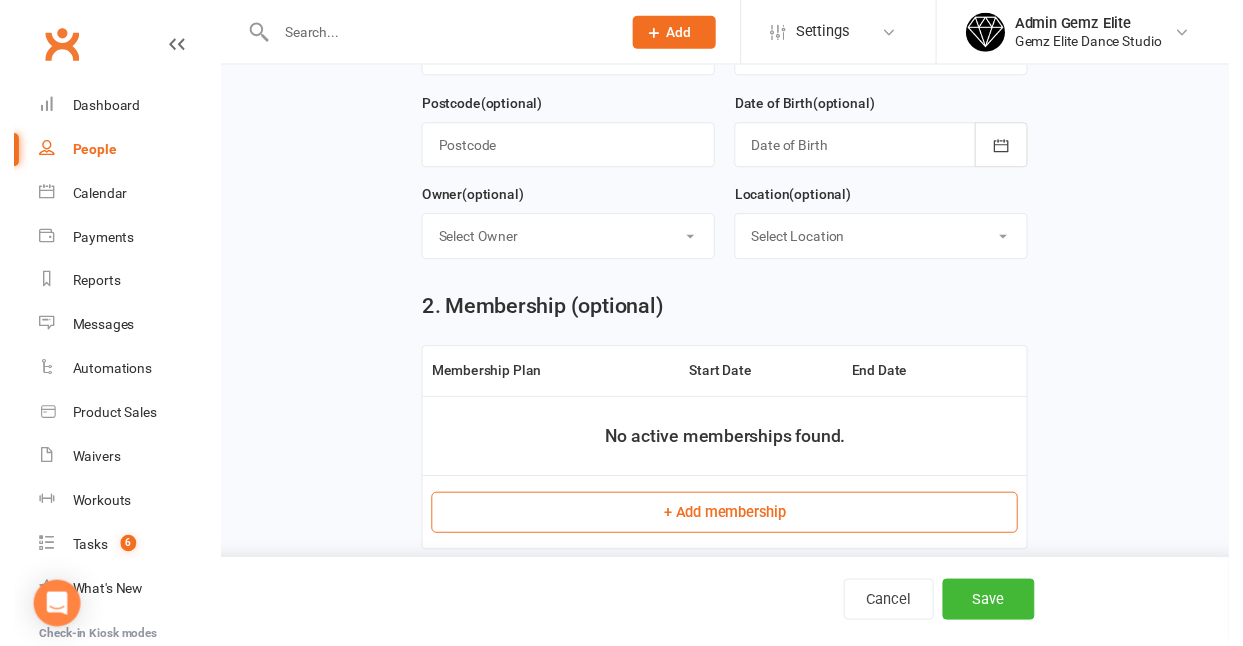 scroll, scrollTop: 0, scrollLeft: 0, axis: both 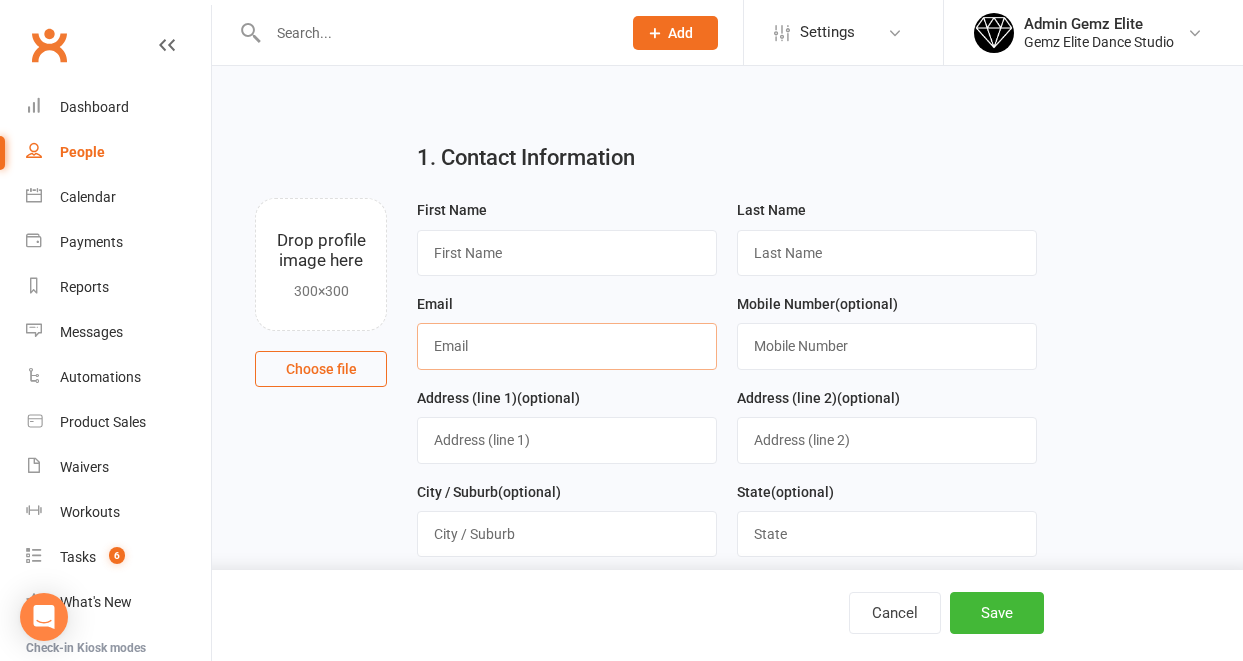 click at bounding box center (567, 346) 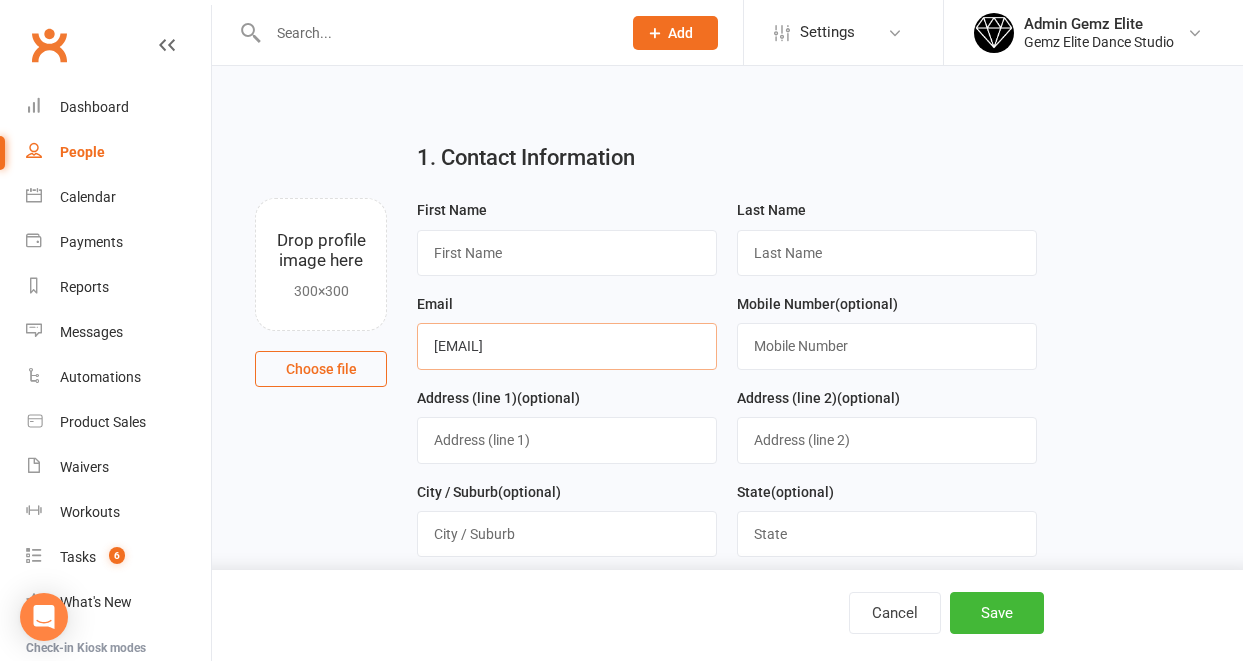 type on "[EMAIL]" 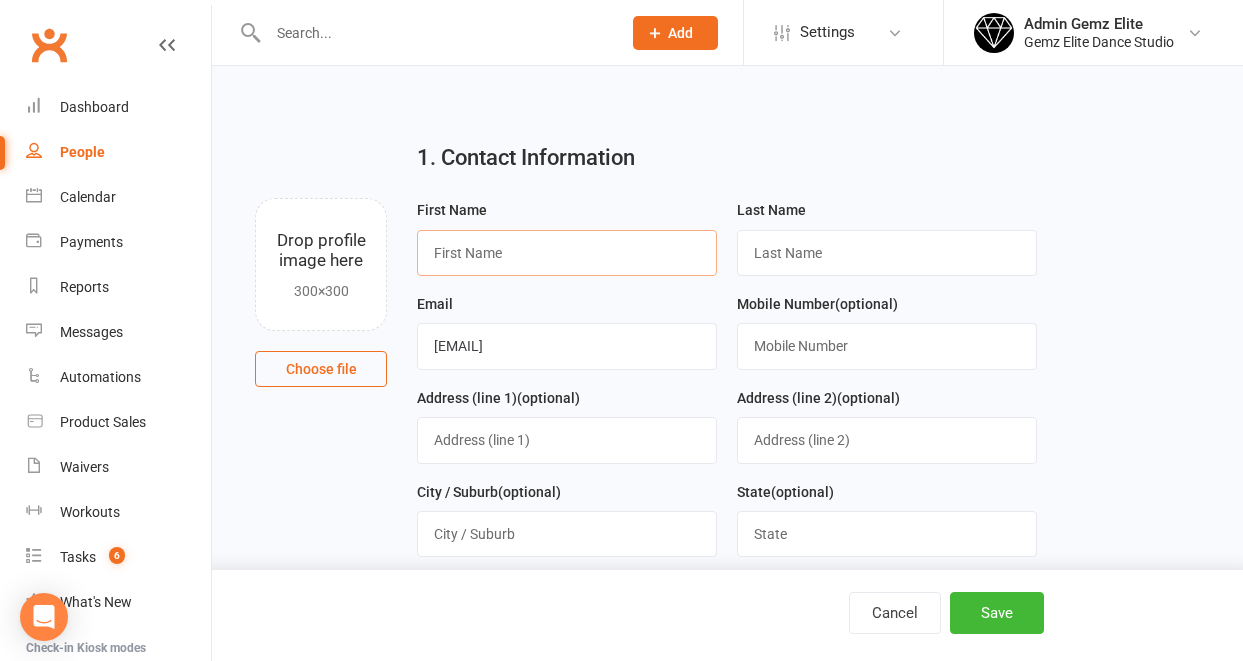click at bounding box center (567, 253) 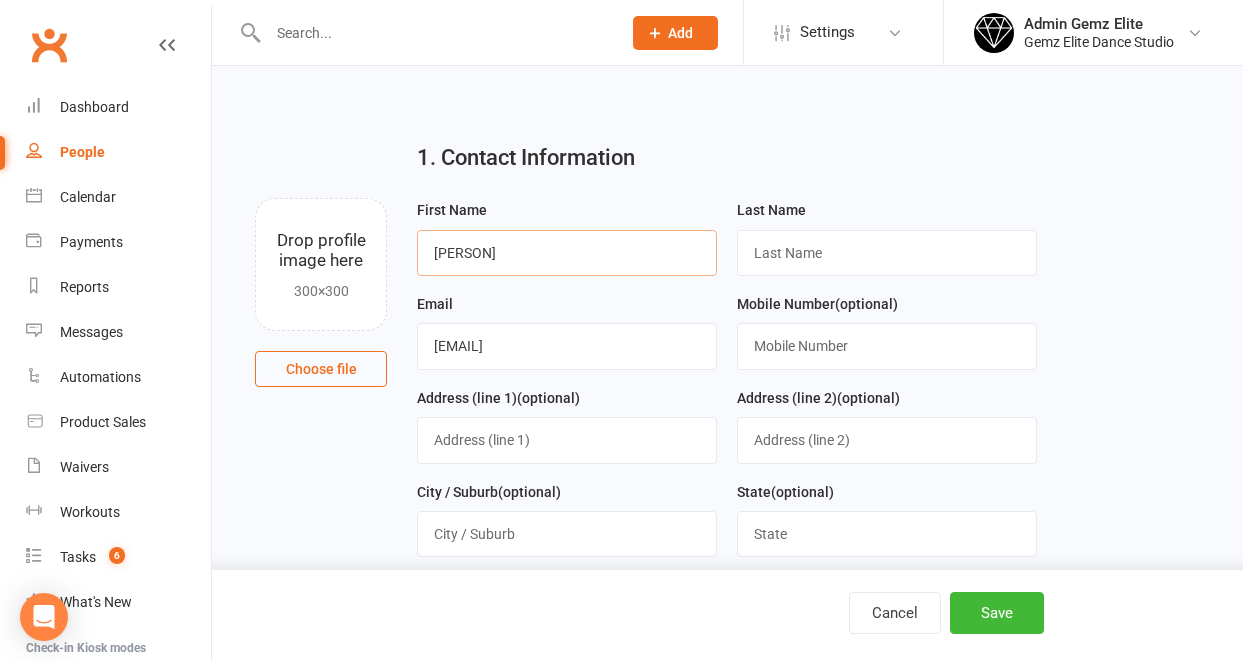 drag, startPoint x: 503, startPoint y: 252, endPoint x: 461, endPoint y: 250, distance: 42.047592 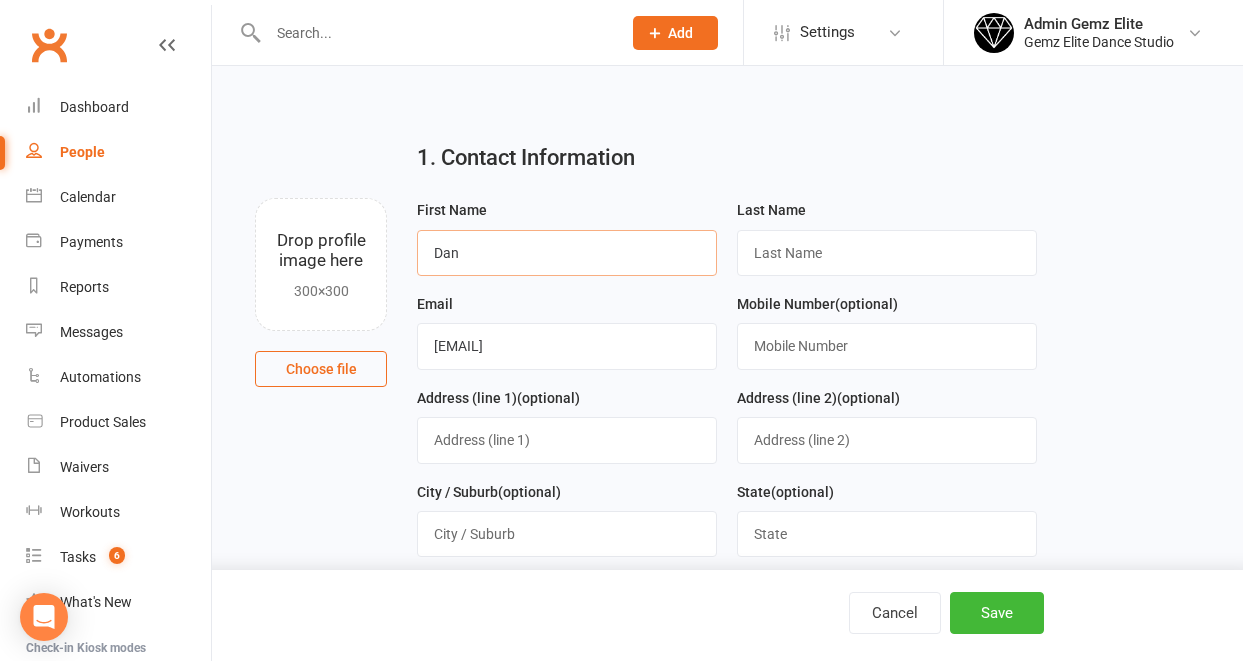 type on "Dan" 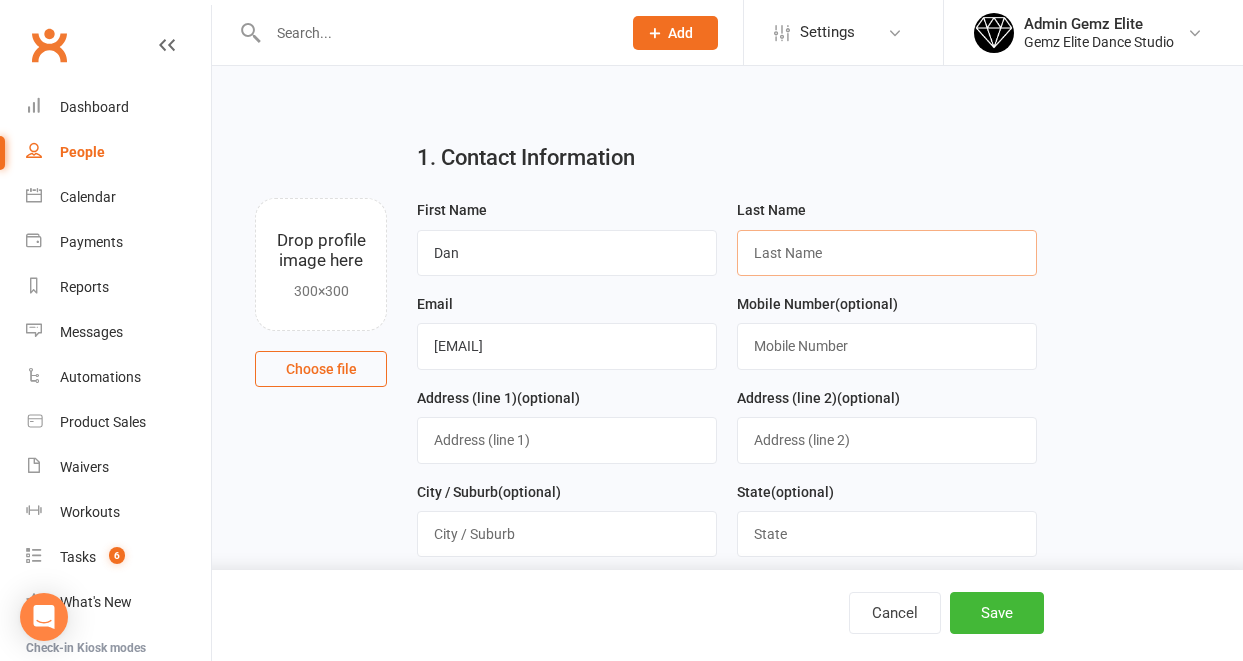 click at bounding box center [887, 253] 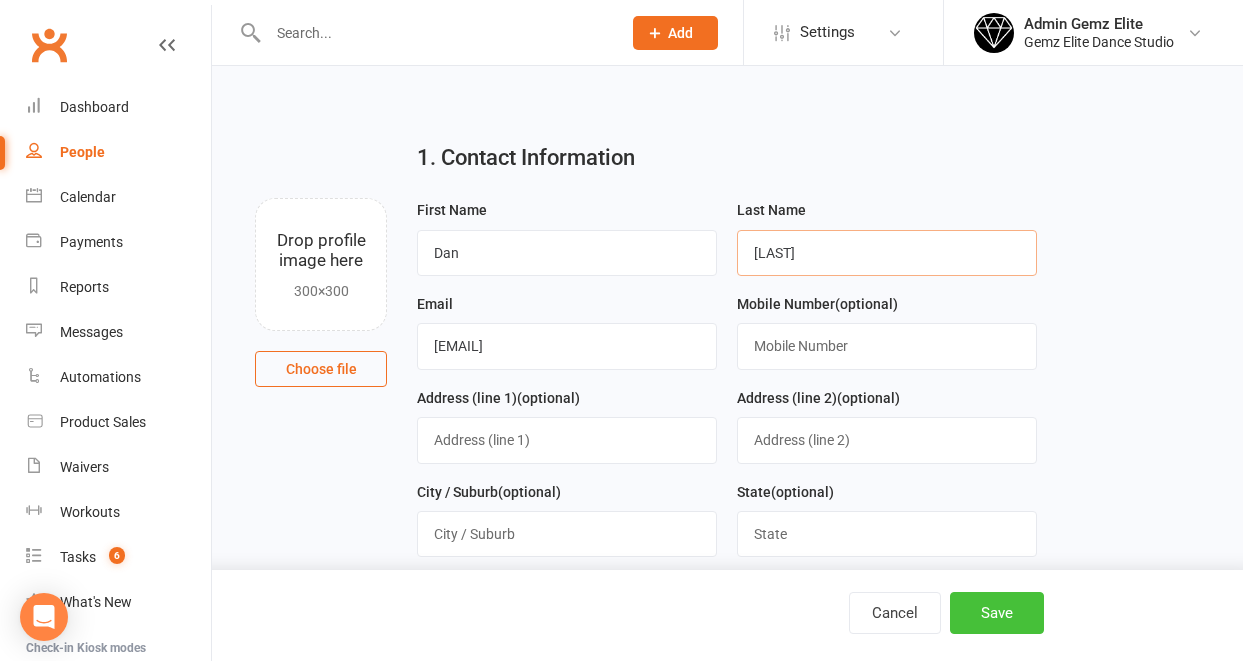 type on "[LAST]" 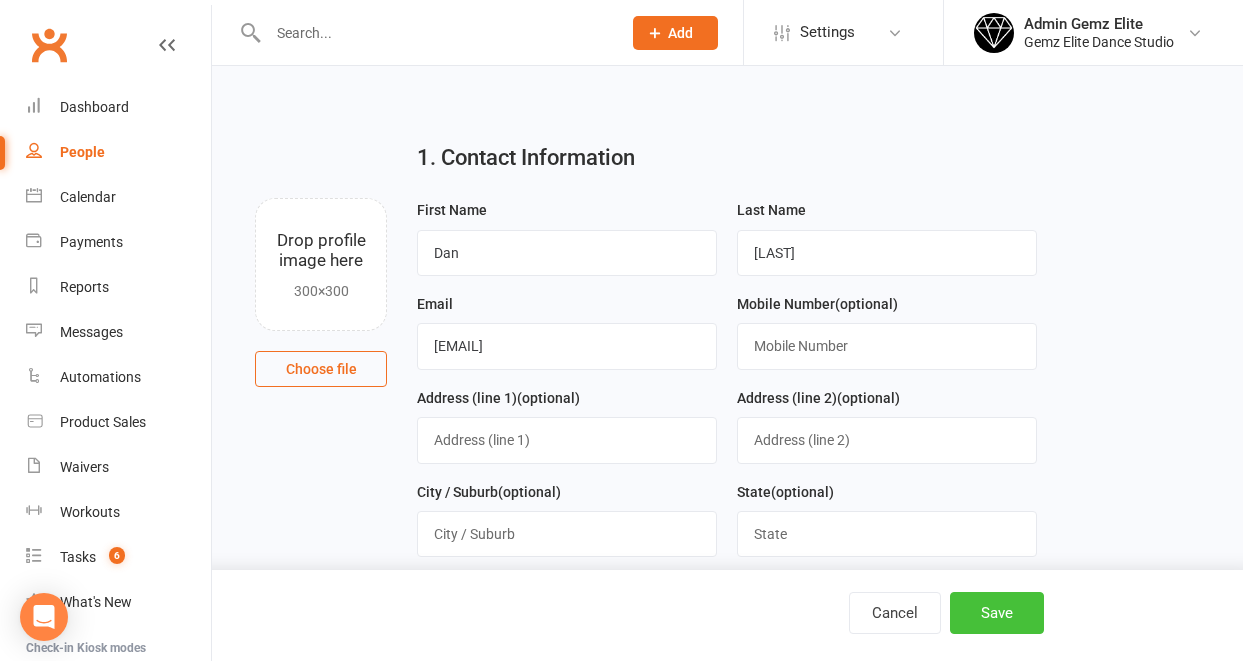 click on "Save" at bounding box center (997, 613) 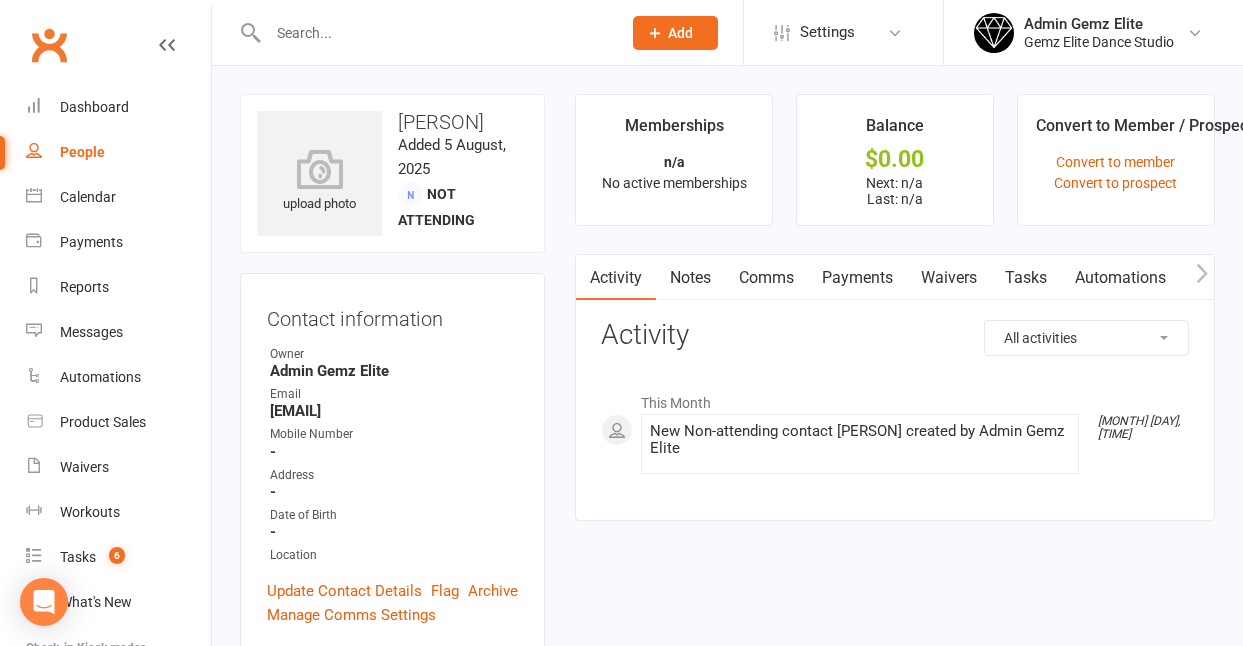 click on "Notes" at bounding box center (690, 278) 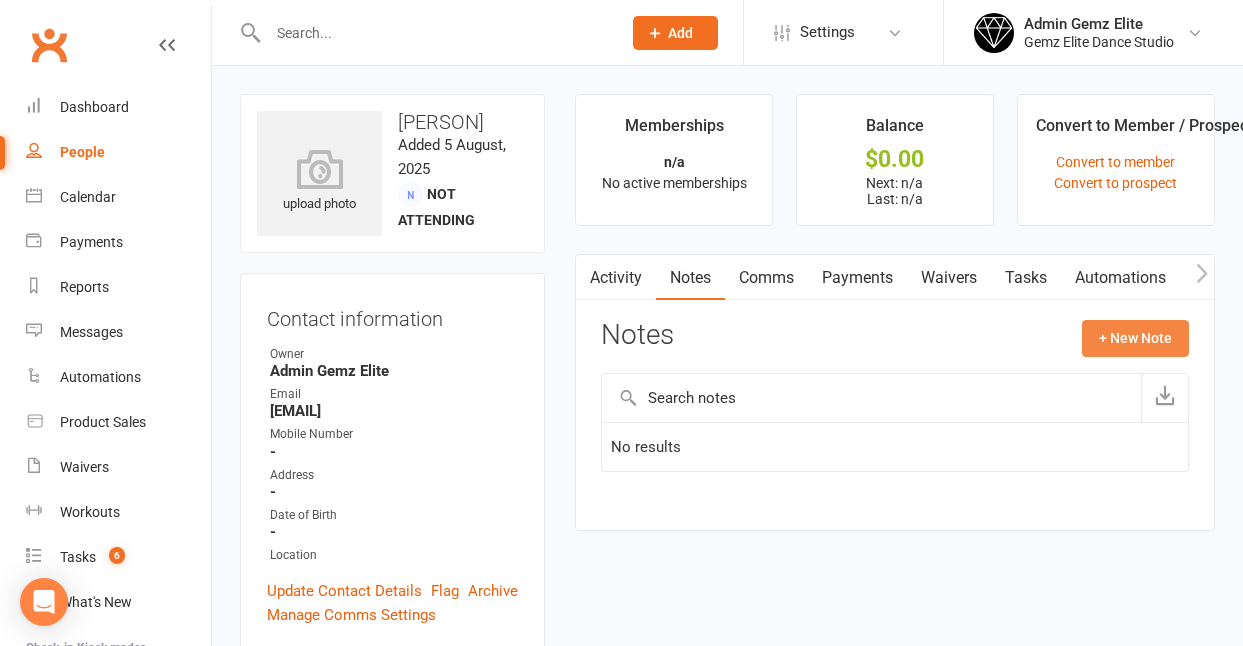 click on "+ New Note" at bounding box center (1135, 338) 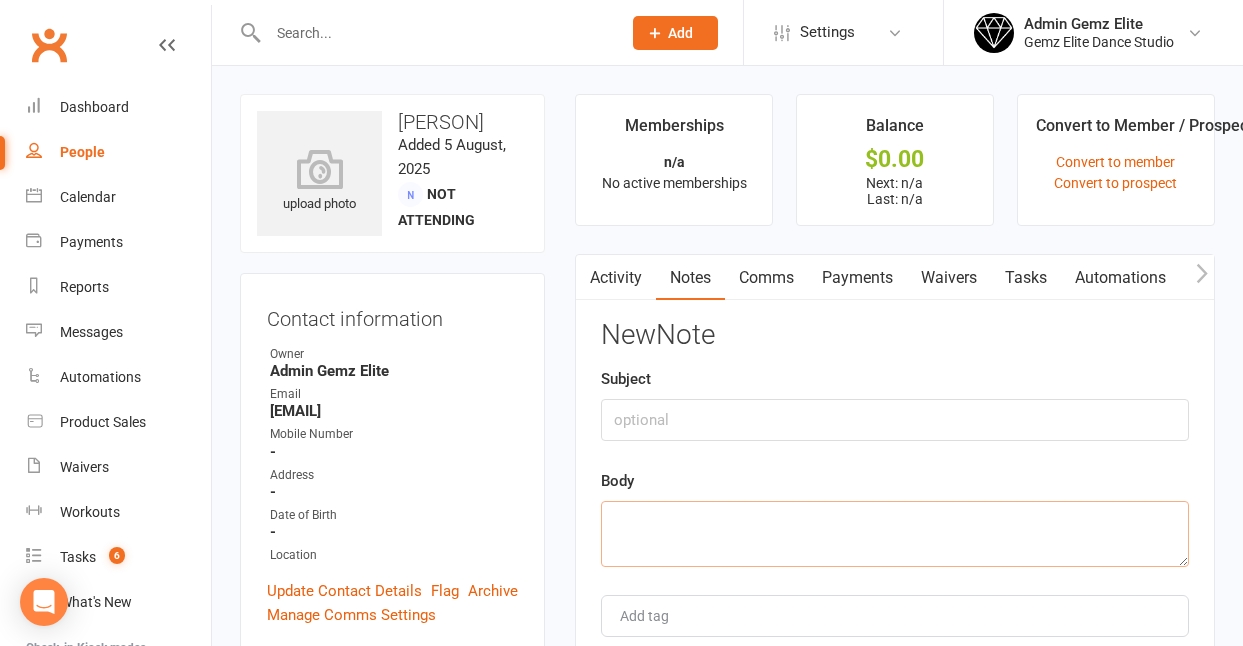 click at bounding box center [895, 534] 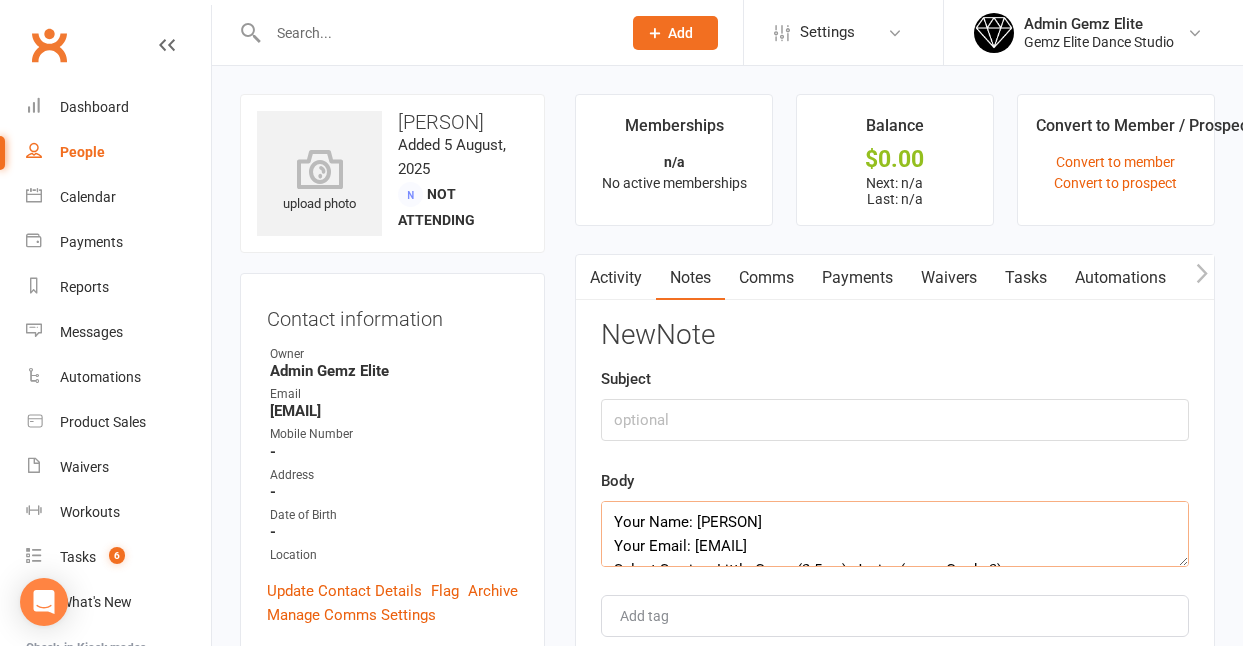 scroll, scrollTop: 204, scrollLeft: 0, axis: vertical 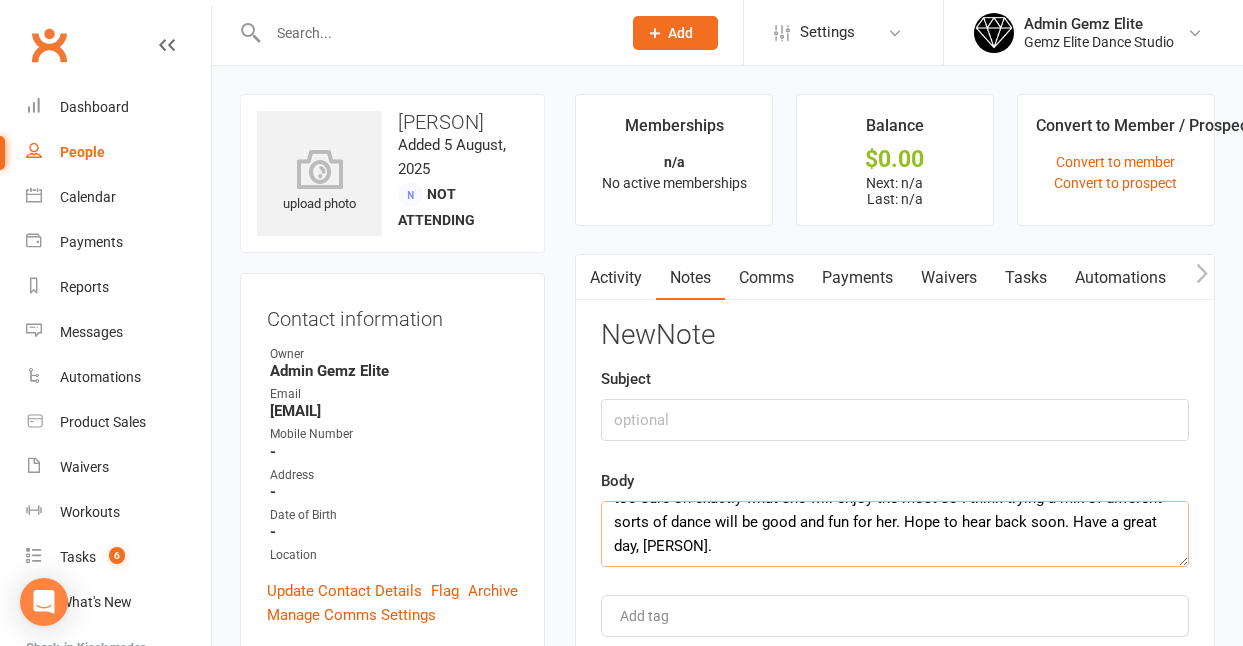 type on "Your Name: [PERSON]
Your Email: [EMAIL]
Select Service: Little Gemz (2-5yrs), Junior (prep - Grade 3)
Class Style: Little Gemz, Ballet, Jazz , Hip Hop
A Message: Goodmorning, i am just sending an enquiry to you as i have a 5 year old daughter who loves dance and would like to get into it a bit more. I wad just seeing if you had any free trails available and when you would have them available? I’m not too sure on exactly what she will enjoy the most so i think trying a mix of different sorts of dance will be good and fun for her. Hope to hear back soon. Have a great day, [PERSON]." 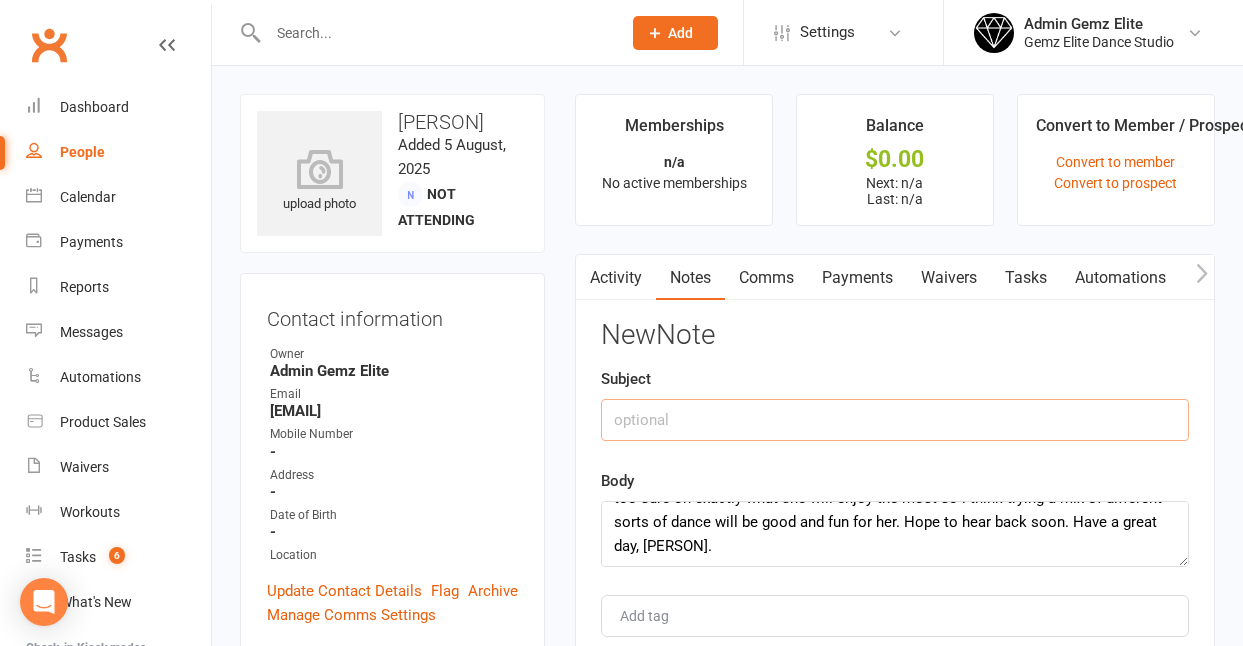 click at bounding box center (895, 420) 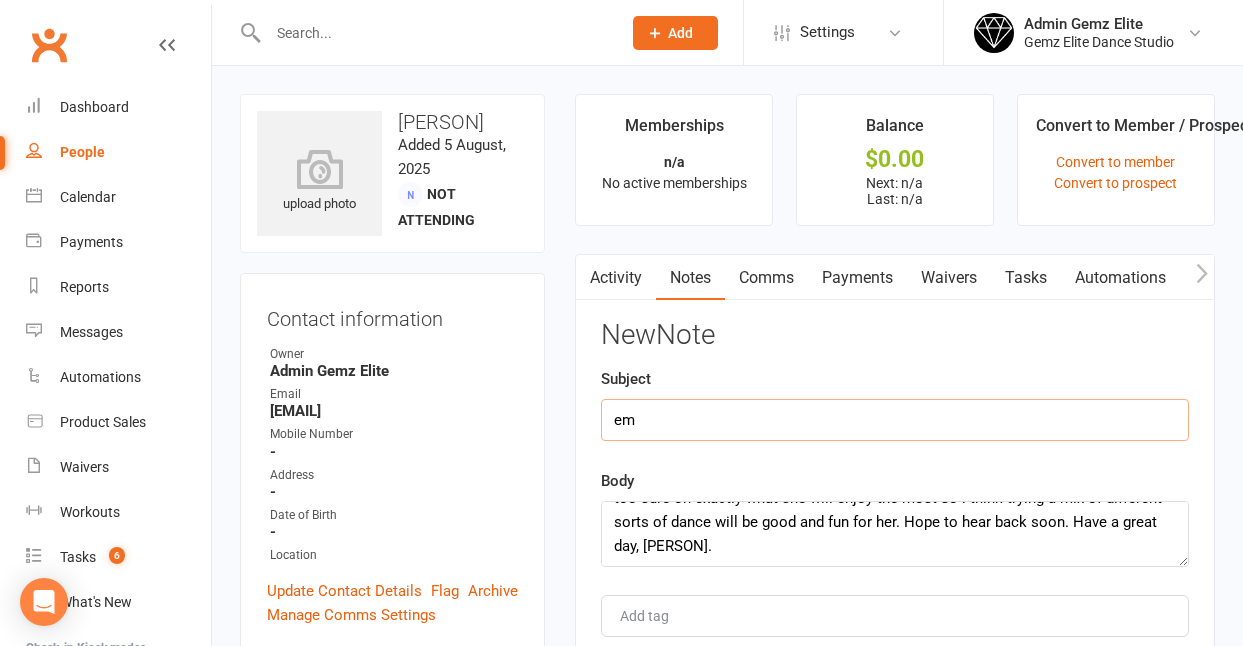 type on "e" 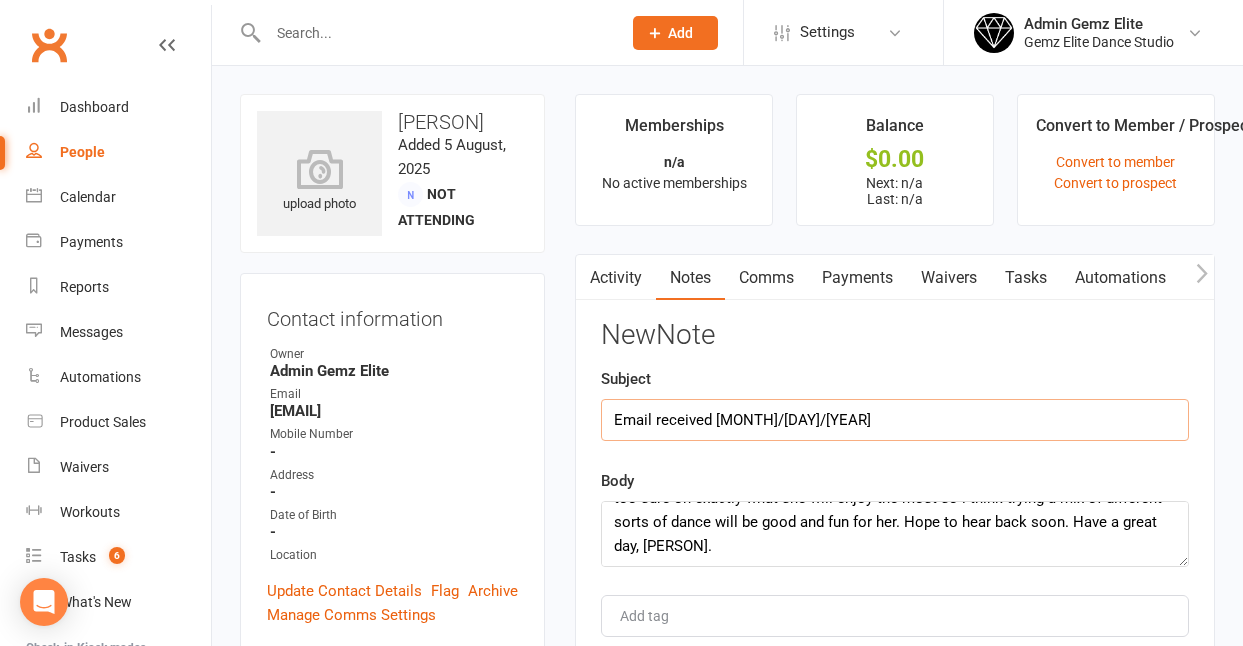 type on "Email received [MONTH]/[DAY]/[YEAR]" 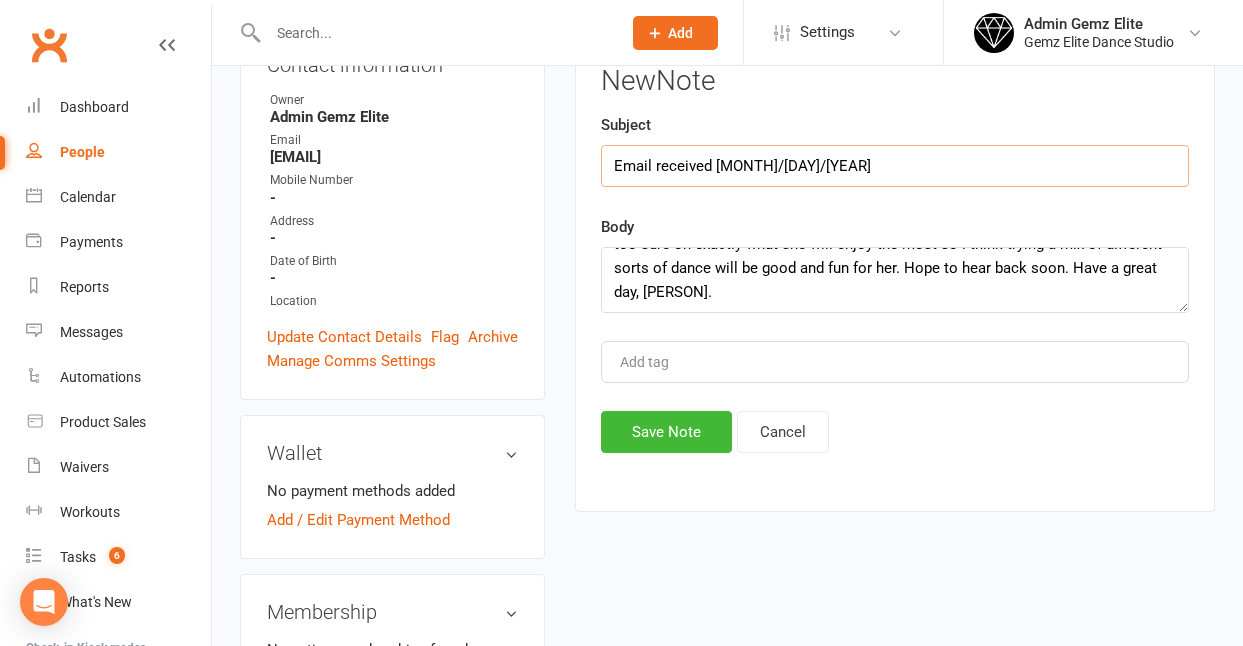 scroll, scrollTop: 332, scrollLeft: 0, axis: vertical 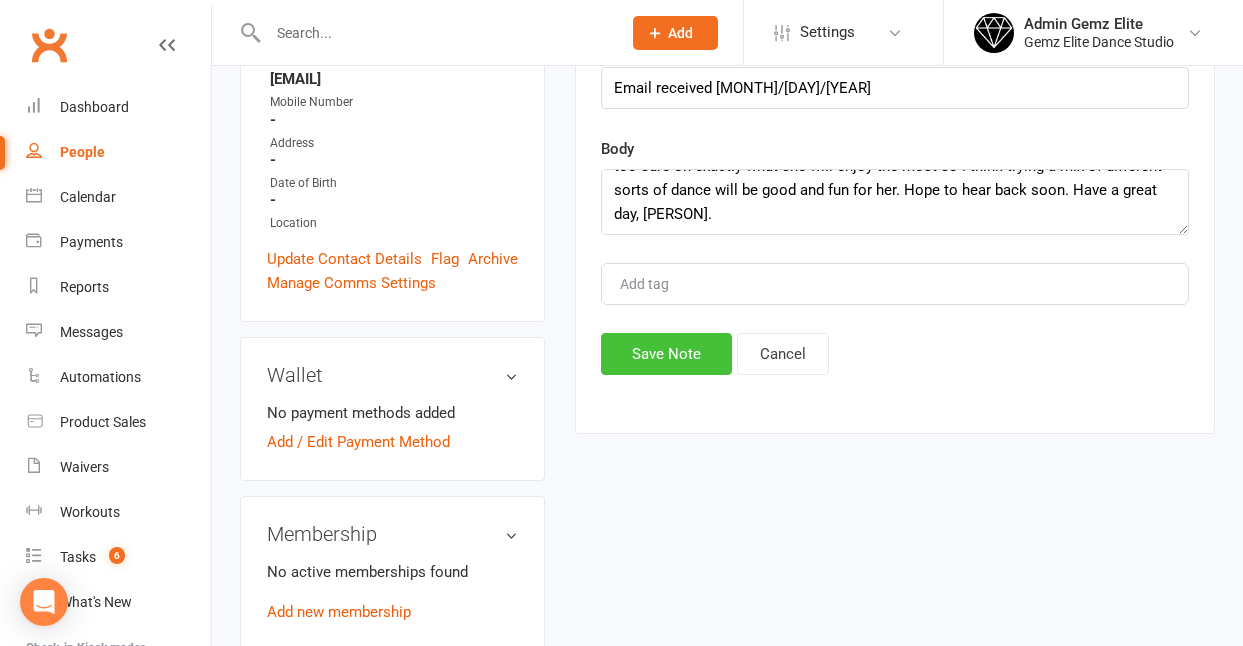 click on "Save Note" at bounding box center [666, 354] 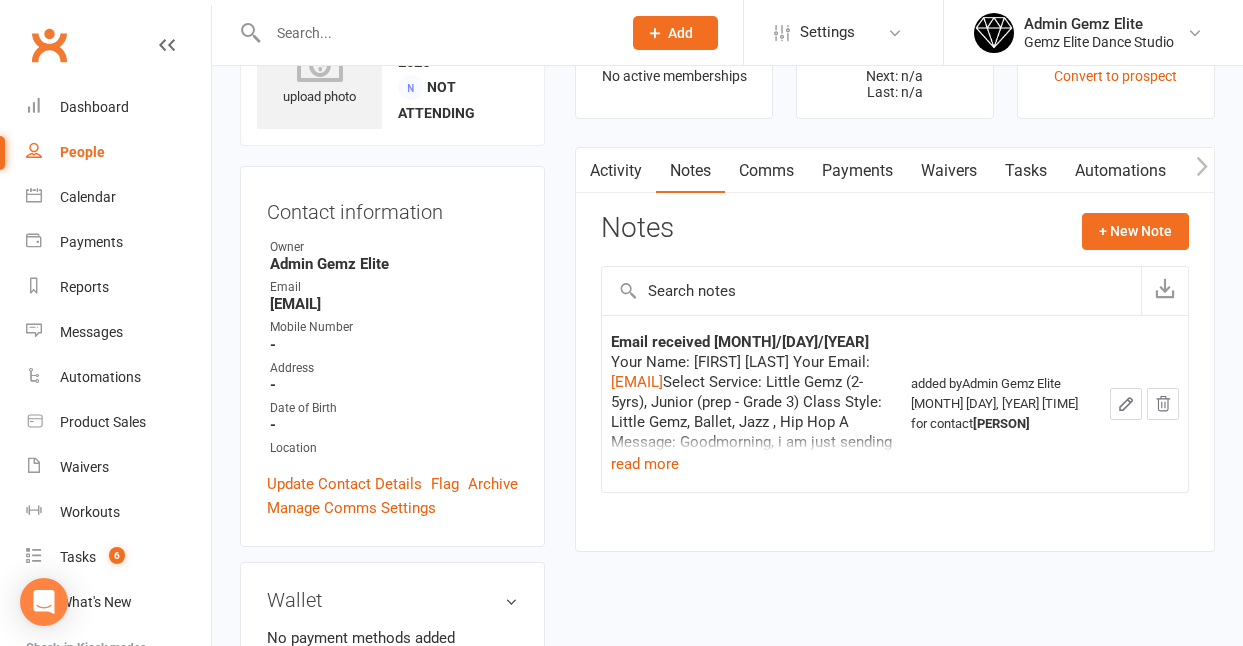 scroll, scrollTop: 0, scrollLeft: 0, axis: both 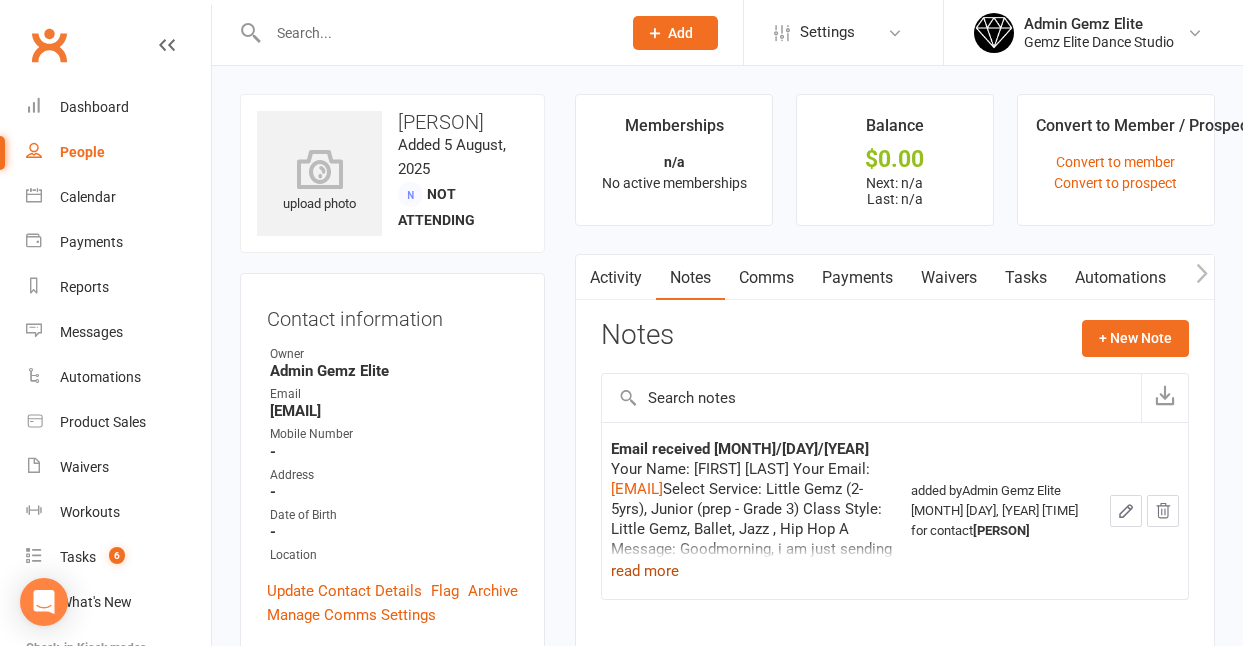 click on "read more" at bounding box center (645, 571) 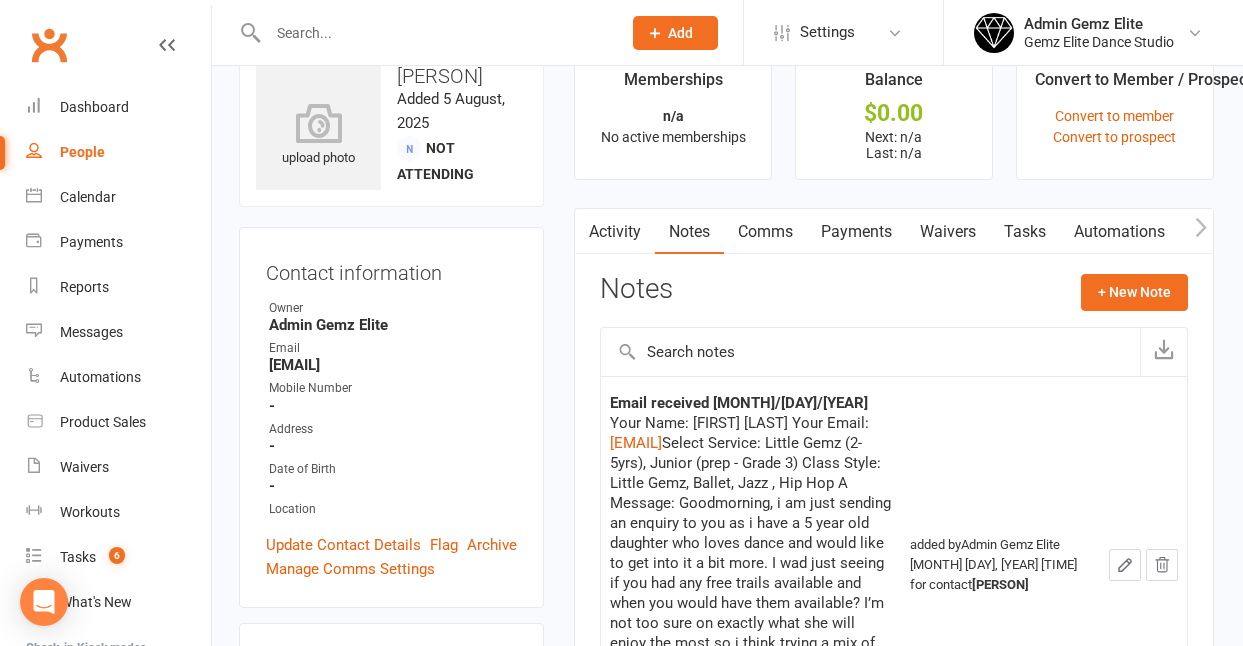 scroll, scrollTop: 44, scrollLeft: 1, axis: both 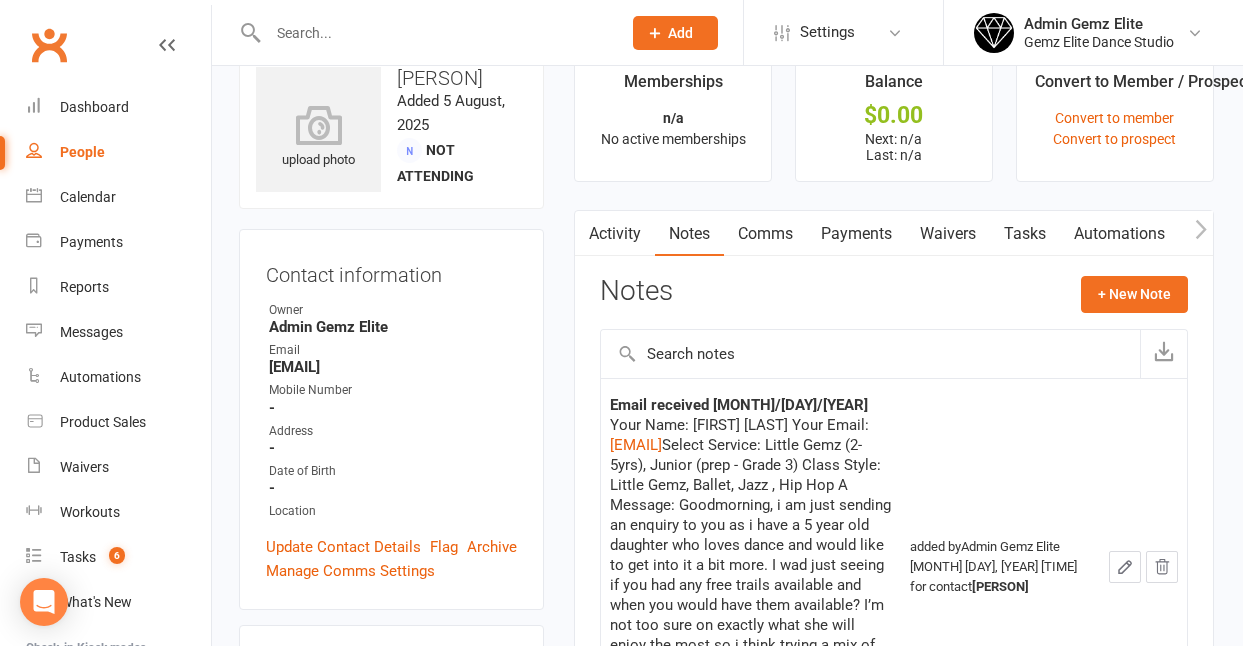 click on "Comms" at bounding box center (765, 234) 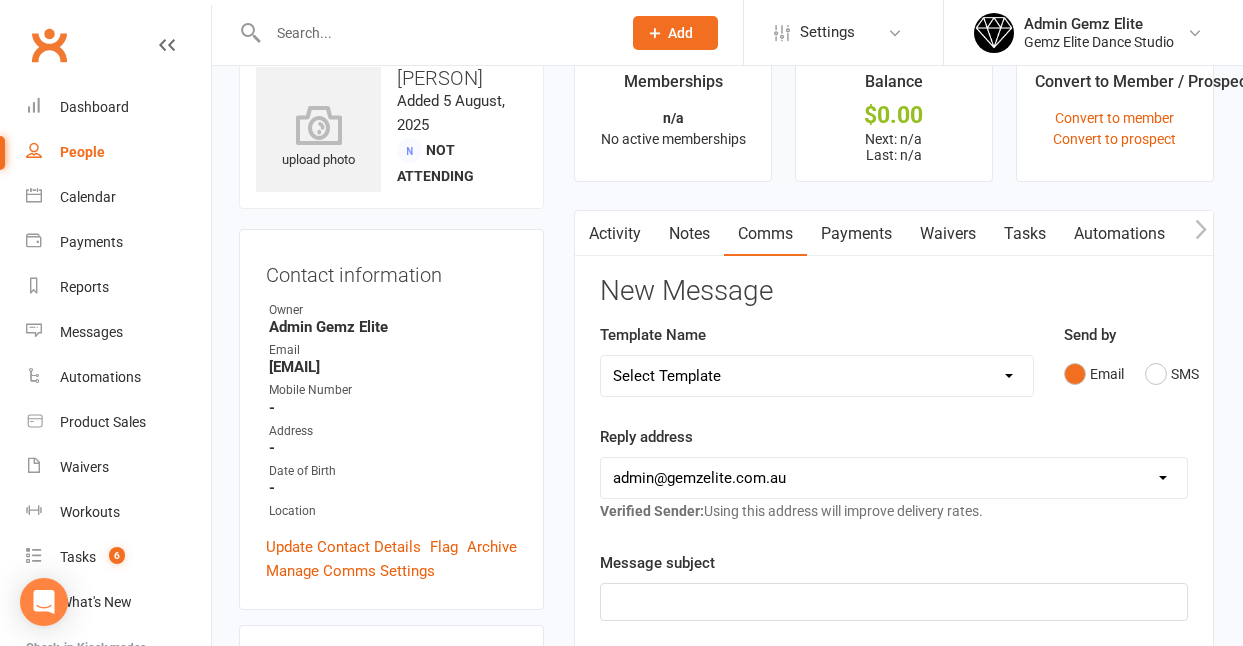 click on "Select Template [Email] STUDENT - Absent - Makeup Class Added [Email] ADULTS - 28/6/25 Classes Cancelled  [Email] ADULTS - Birthday Wish [Email] CYCLONE ALFRED [Email] Email to send - T1-25 [Email] ENROLMENT - End of Term Email [SMS] GENERAL - Google review text [Email] Member - Term Continuation [Email] OPEN 2025- 5th of May - Open Labour Day Email [Email] STUDENT - Dance Up/Down Invitation [Email] STUDENT - Respect [Email] STUDENTS - MAKE-UP REMINDER [Email] ADULTS - Payment update [Email] APRIL 7th 2025 - Remind families term 2 payments   [Email] ENROLMENT - Payment update [Email] PAYMENT - CHANGE OF PAYMENT DETAILS [Email] STUDENT FAILED PAYMENTS EMAIL [Email] ADULTS - Trial Form Request [Email] PROSPECT - Enrolment Forms [Email] PROSPECT - Follow up [Email] PROSPECT - Little Gemz - Week 7/8 [Email] PROSPECT - No Show [Email] PROSPECT - Trial Form Request - Junior Classes [Email] PROSPECT - Trial Form Request - Little Classes [Email] PROSPECT - Trial Form Request - Pre-Teen Classes [Email] ANZAC DAY 2025" at bounding box center [817, 376] 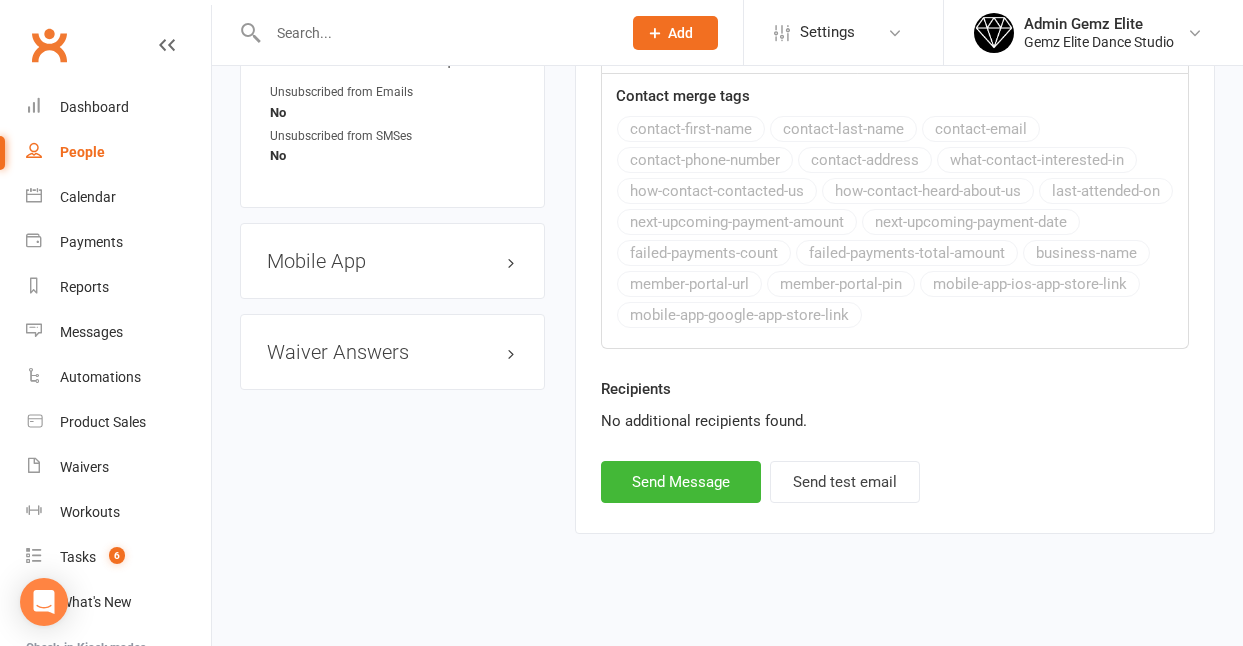 scroll, scrollTop: 1358, scrollLeft: 0, axis: vertical 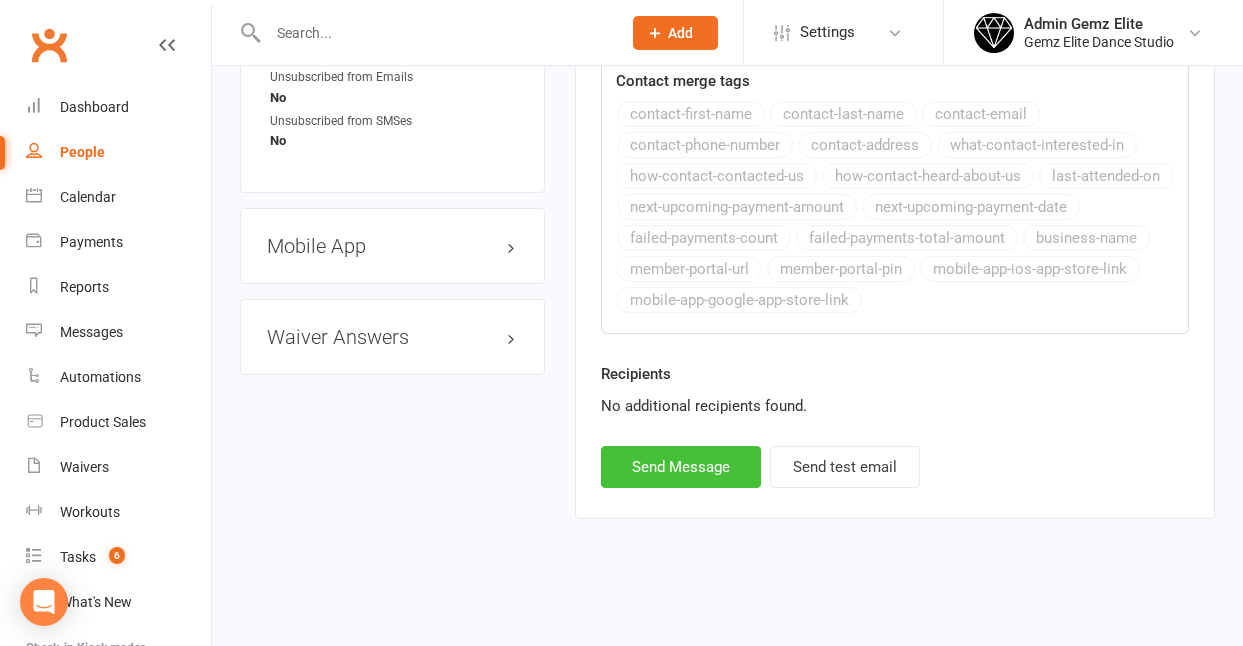 click on "Send Message" at bounding box center (681, 467) 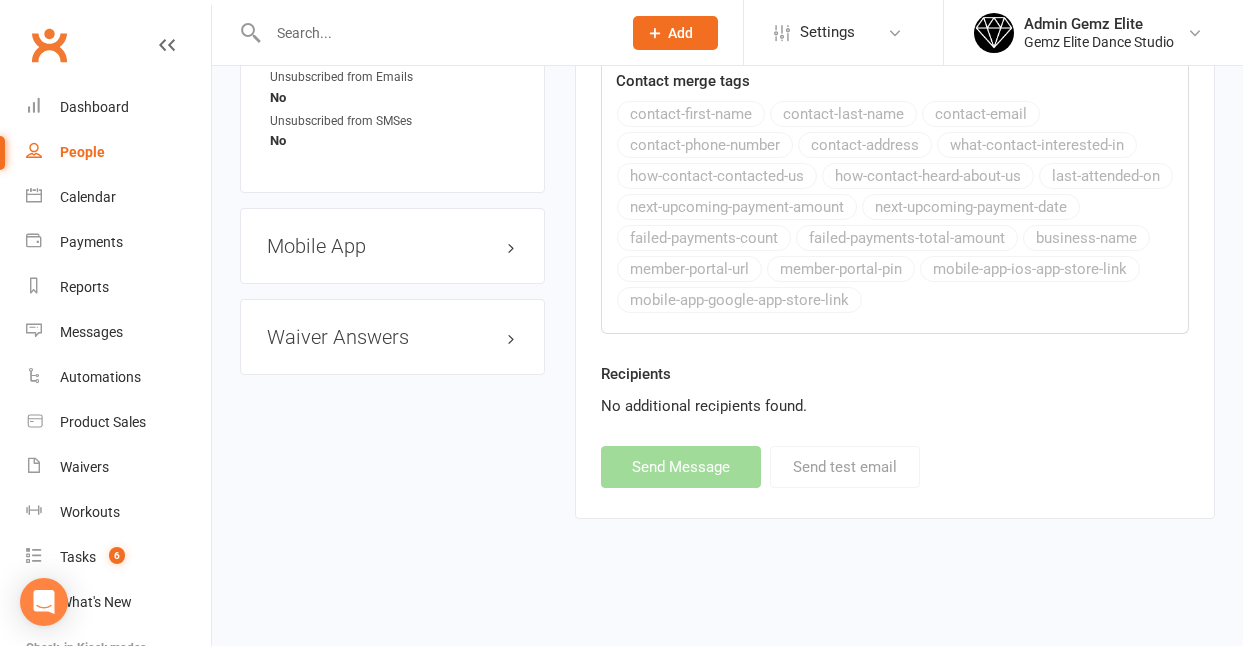 select 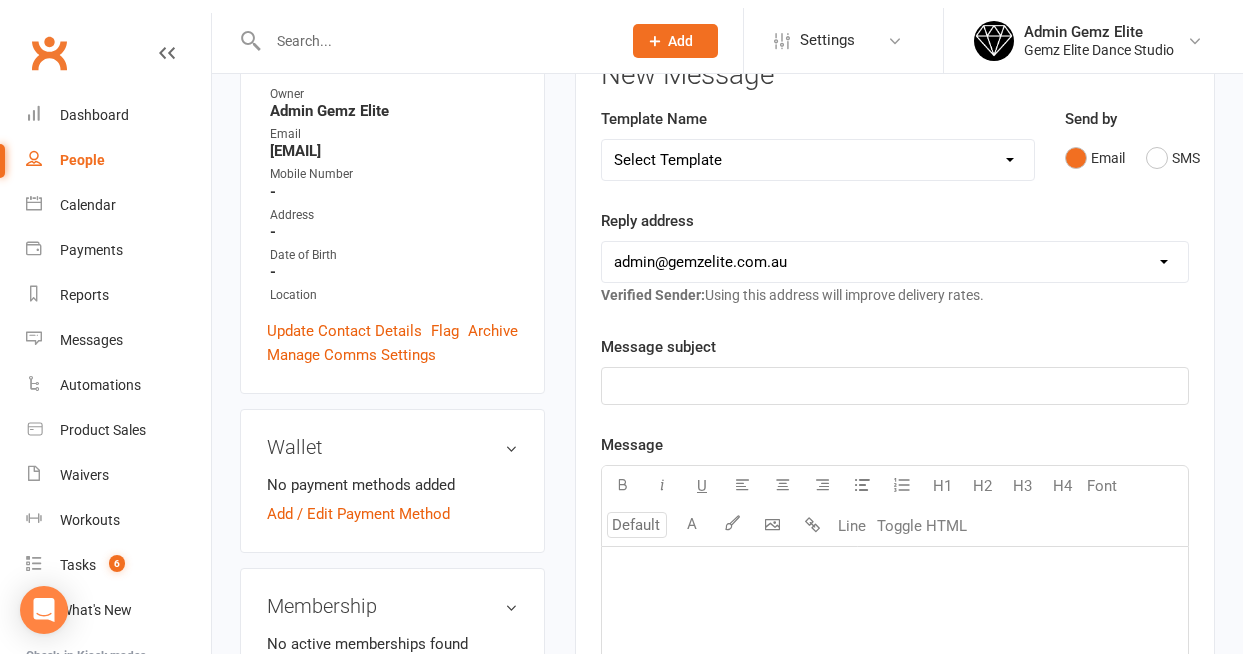 scroll, scrollTop: 0, scrollLeft: 0, axis: both 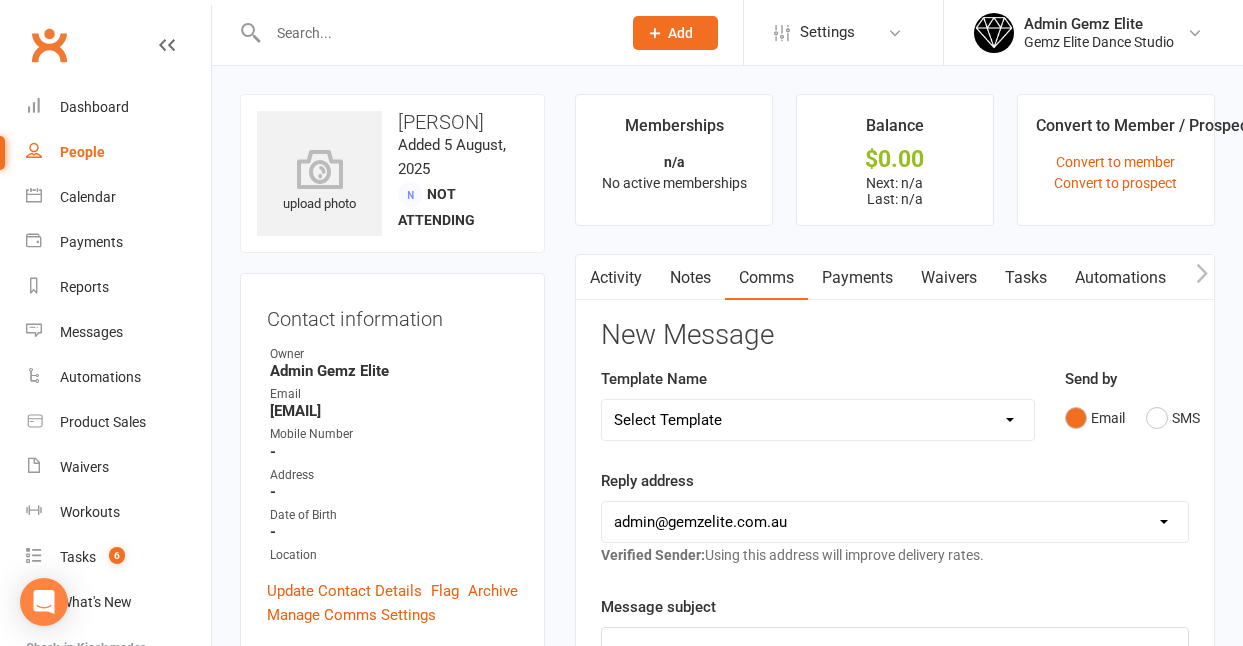 click at bounding box center [434, 33] 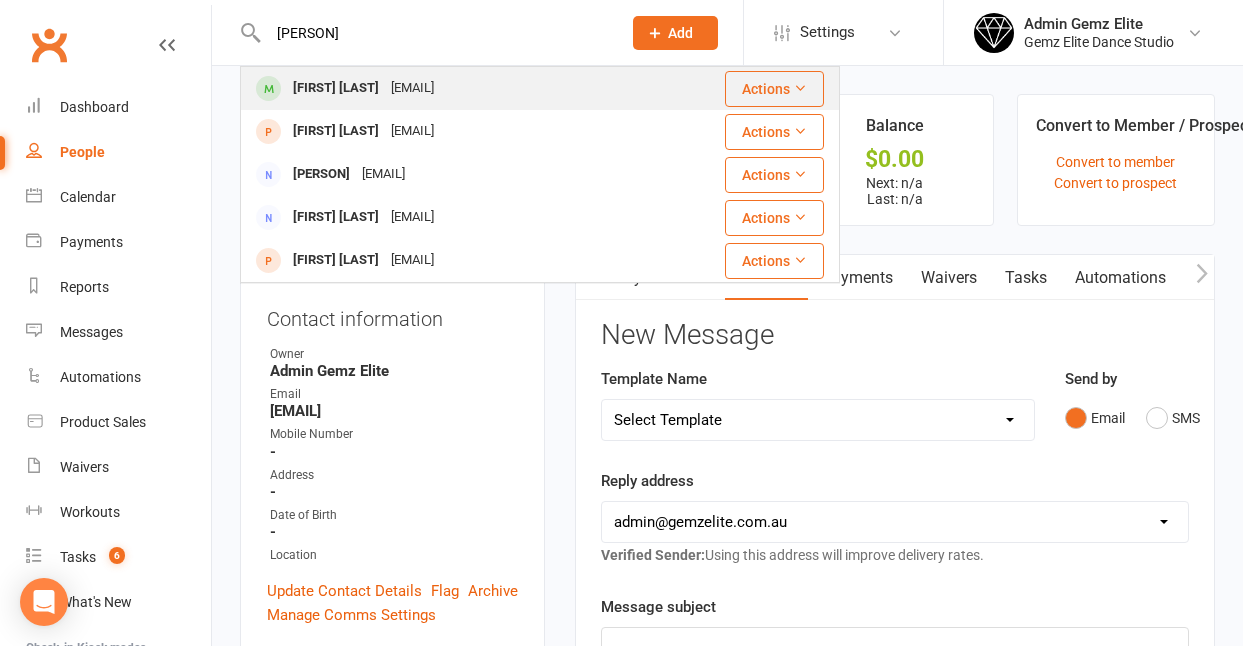 type on "[PERSON]" 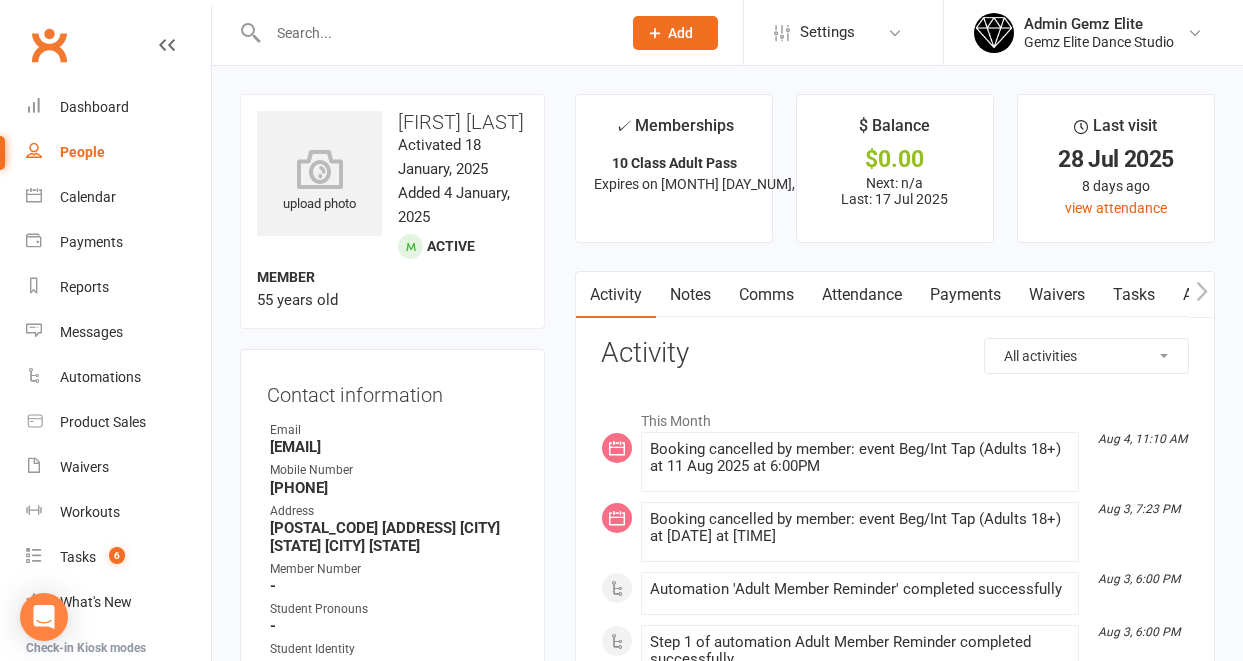 click on "Notes" at bounding box center (690, 295) 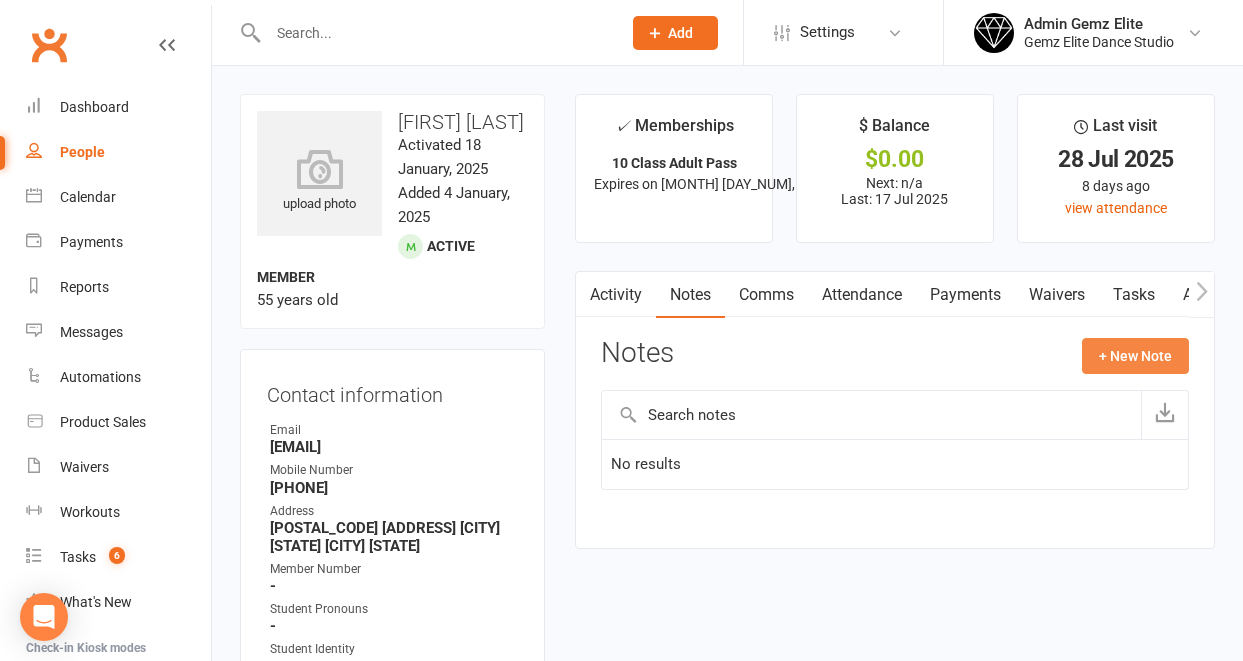 click on "+ New Note" at bounding box center (1135, 356) 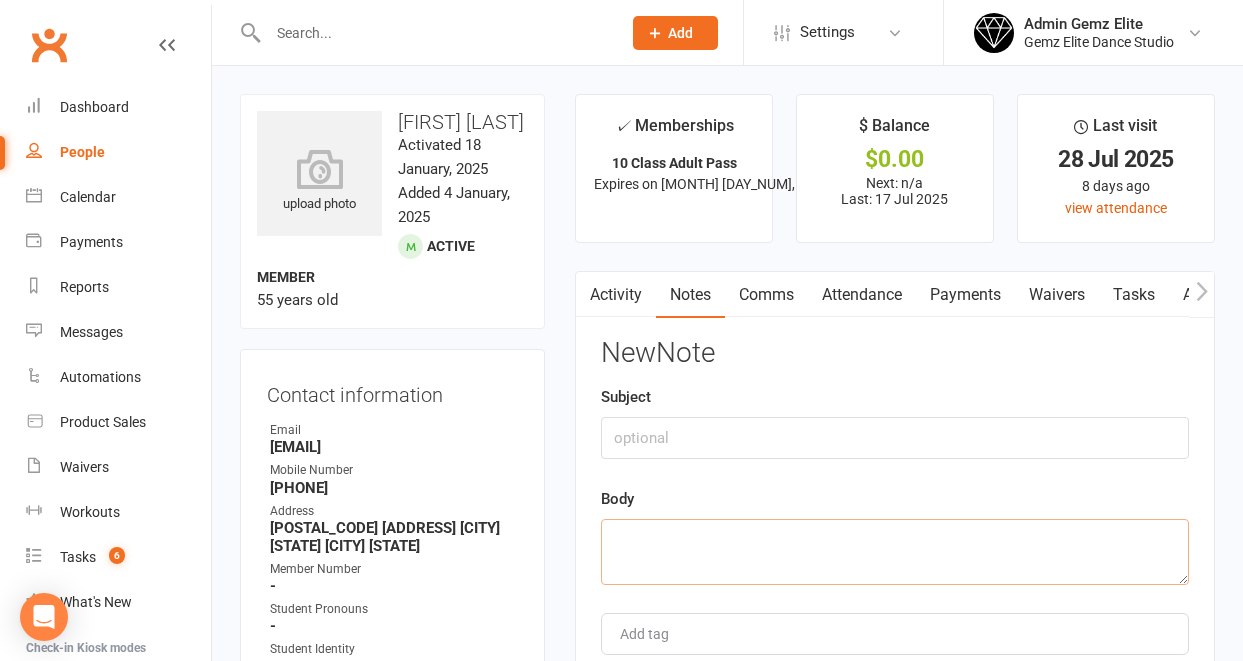 click at bounding box center (895, 552) 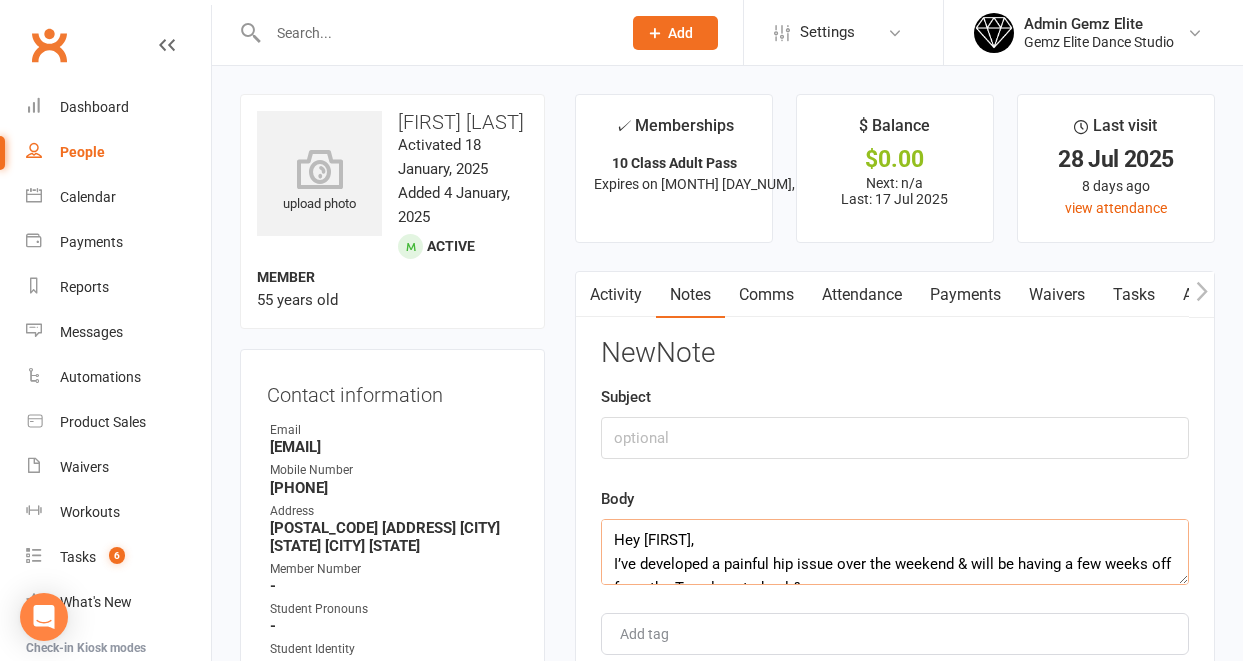scroll, scrollTop: 60, scrollLeft: 0, axis: vertical 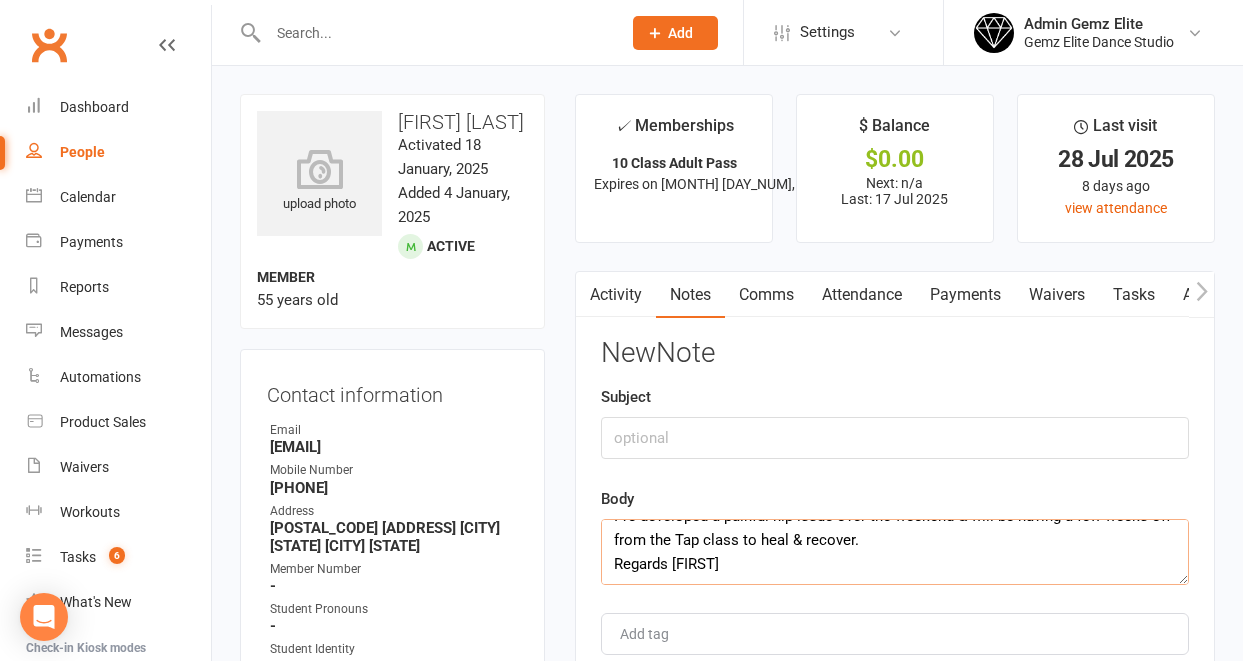 type on "Hey [FIRST],
I’ve developed a painful hip issue over the weekend & will be having a few weeks off from the Tap class to heal & recover.
Regards [FIRST]" 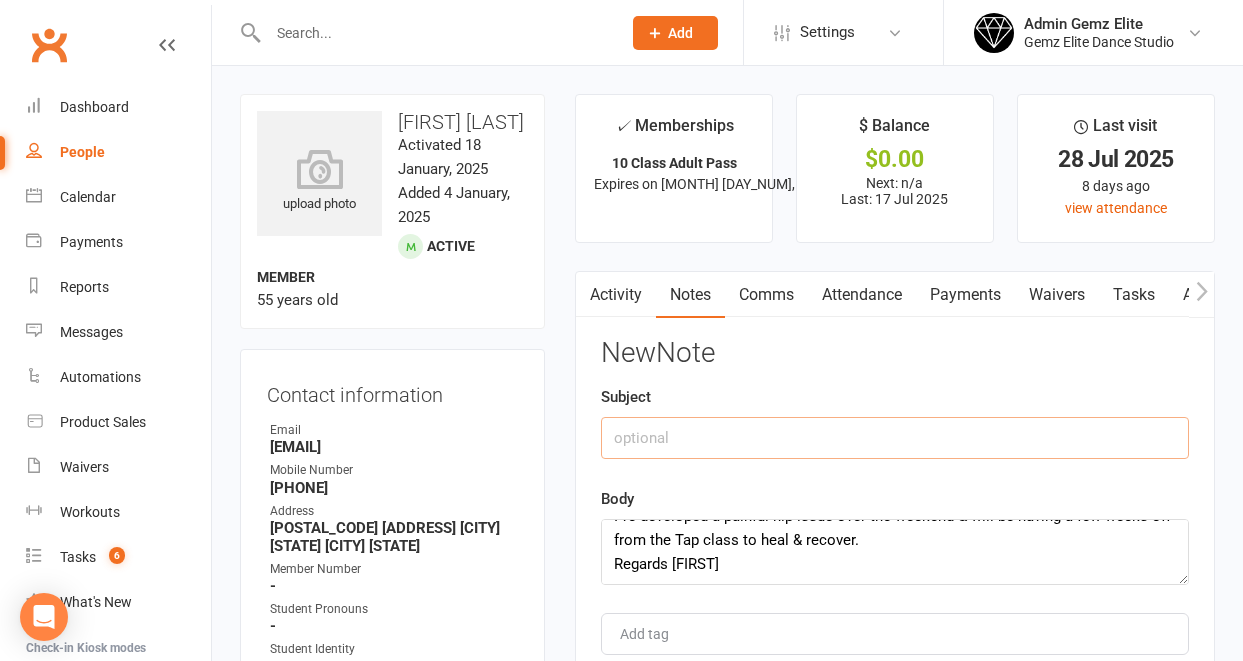 click at bounding box center [895, 438] 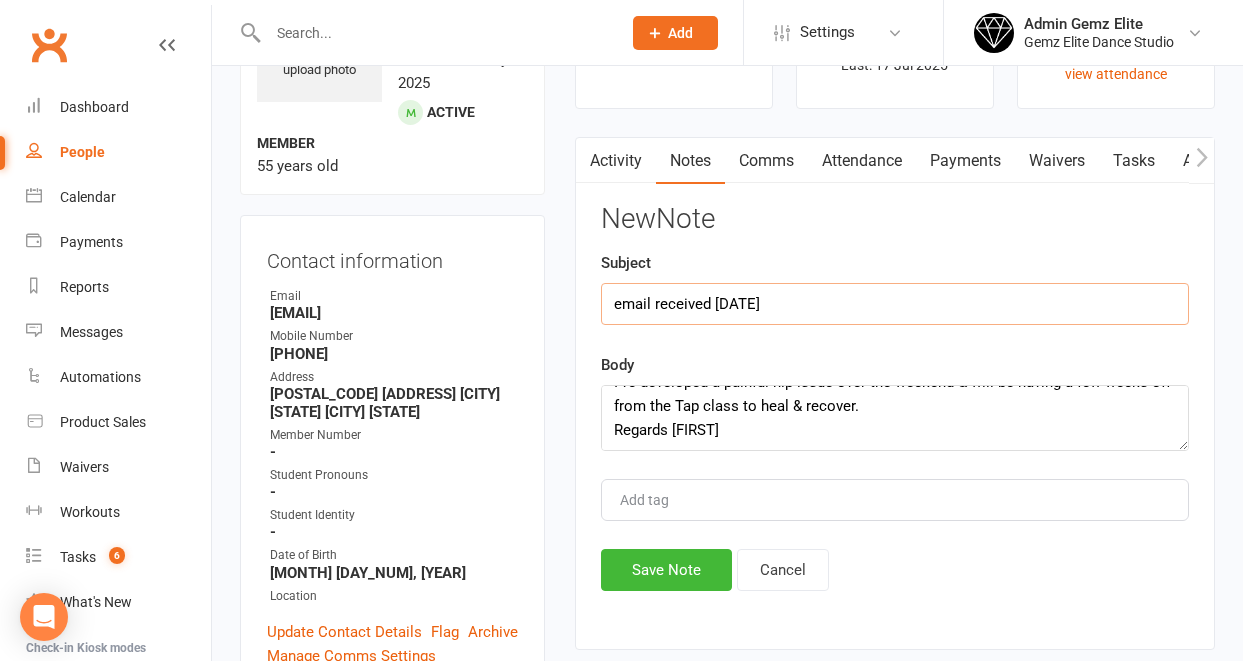 scroll, scrollTop: 225, scrollLeft: 0, axis: vertical 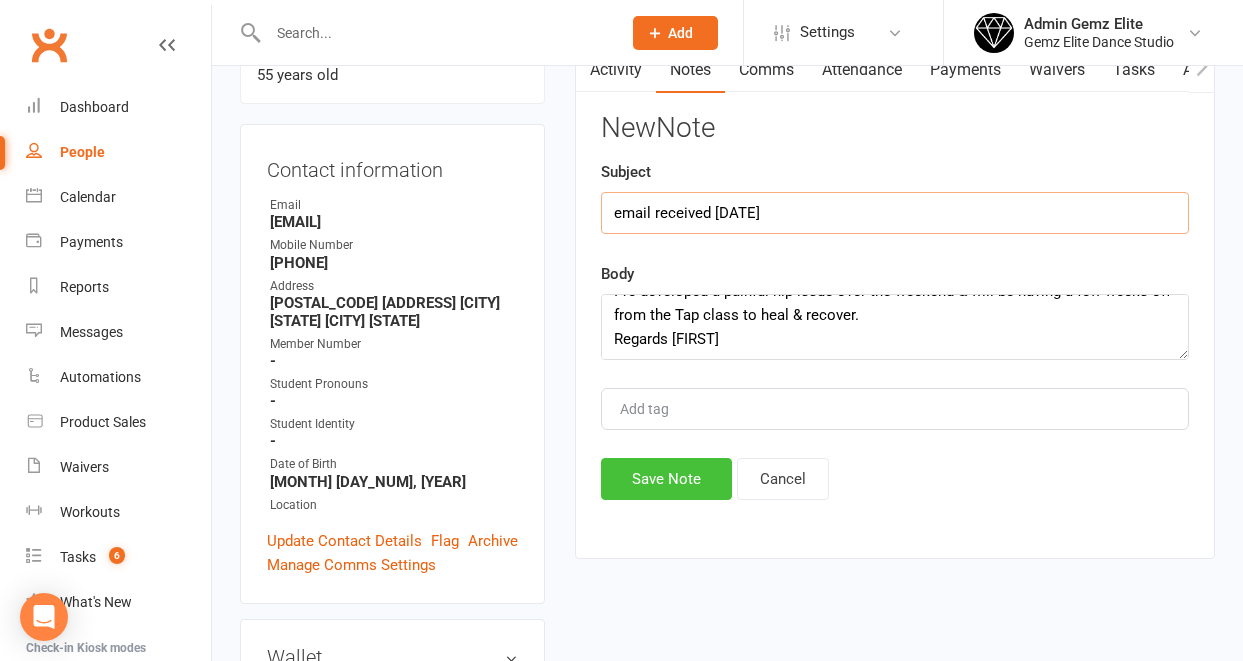 type on "email received [DATE]" 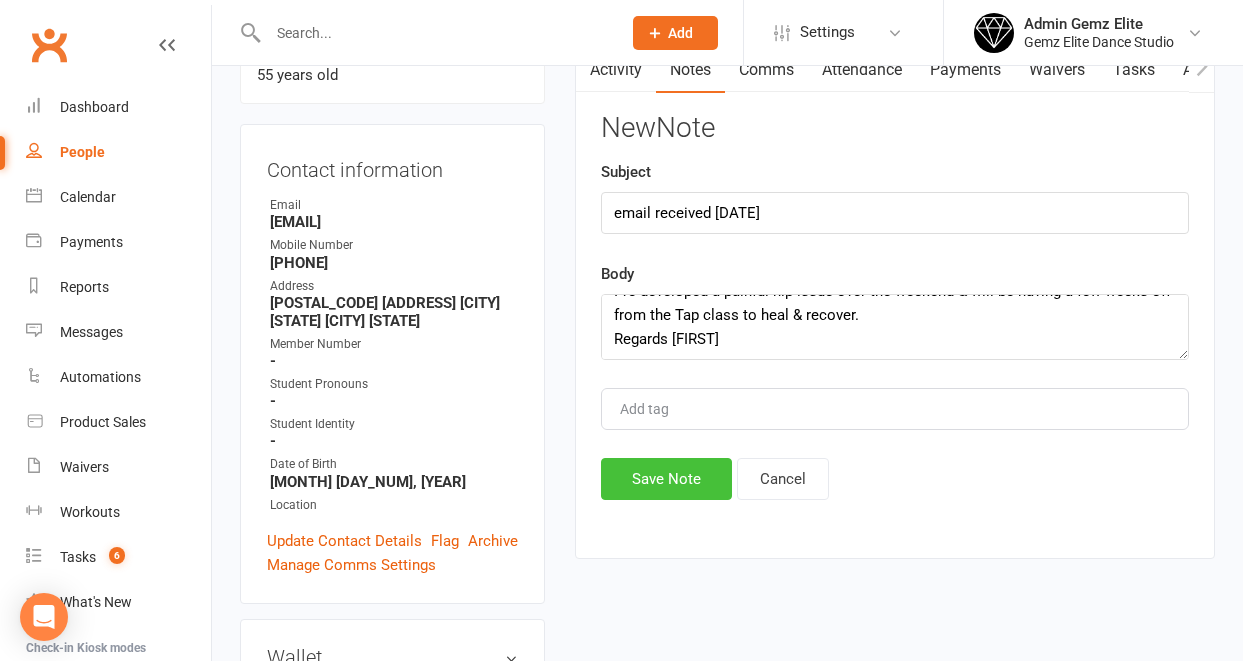 click on "Save Note" at bounding box center (666, 479) 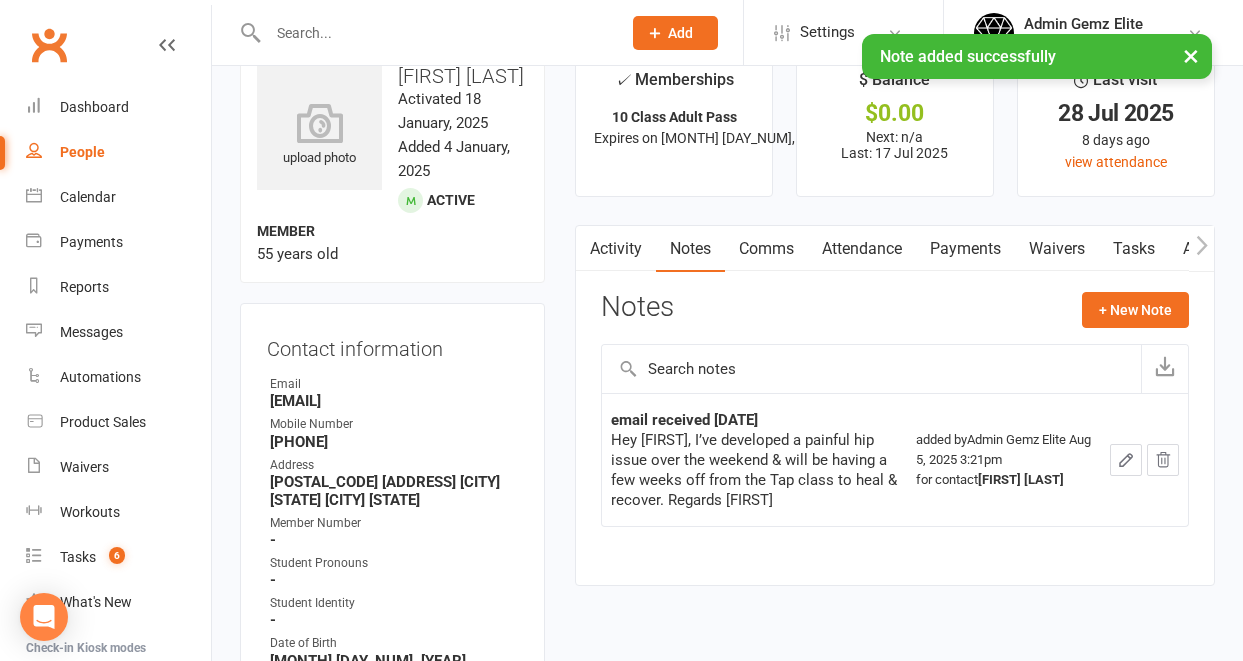 scroll, scrollTop: 24, scrollLeft: 0, axis: vertical 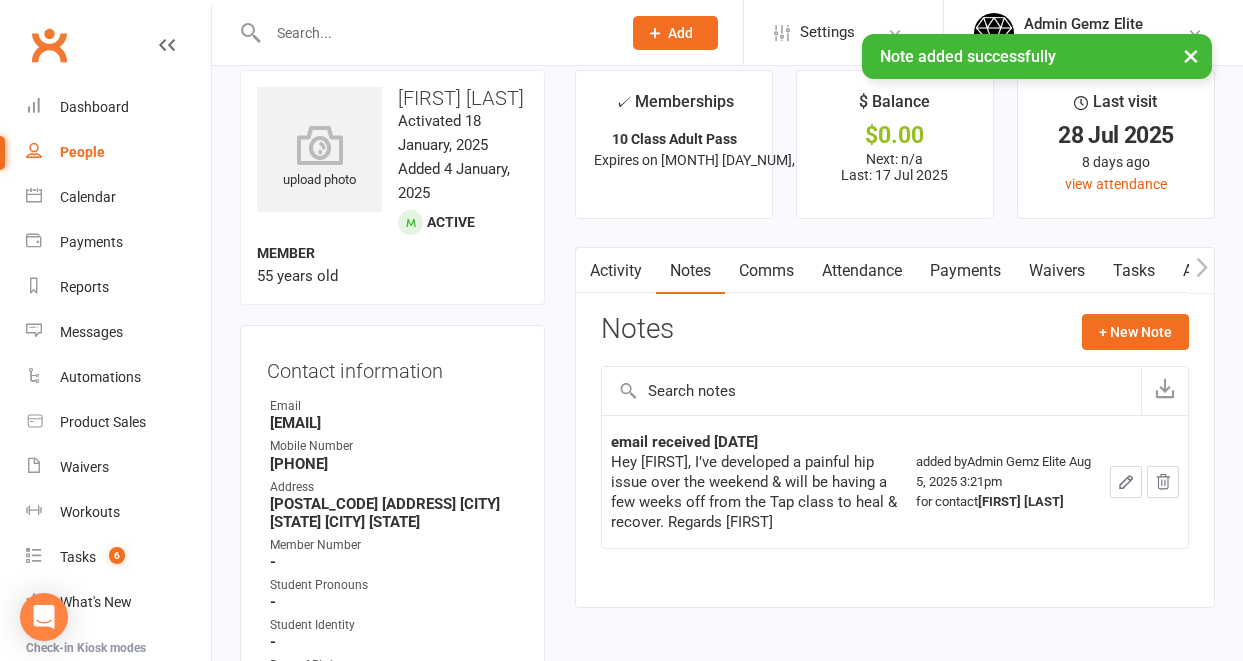 click on "Comms" at bounding box center (766, 271) 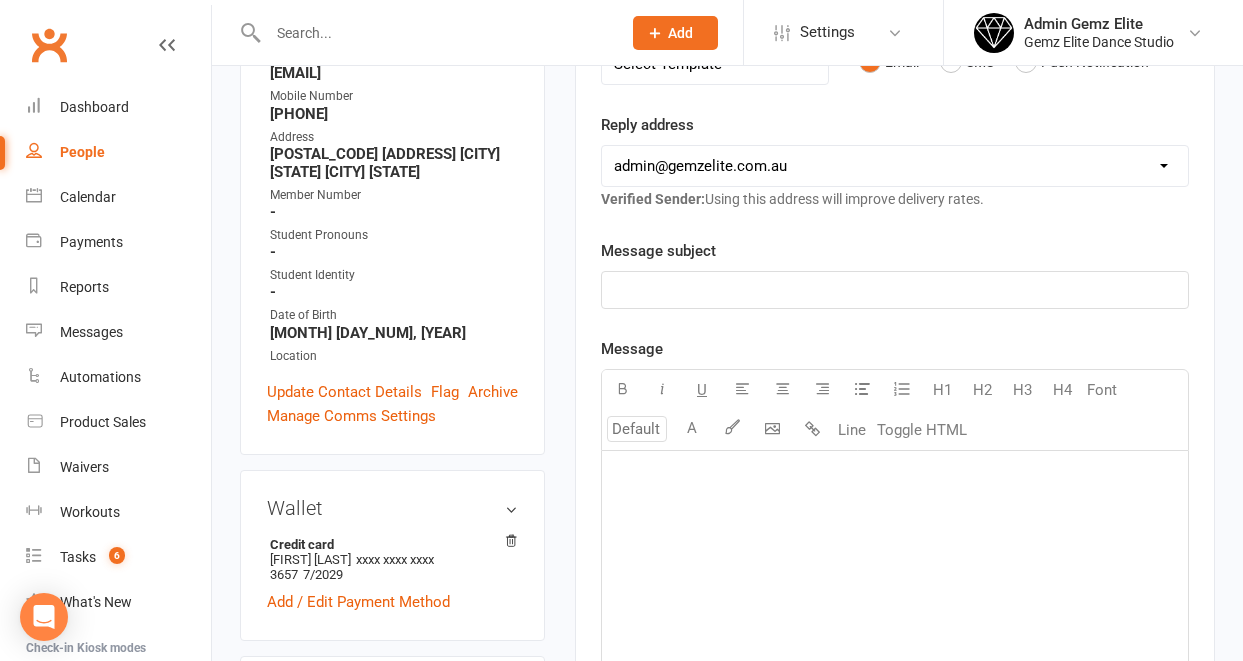 scroll, scrollTop: 386, scrollLeft: 0, axis: vertical 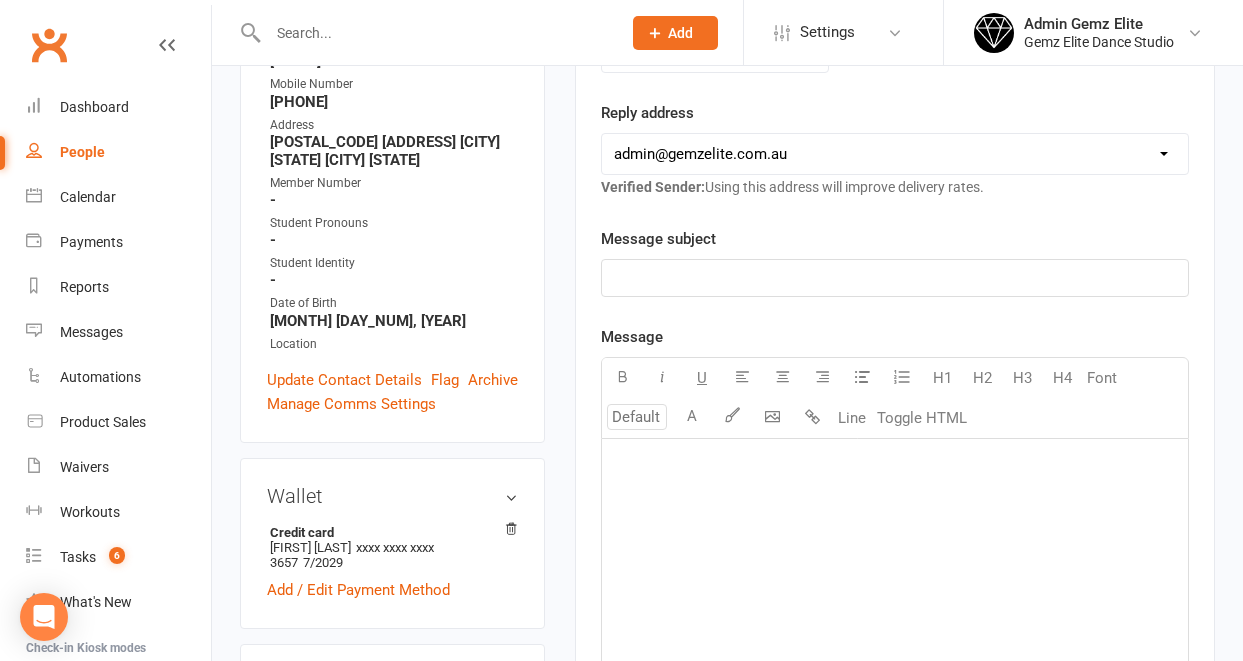 click on "﻿" 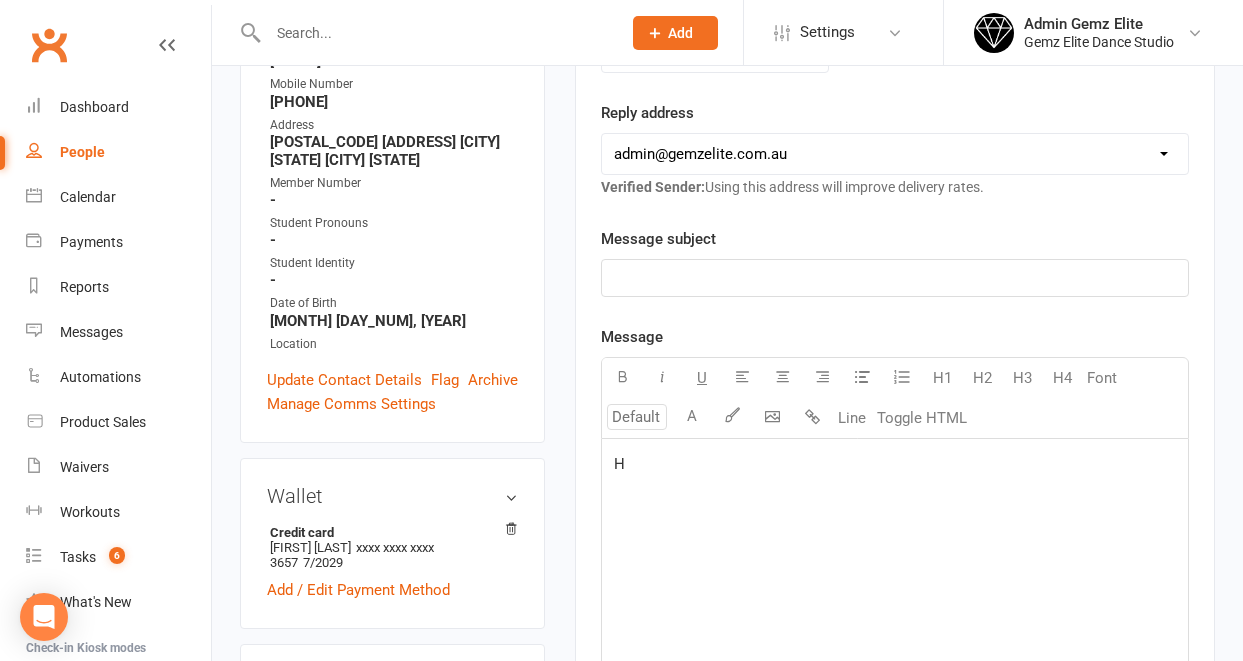 type 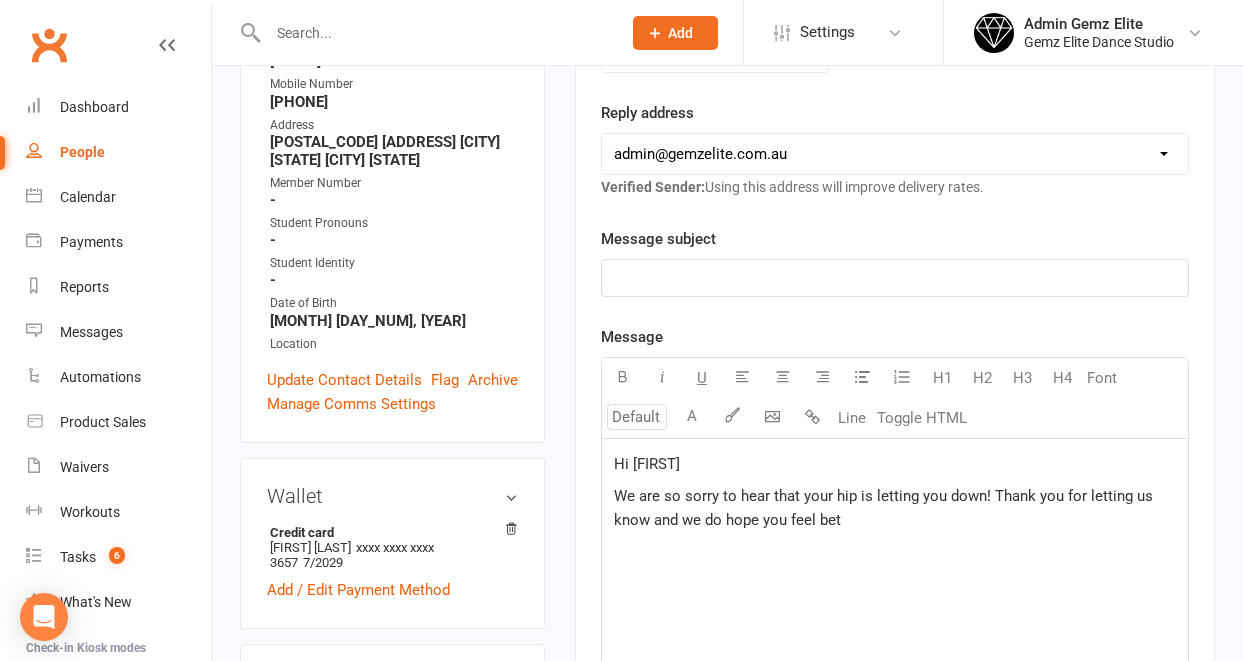 click on "We are so sorry to hear that your hip is letting you down! Thank you for letting us know and we do hope you feel bet" 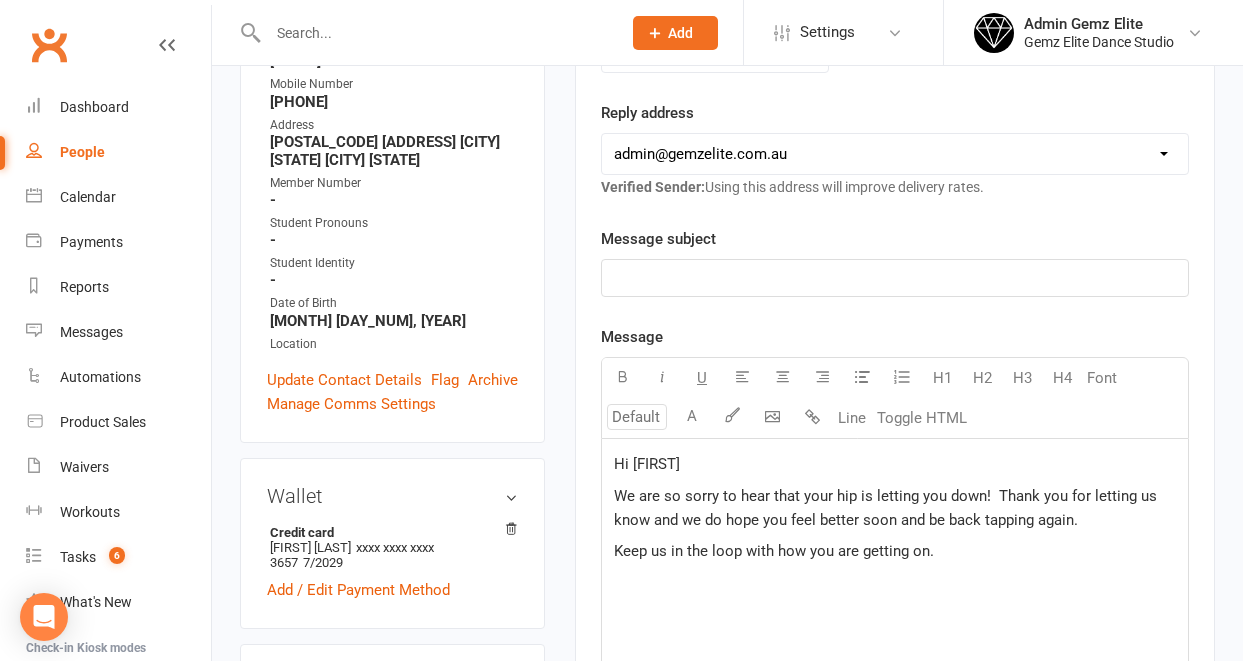 click on "We are so sorry to hear that your hip is letting you down!  Thank you for letting us know and we do hope you feel better soon and be back tapping again." 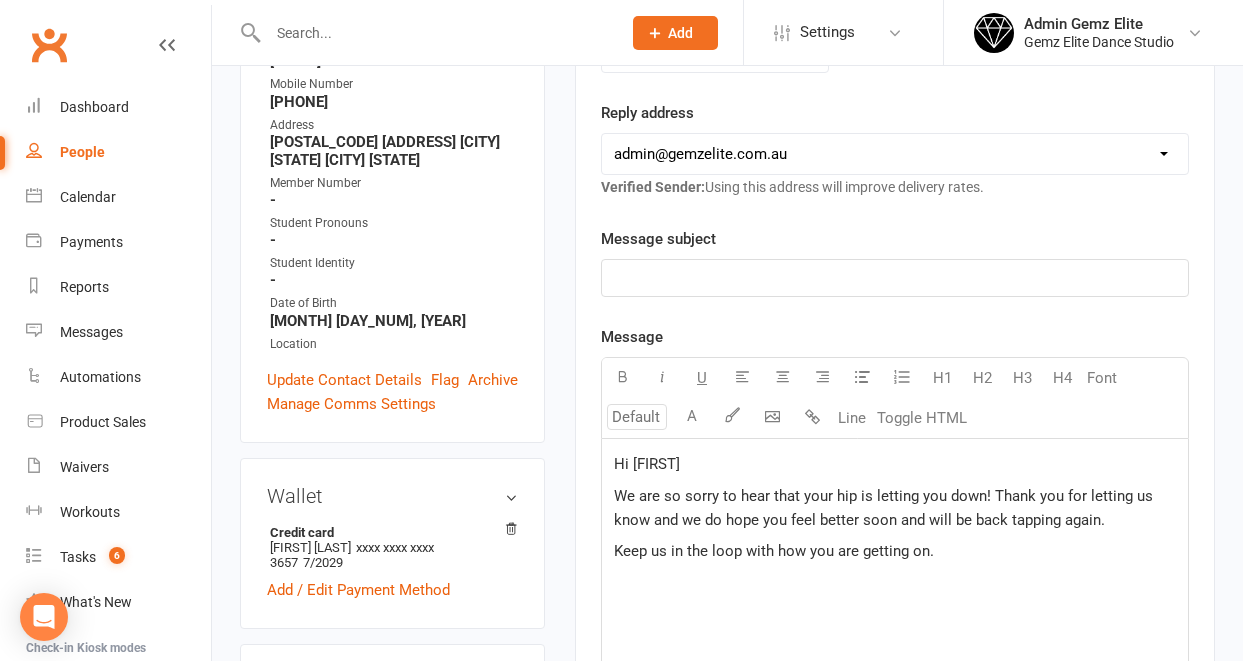click on "We are so sorry to hear that your hip is letting you down! Thank you for letting us know and we do hope you feel better soon and will be back tapping again." 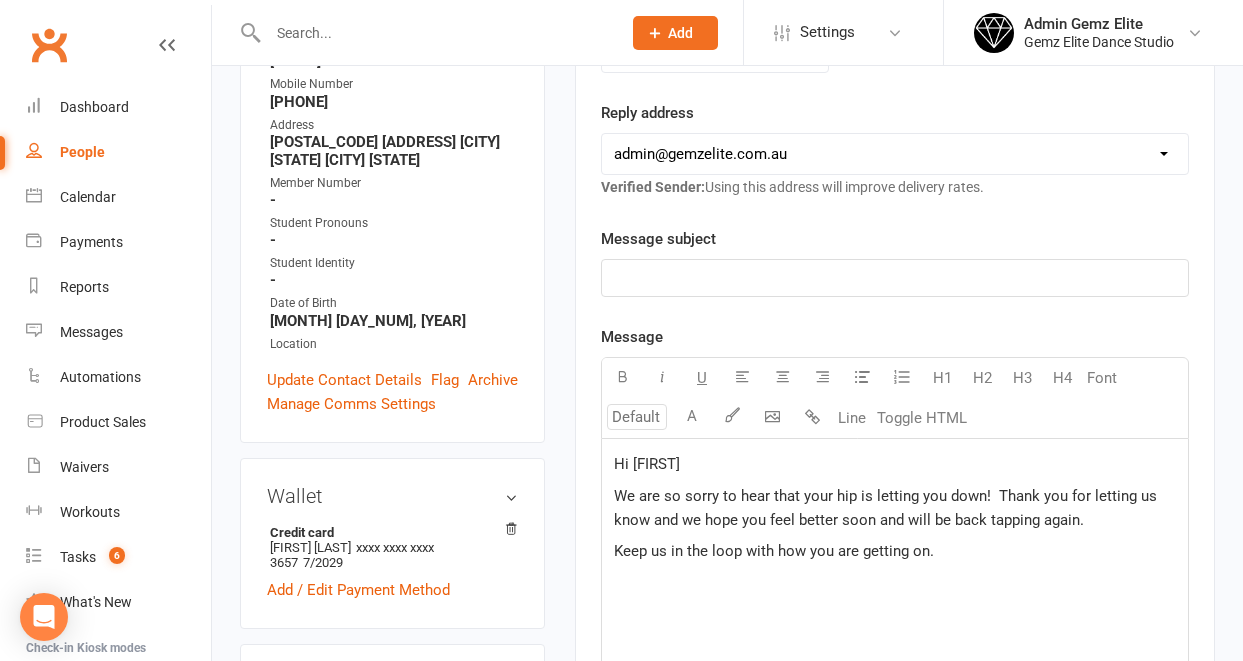 drag, startPoint x: 940, startPoint y: 553, endPoint x: 940, endPoint y: 540, distance: 13 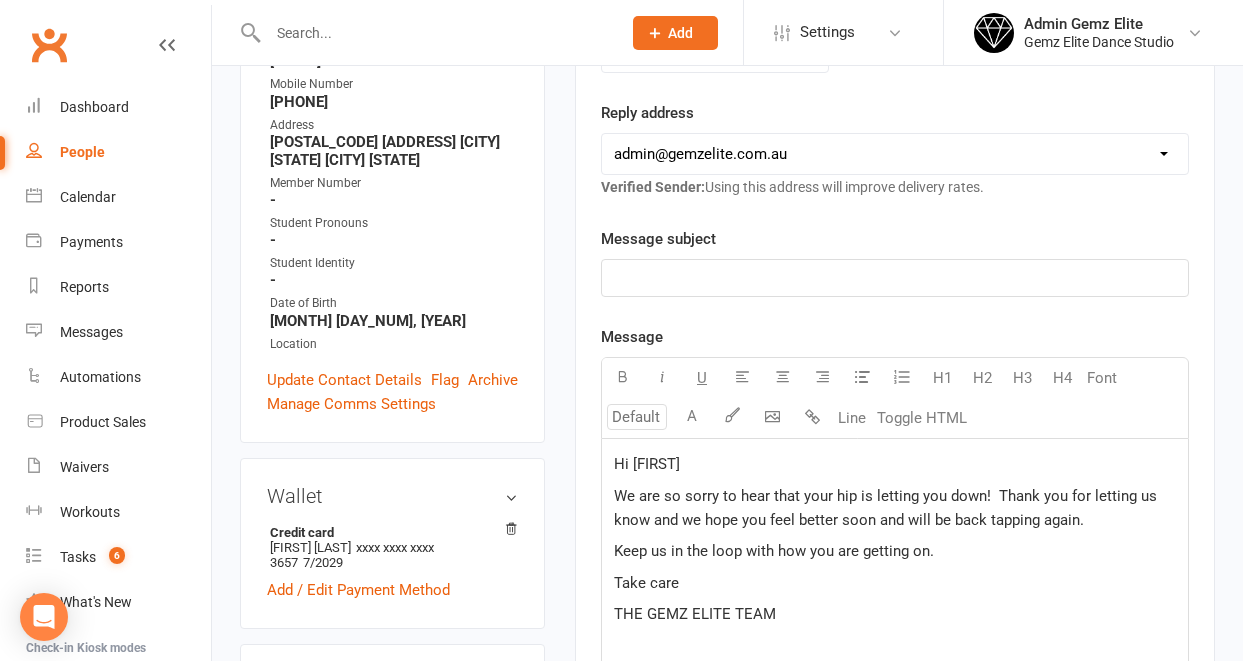 click on "﻿" 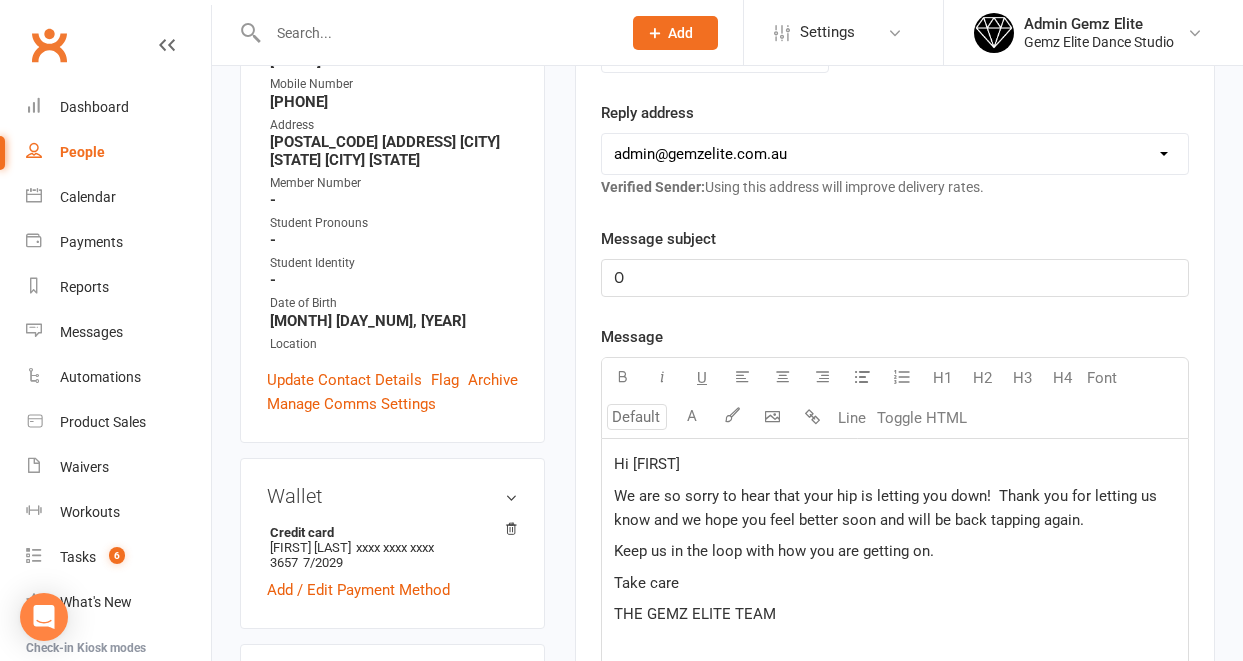 type 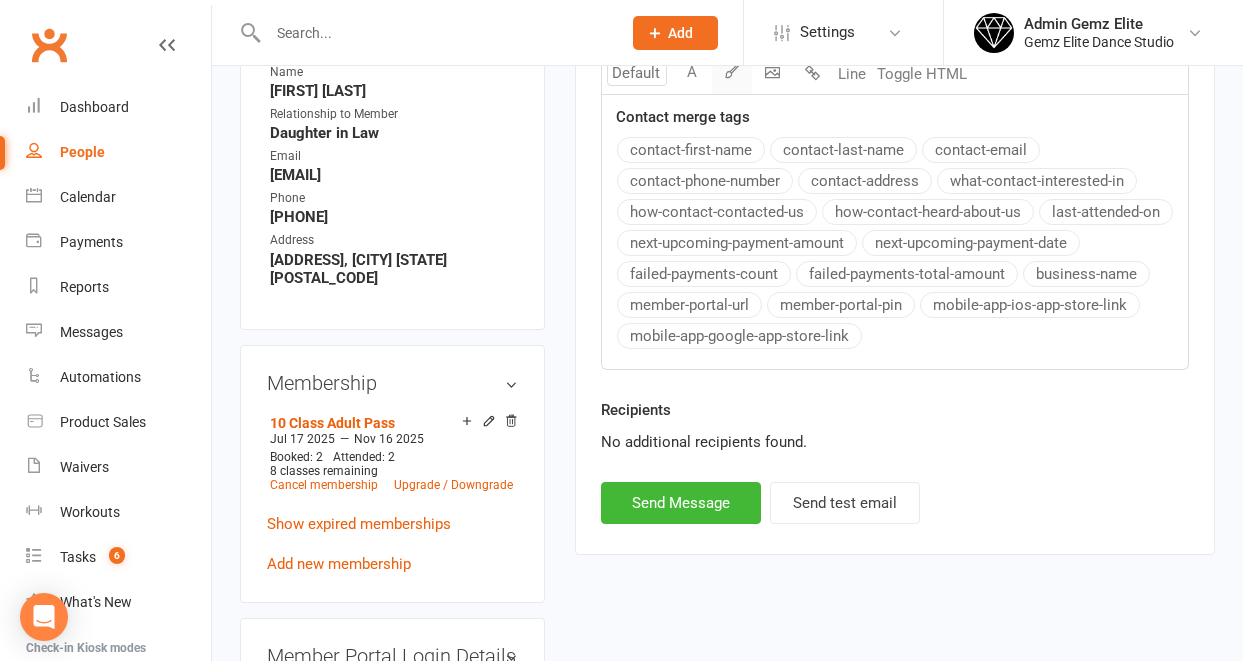 scroll, scrollTop: 1087, scrollLeft: 0, axis: vertical 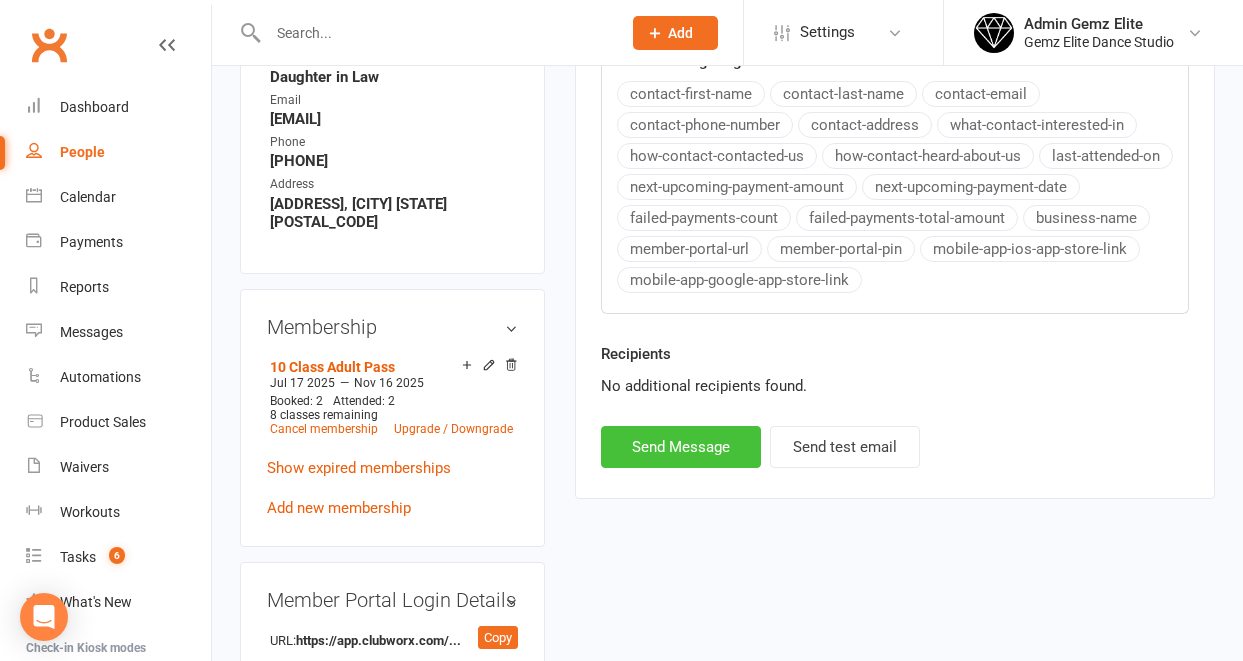 click on "Send Message" at bounding box center [681, 447] 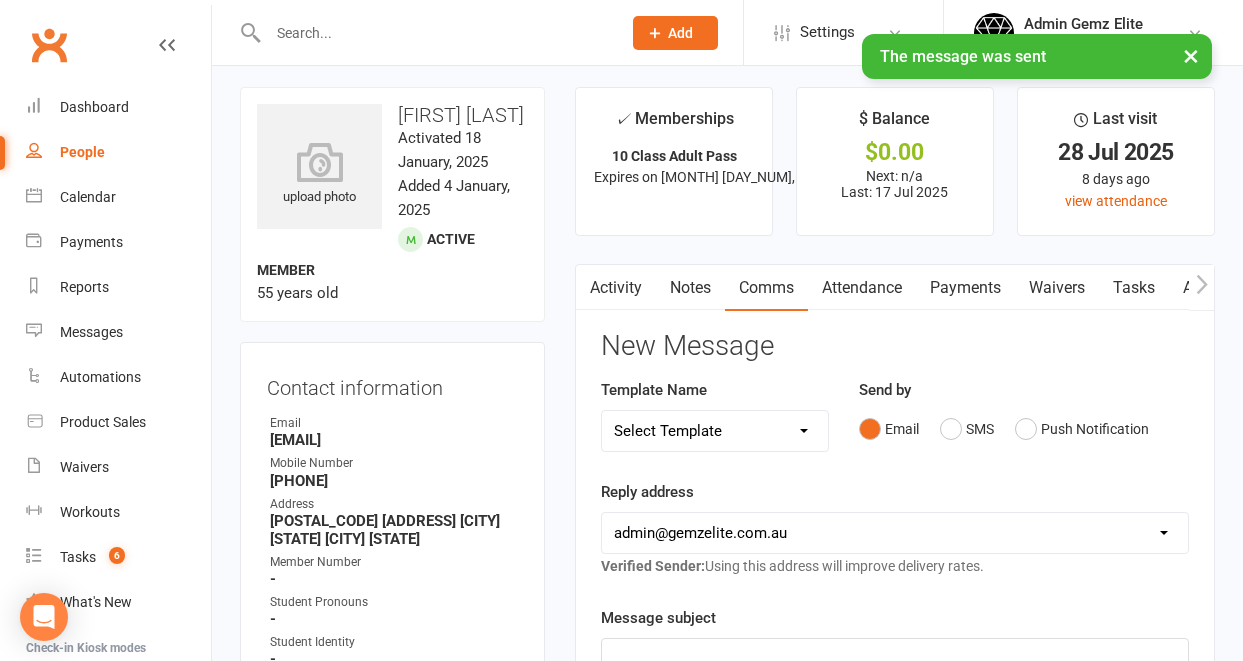 scroll, scrollTop: 0, scrollLeft: 0, axis: both 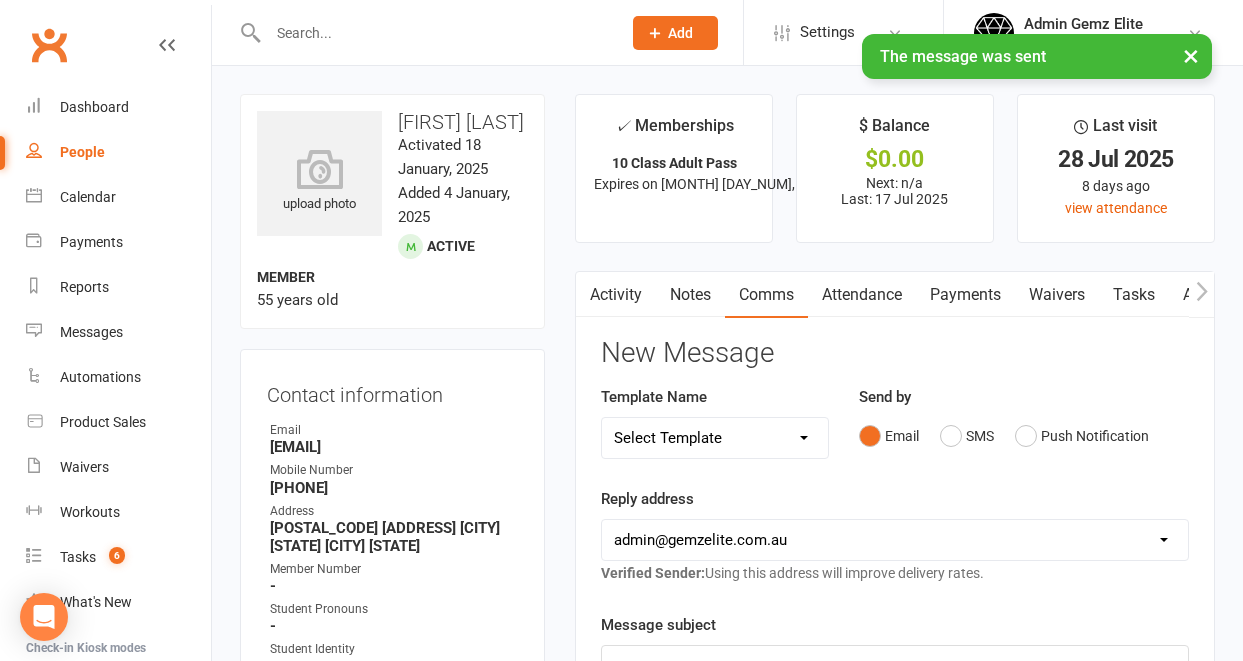 click on "Activity" at bounding box center [616, 295] 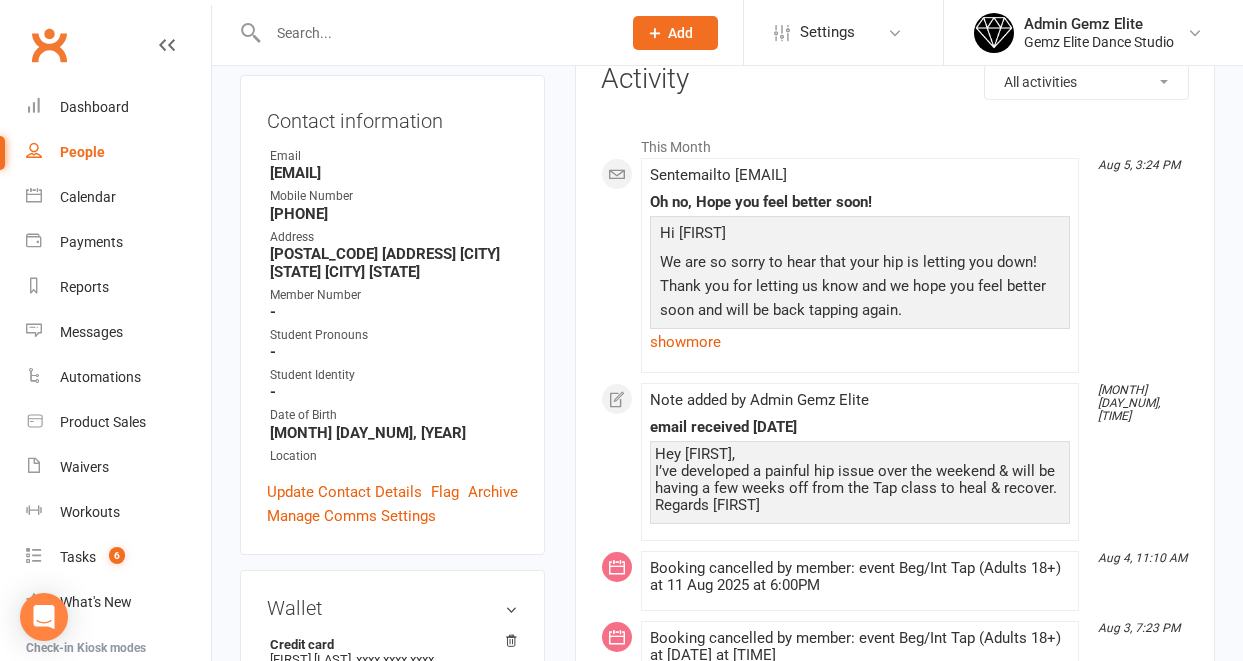 scroll, scrollTop: 285, scrollLeft: 0, axis: vertical 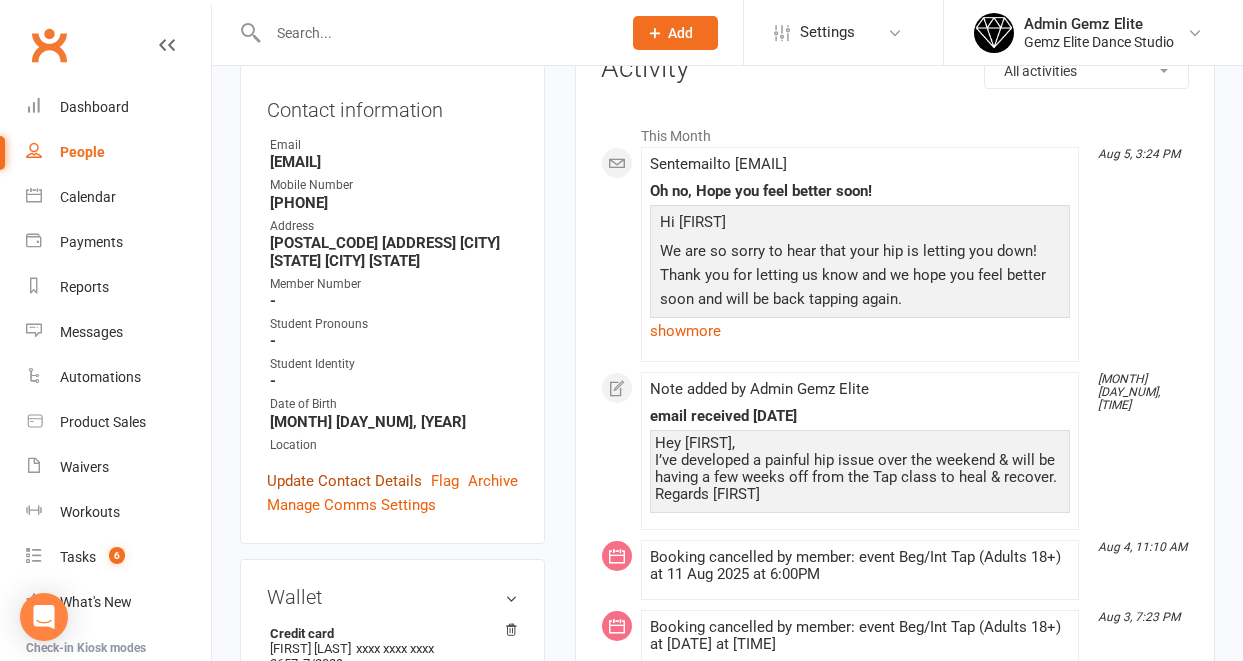 click on "Update Contact Details" at bounding box center [344, 481] 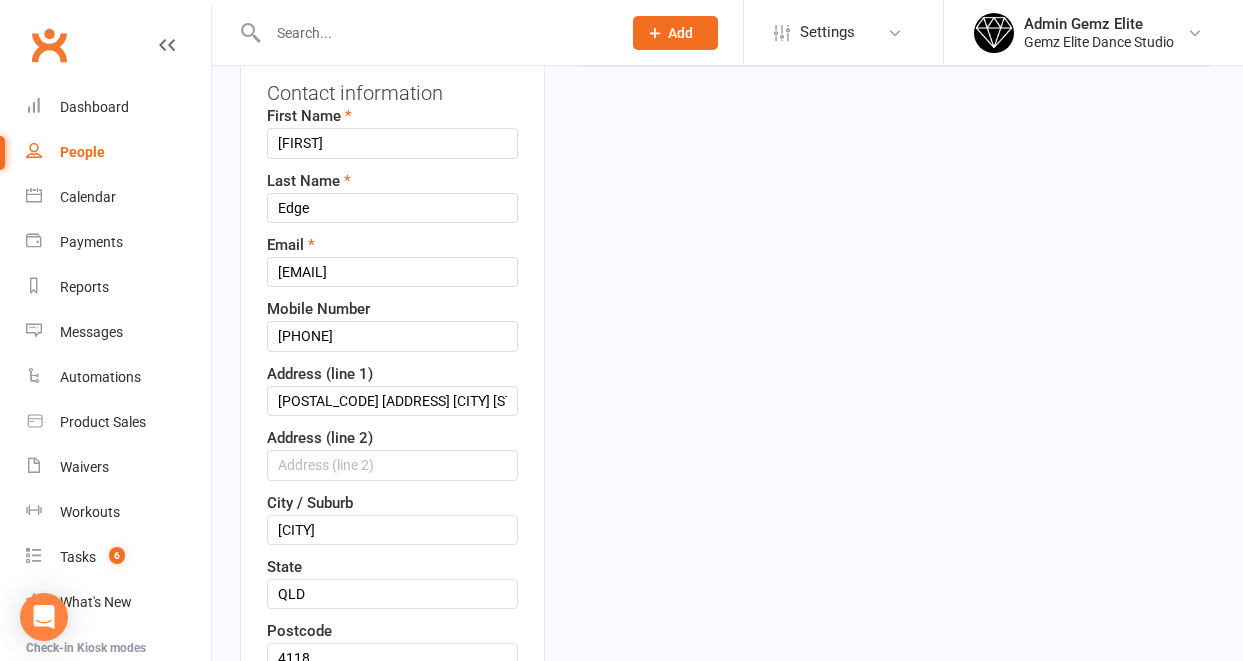 scroll, scrollTop: 317, scrollLeft: 0, axis: vertical 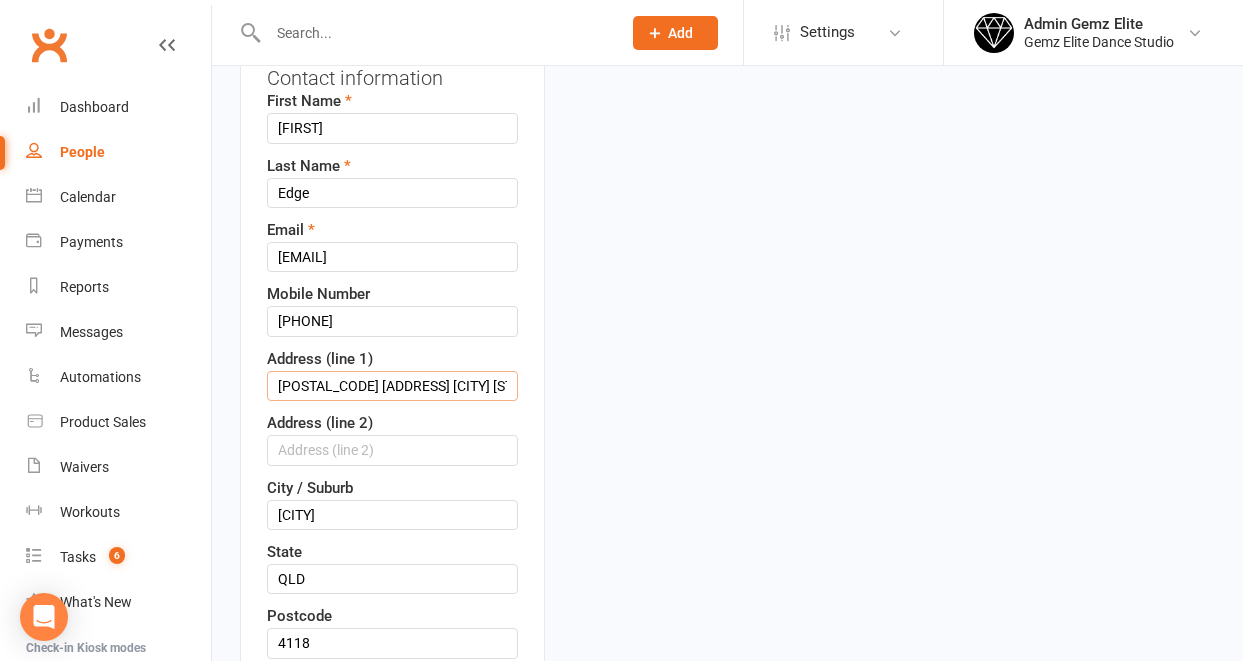 click on "[POSTAL_CODE] [ADDRESS] [CITY] [STATE]" at bounding box center (392, 386) 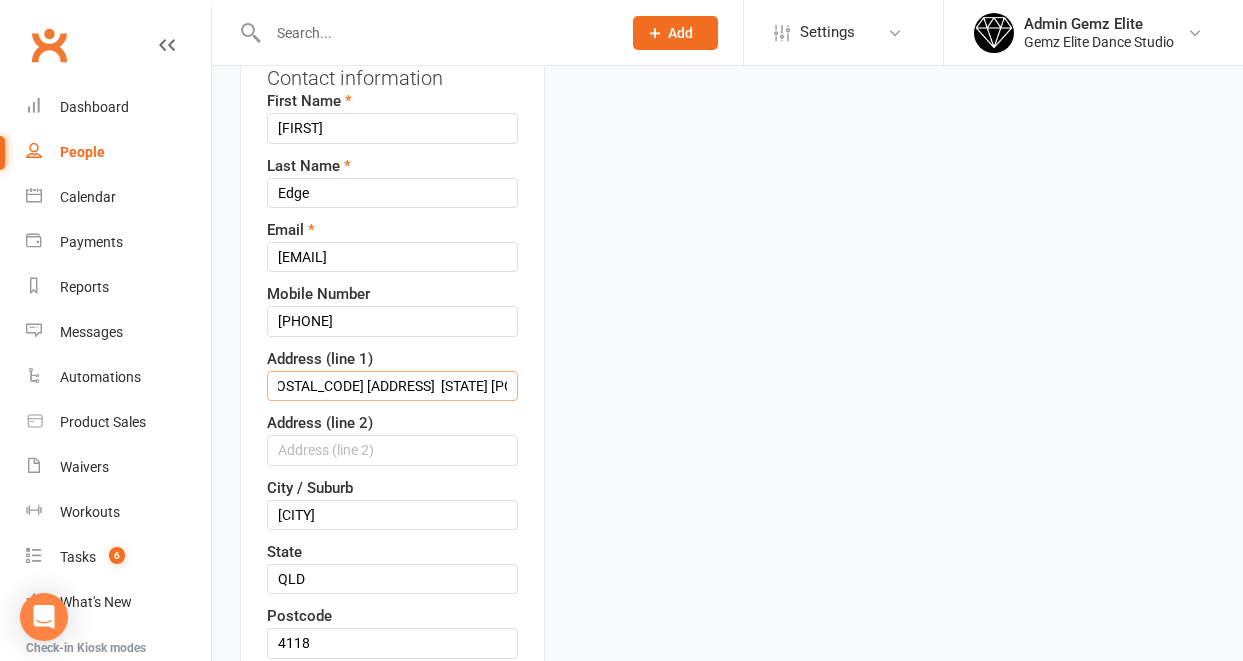 scroll, scrollTop: 0, scrollLeft: 6, axis: horizontal 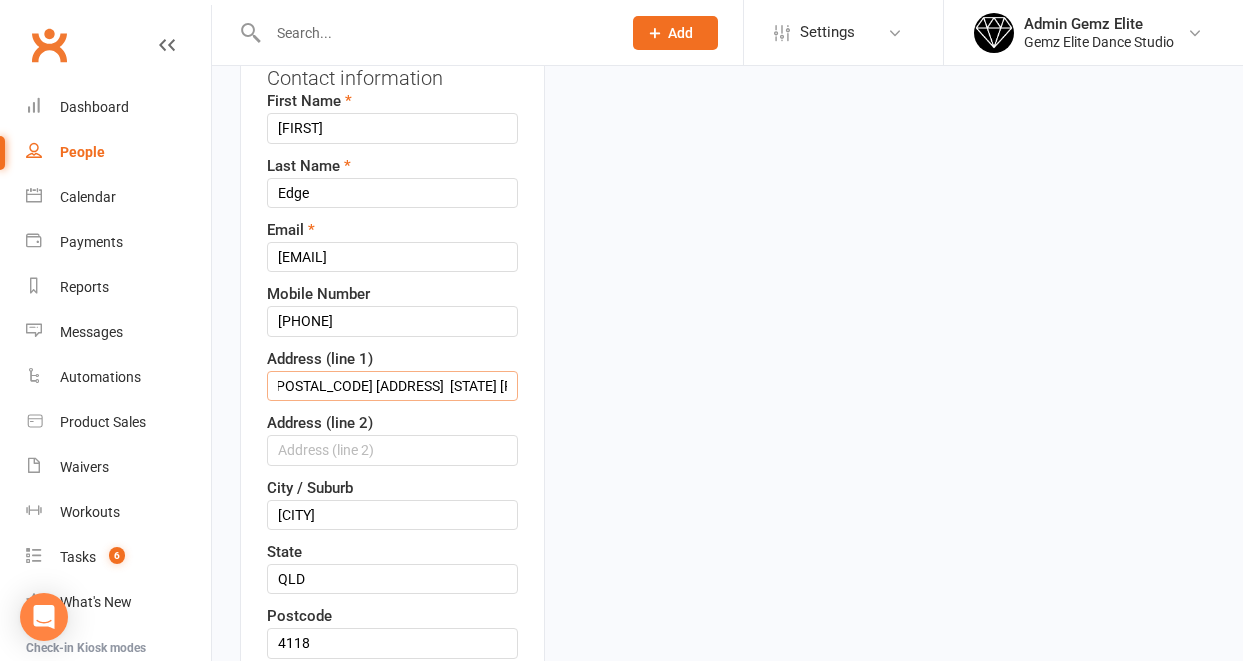 click on "[POSTAL_CODE] [ADDRESS]  [STATE] [POSTAL_CODE]" at bounding box center [392, 386] 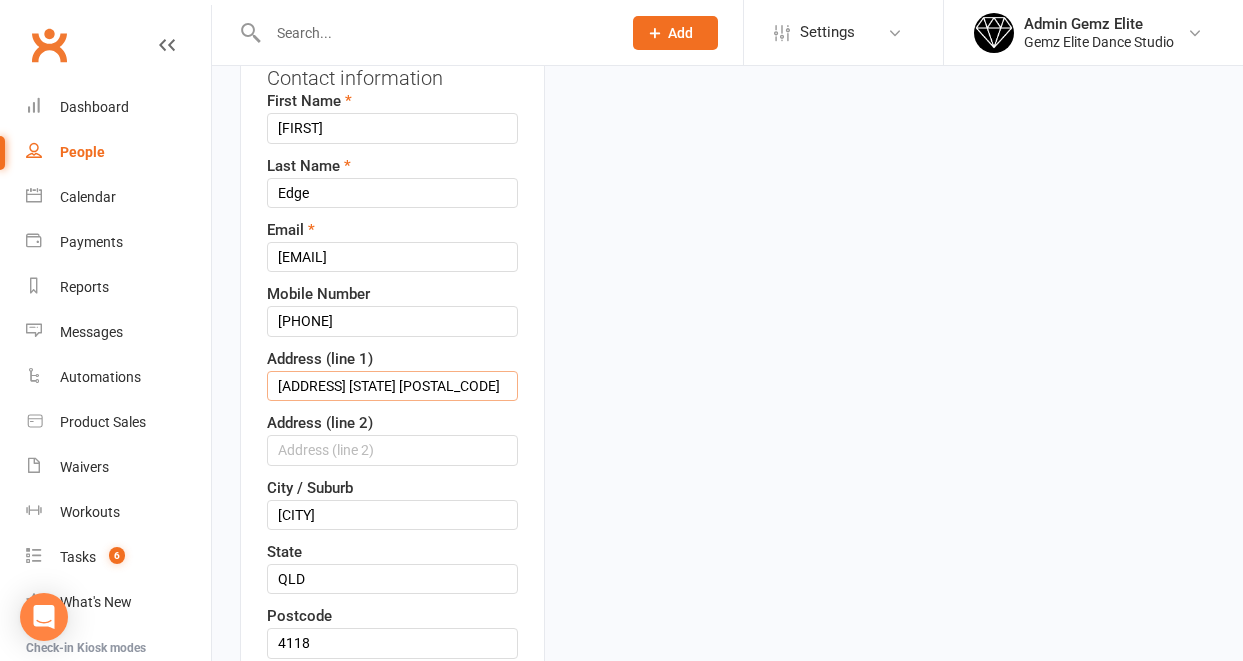 scroll, scrollTop: 0, scrollLeft: 0, axis: both 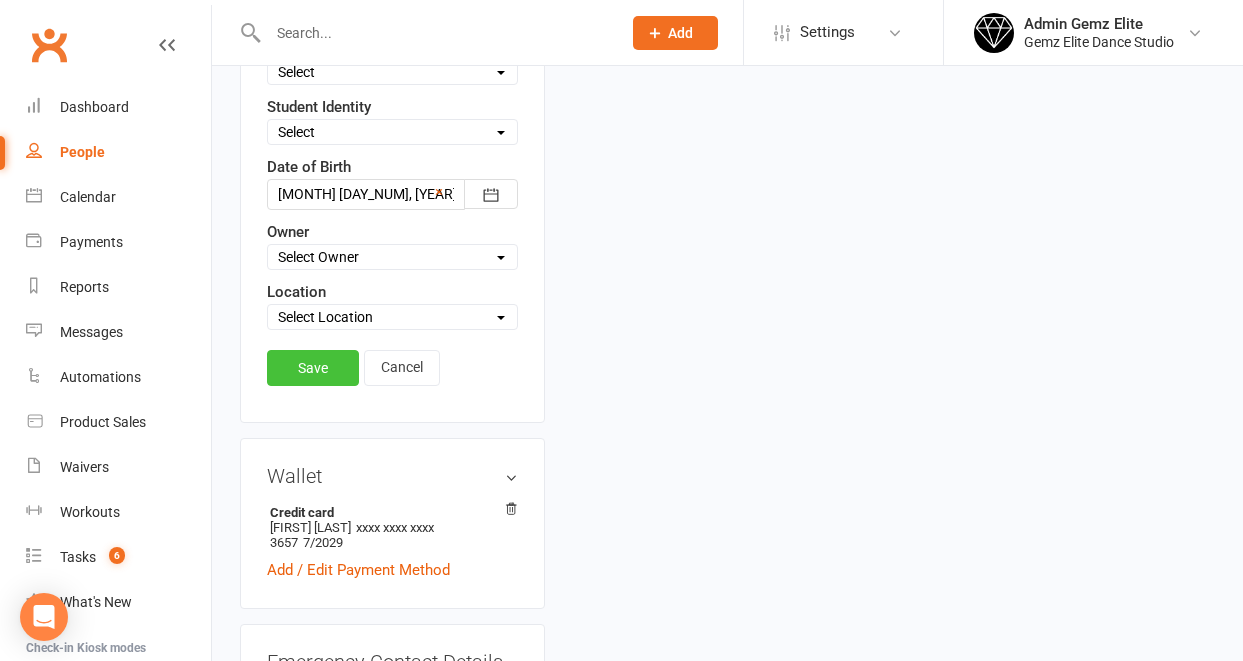 type on "U [NUMBER] [NUMBER] [STREET]" 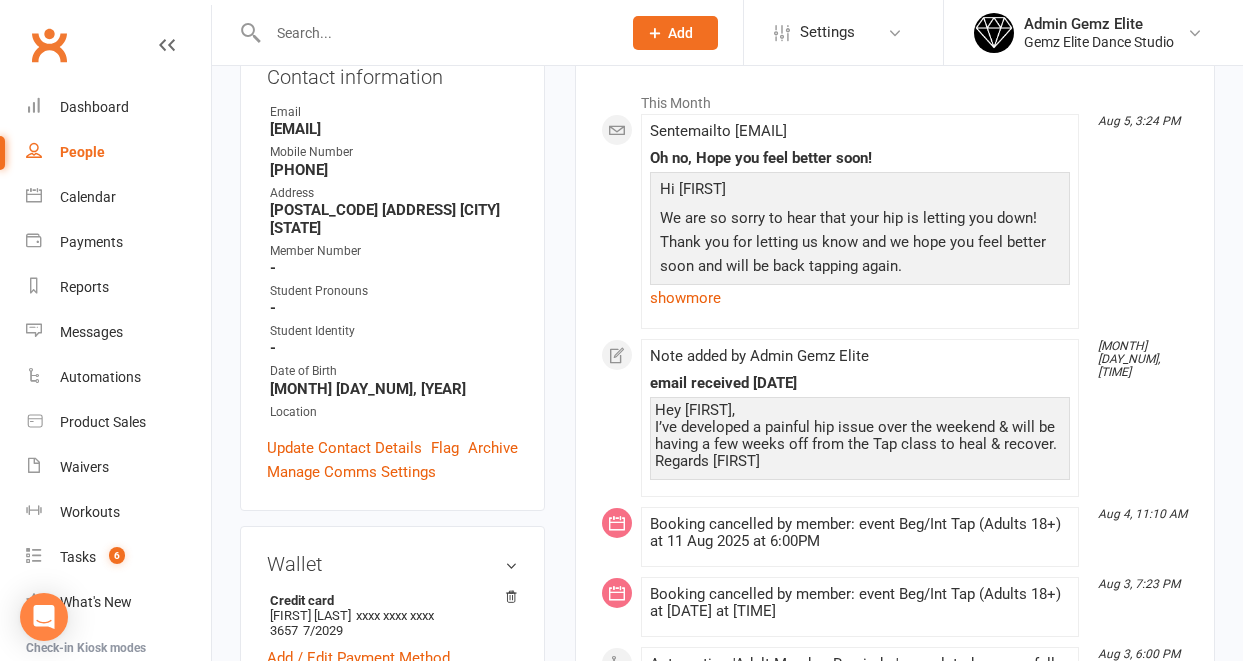 scroll, scrollTop: 283, scrollLeft: 0, axis: vertical 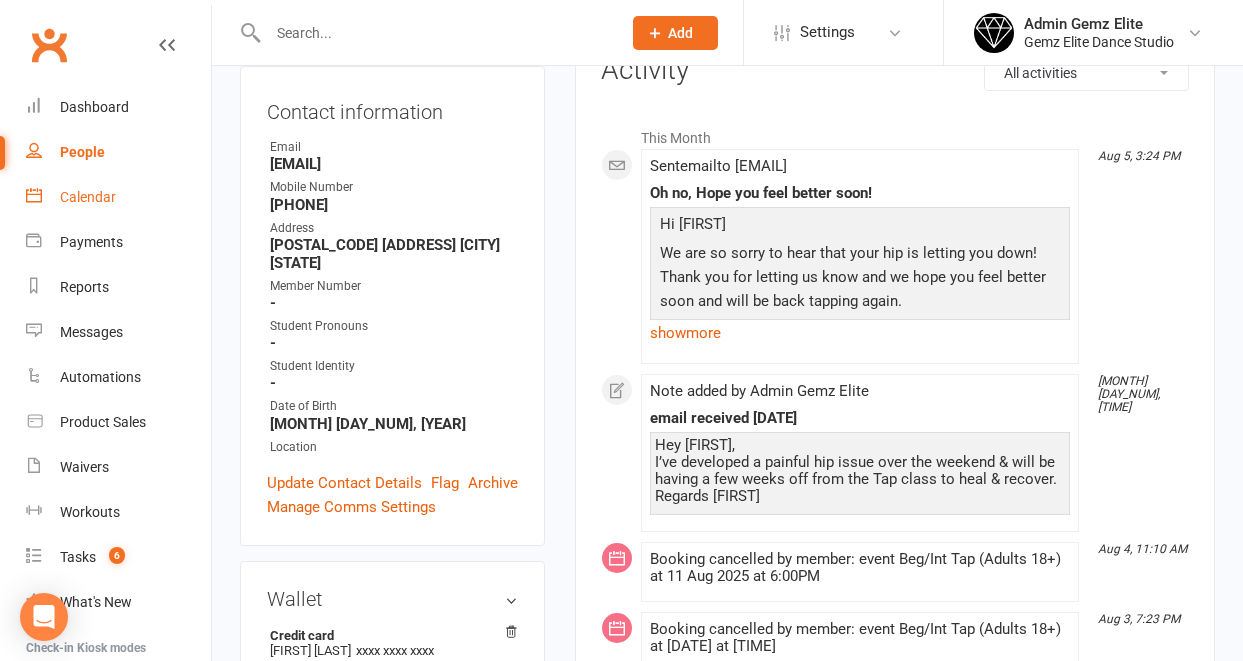 click on "Calendar" at bounding box center [88, 197] 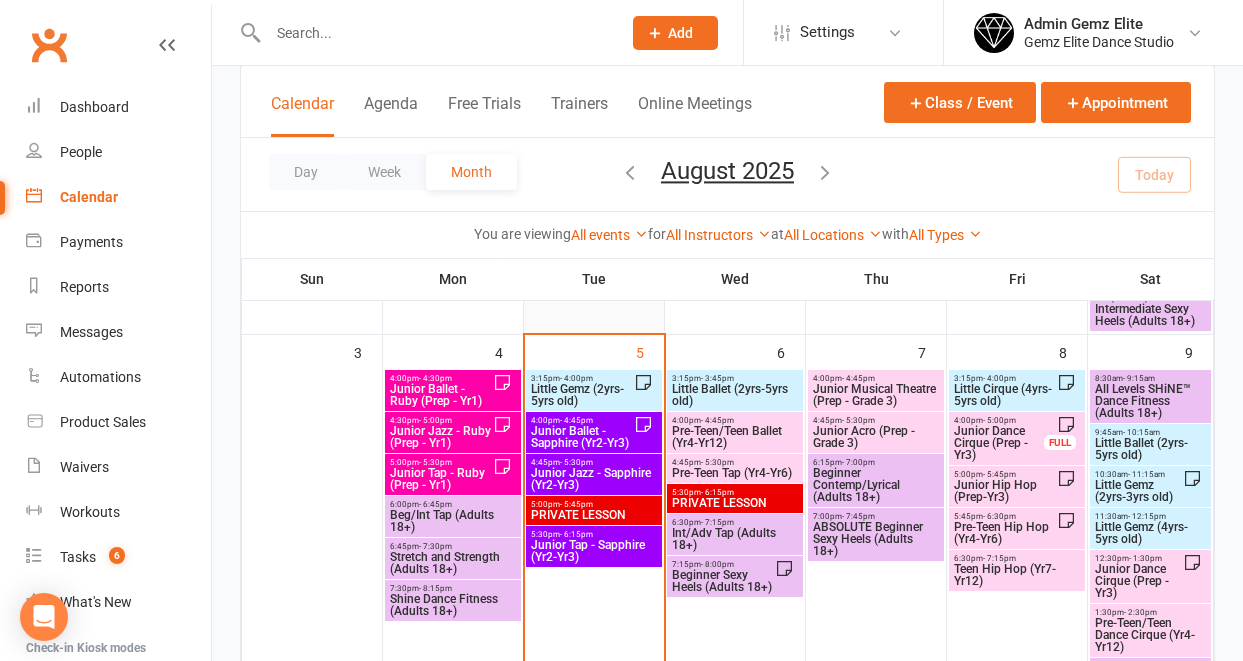 scroll, scrollTop: 550, scrollLeft: 0, axis: vertical 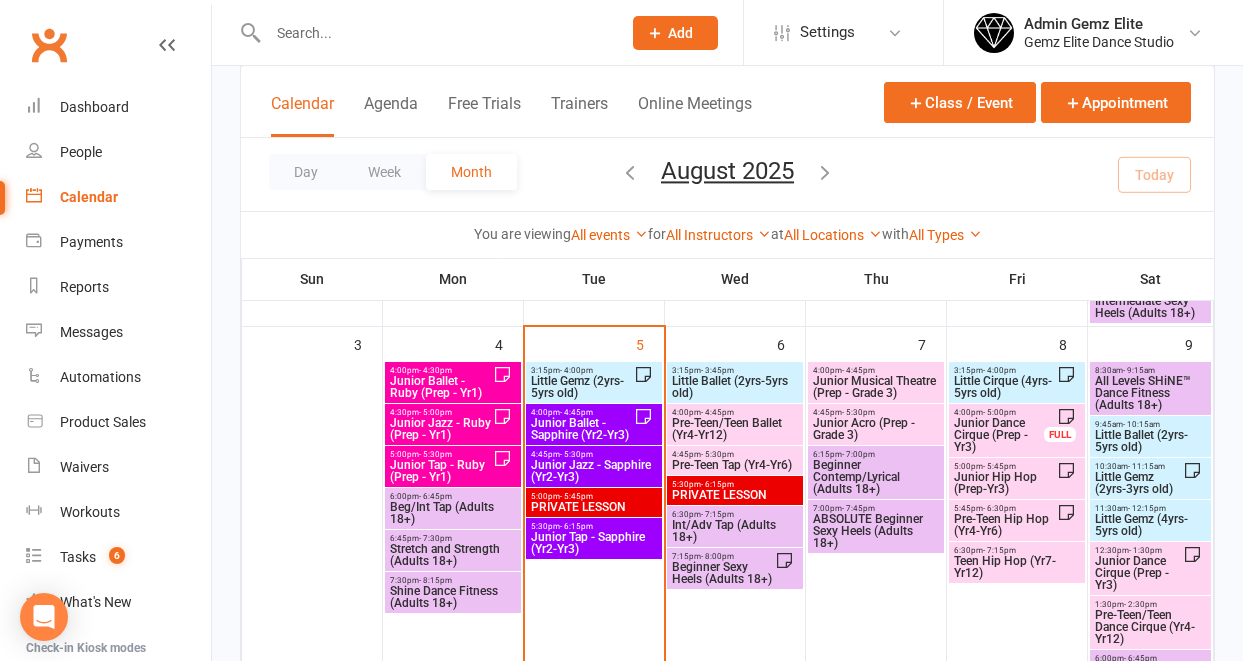 click on "Little Gemz (2yrs-5yrs old)" at bounding box center (582, 387) 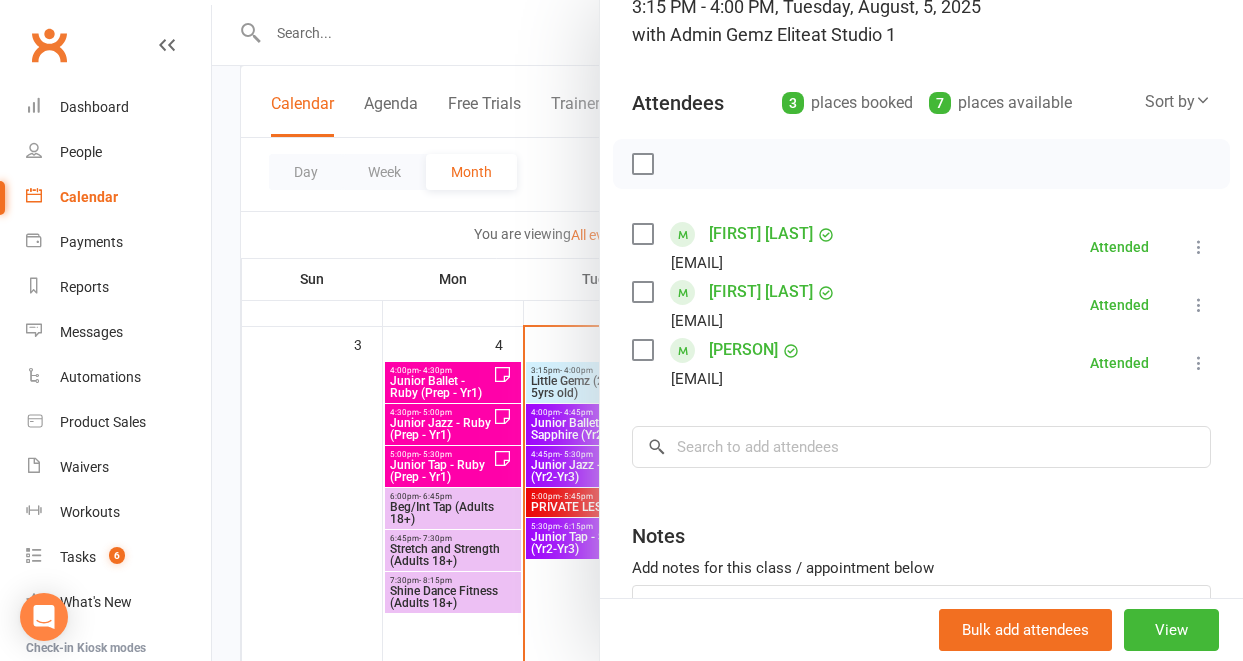 scroll, scrollTop: 227, scrollLeft: 0, axis: vertical 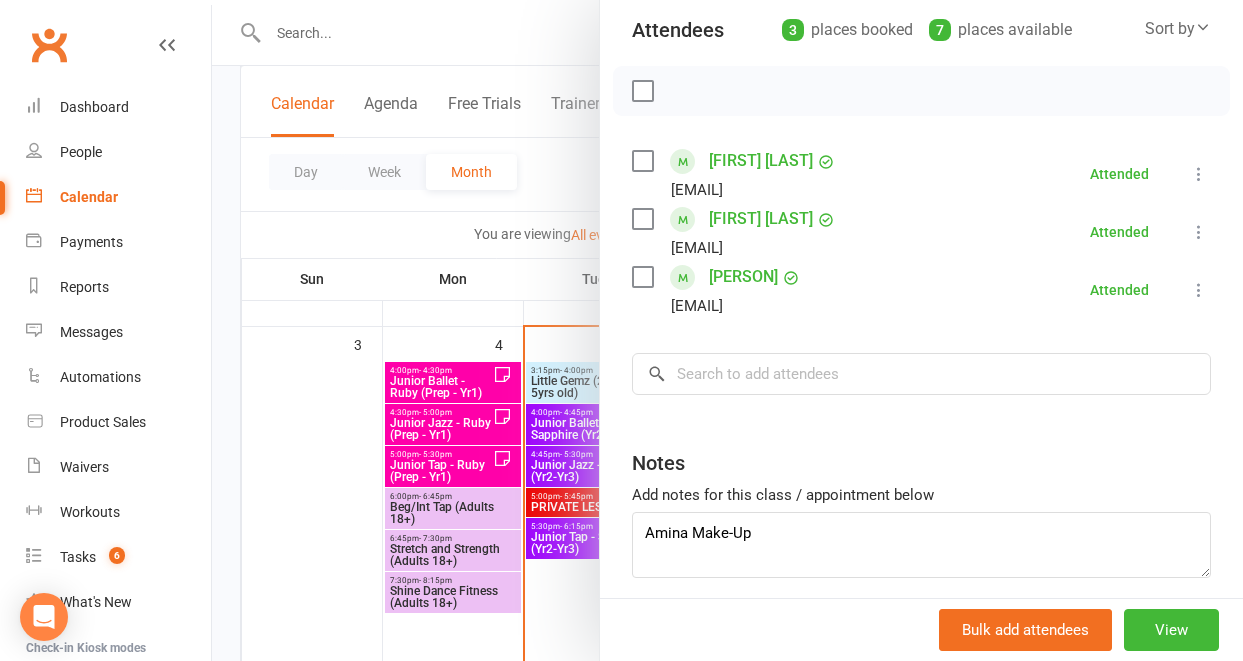 click at bounding box center (727, 330) 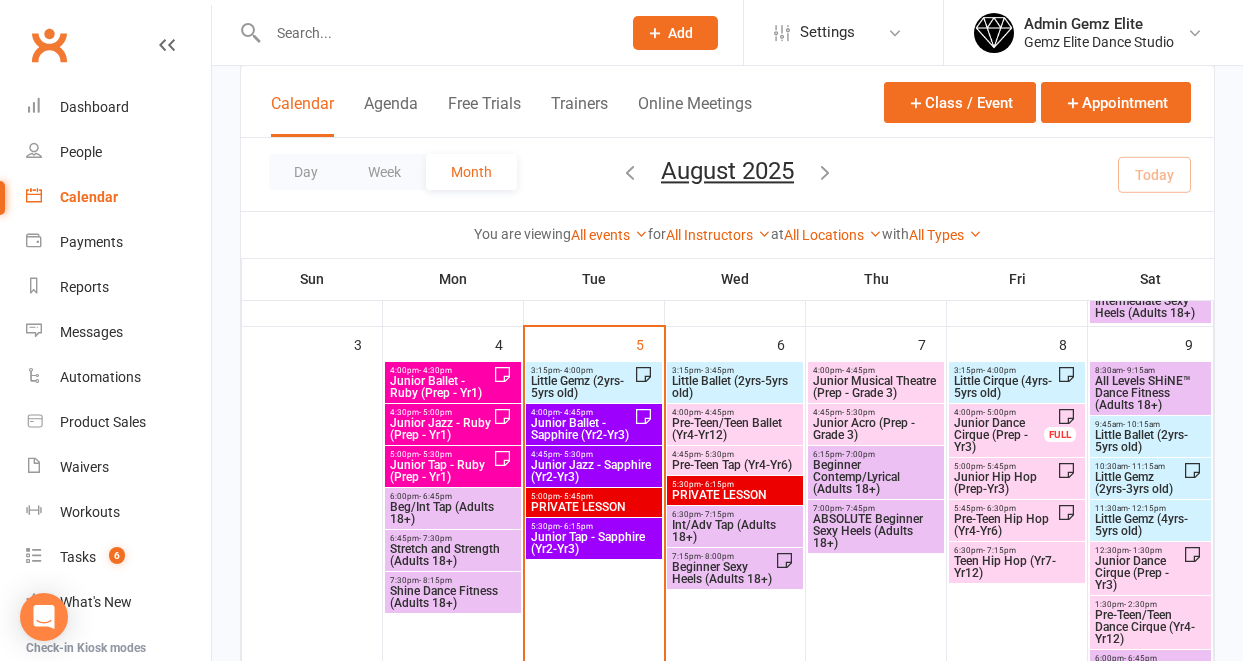 click on "Junior Ballet - Sapphire (Yr2-Yr3)" at bounding box center (582, 429) 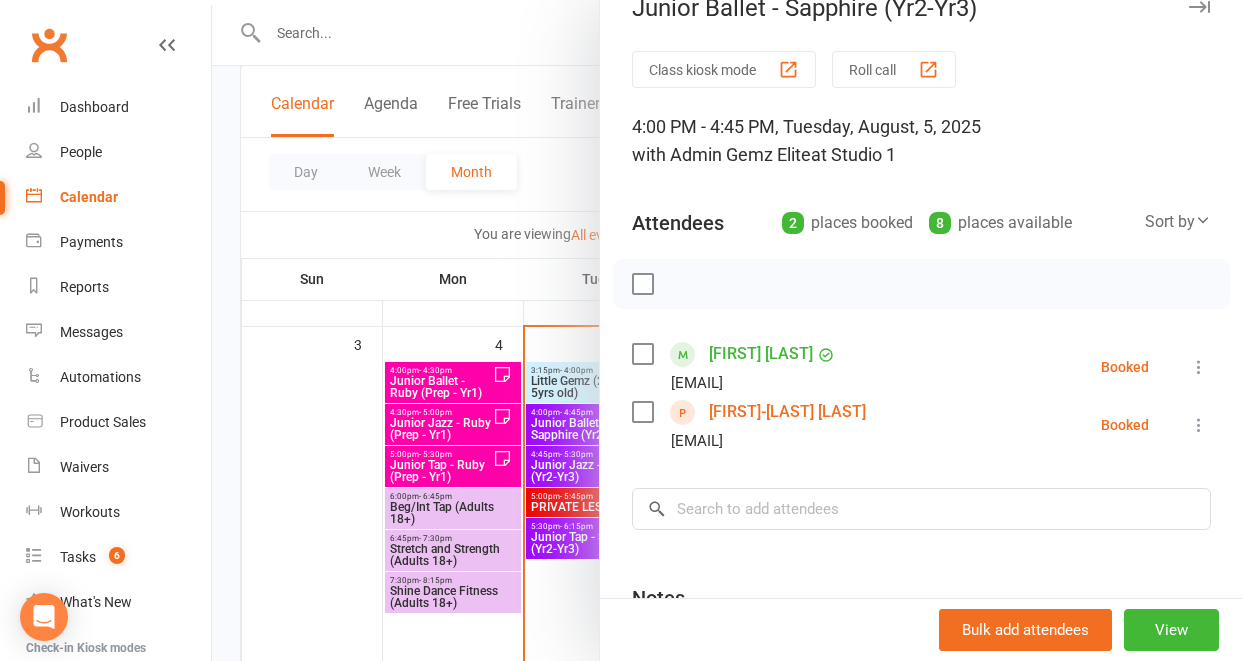scroll, scrollTop: 61, scrollLeft: 0, axis: vertical 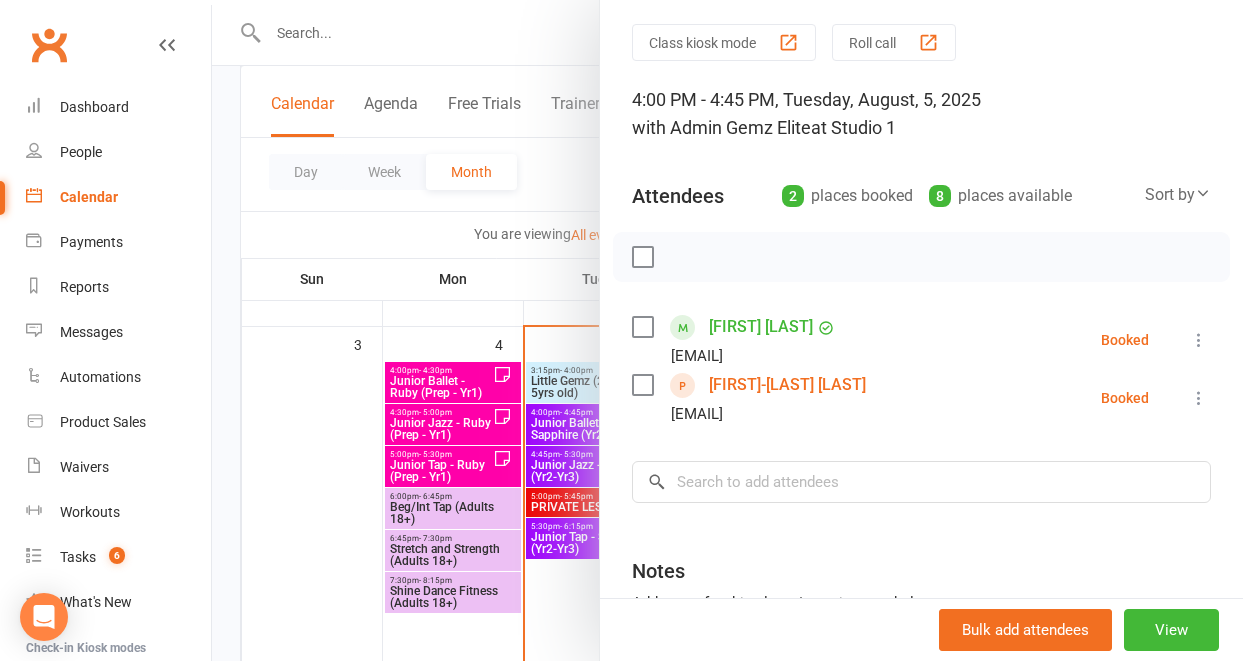 click at bounding box center [727, 330] 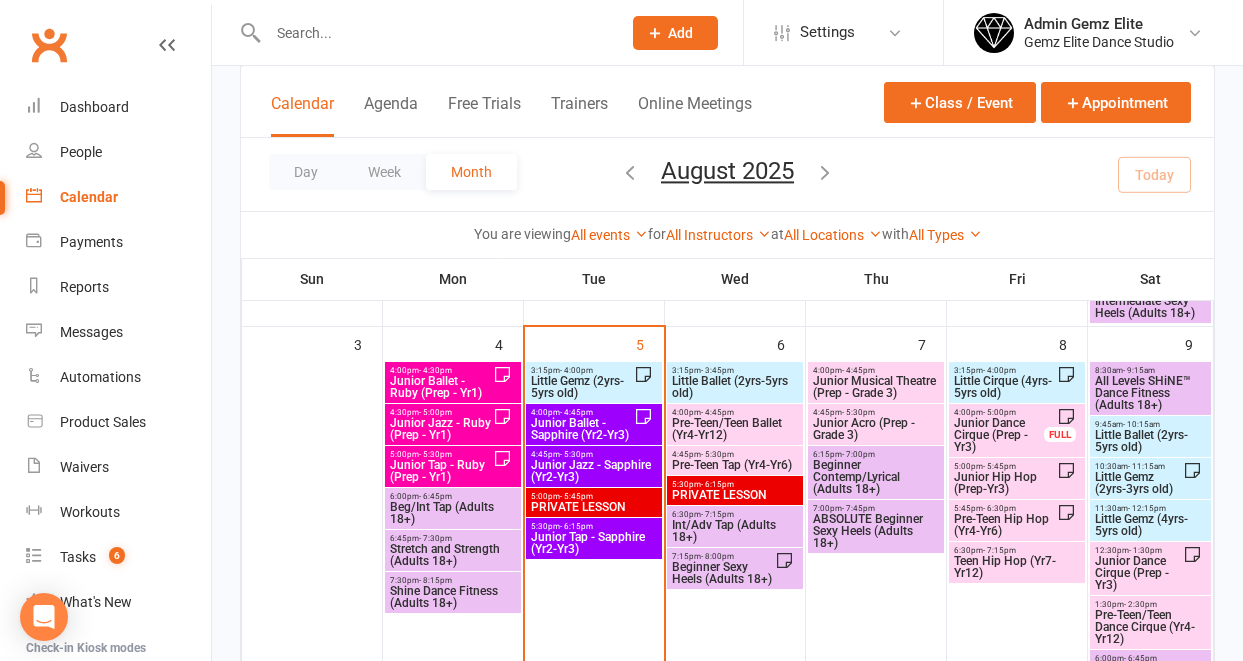 click on "Junior Jazz - Sapphire (Yr2-Yr3)" at bounding box center (594, 471) 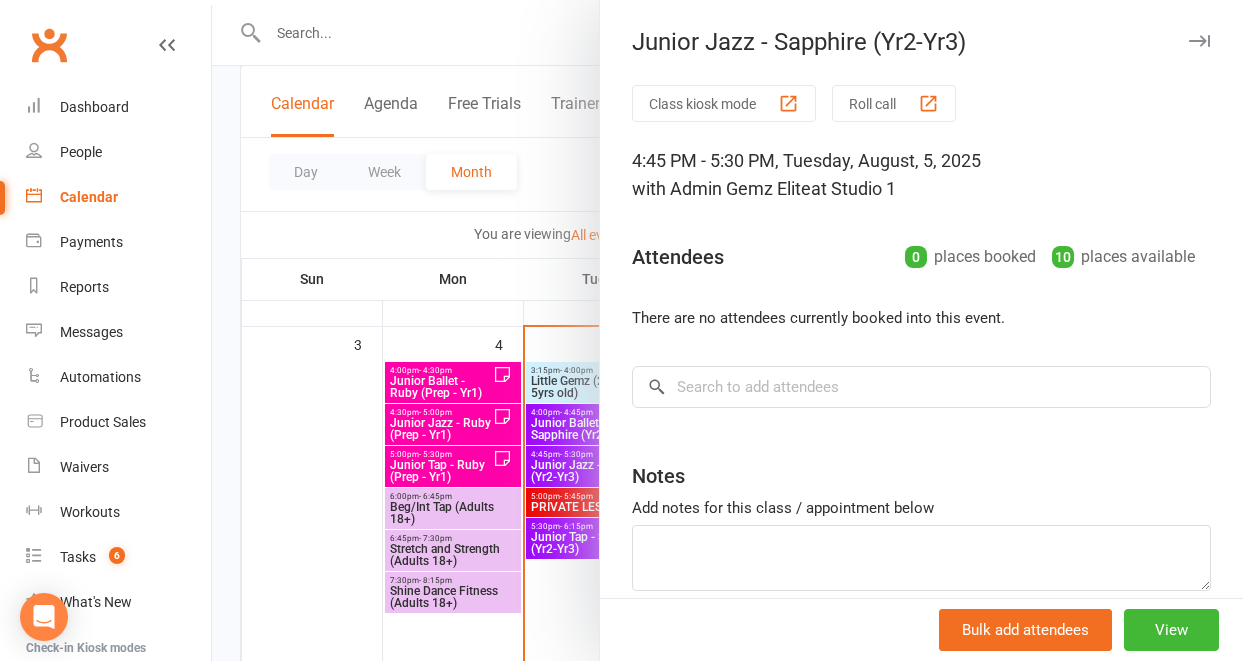 click at bounding box center (727, 330) 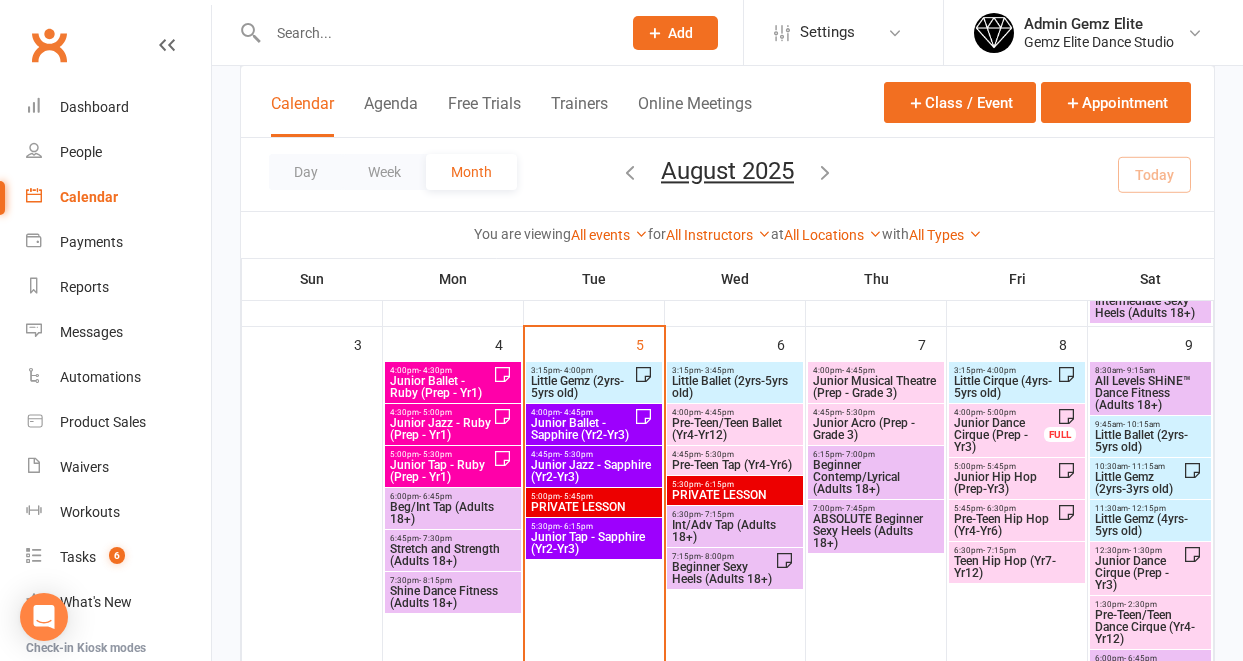 click on "Junior Tap - Sapphire (Yr2-Yr3)" at bounding box center (594, 543) 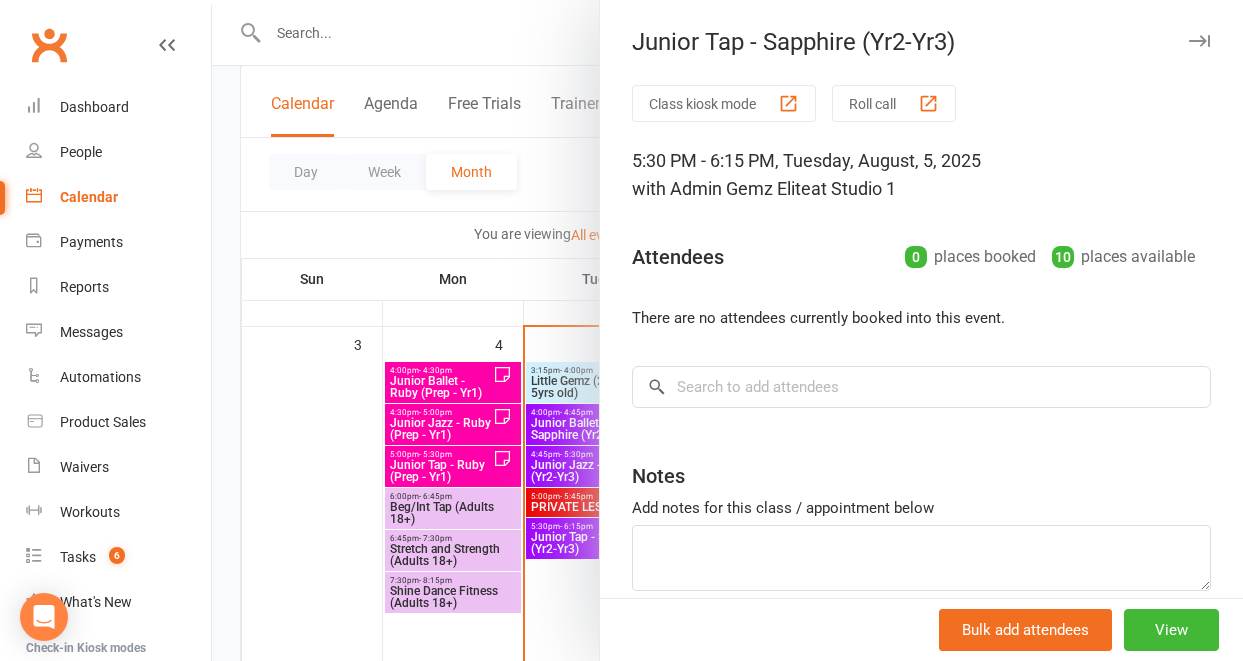click at bounding box center [727, 330] 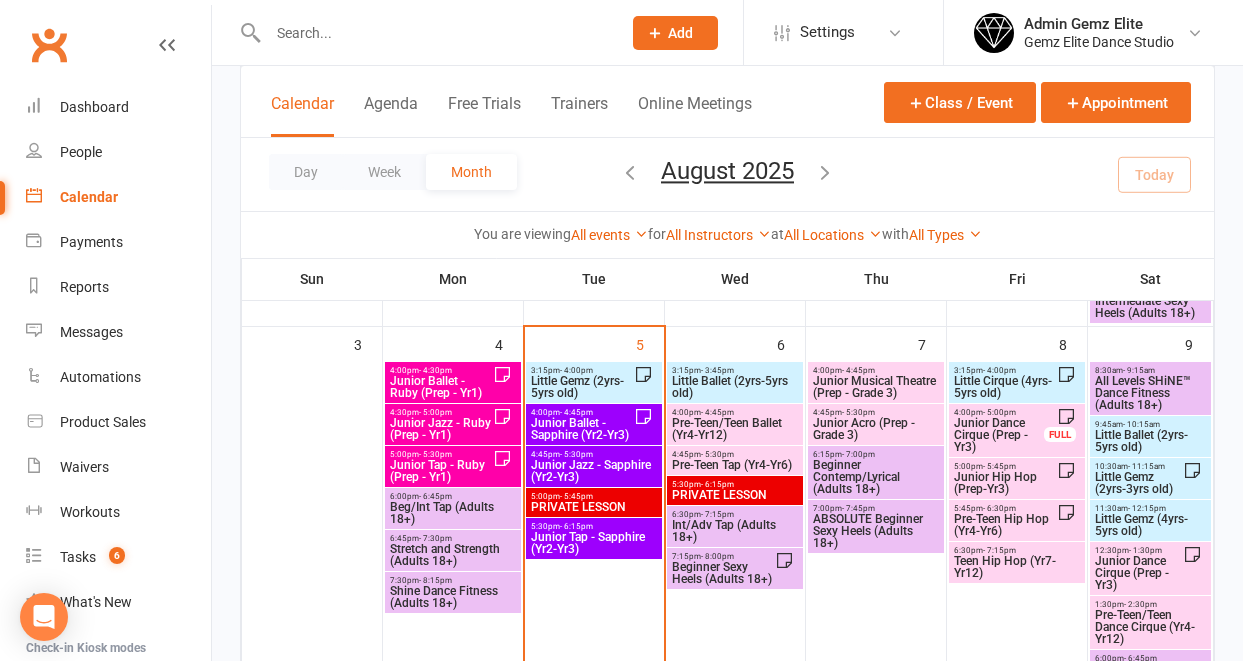 click on "Beginner Sexy Heels (Adults 18+)" at bounding box center [723, 573] 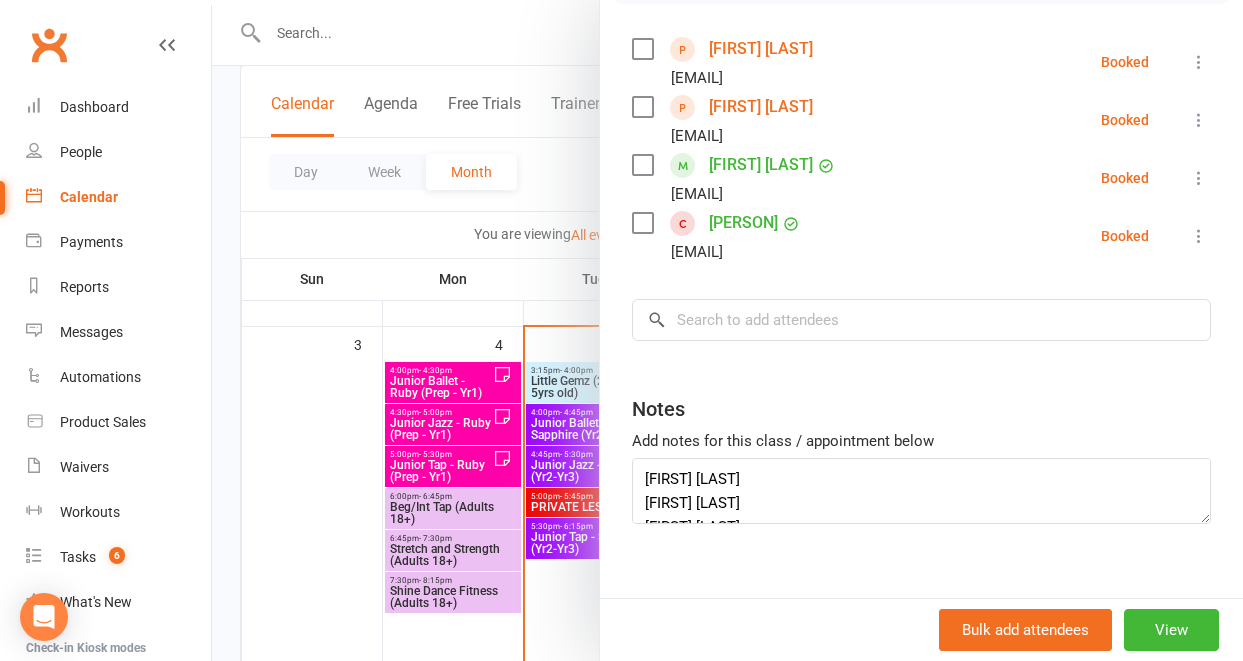 scroll, scrollTop: 345, scrollLeft: 0, axis: vertical 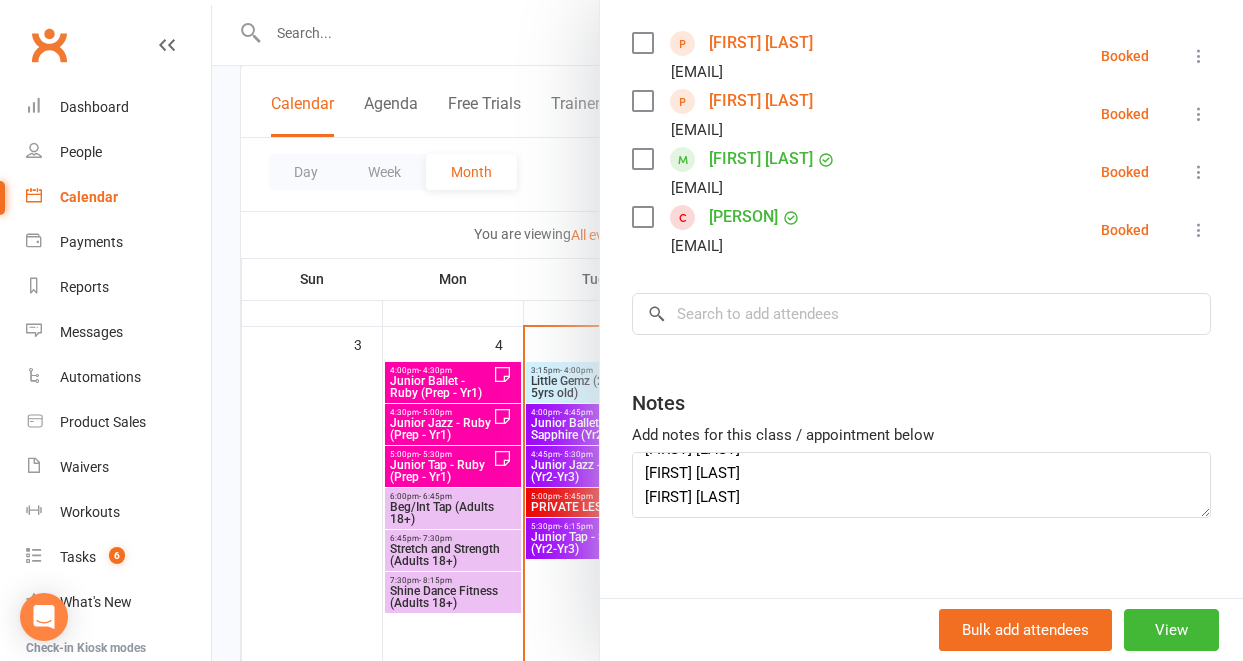 click at bounding box center [727, 330] 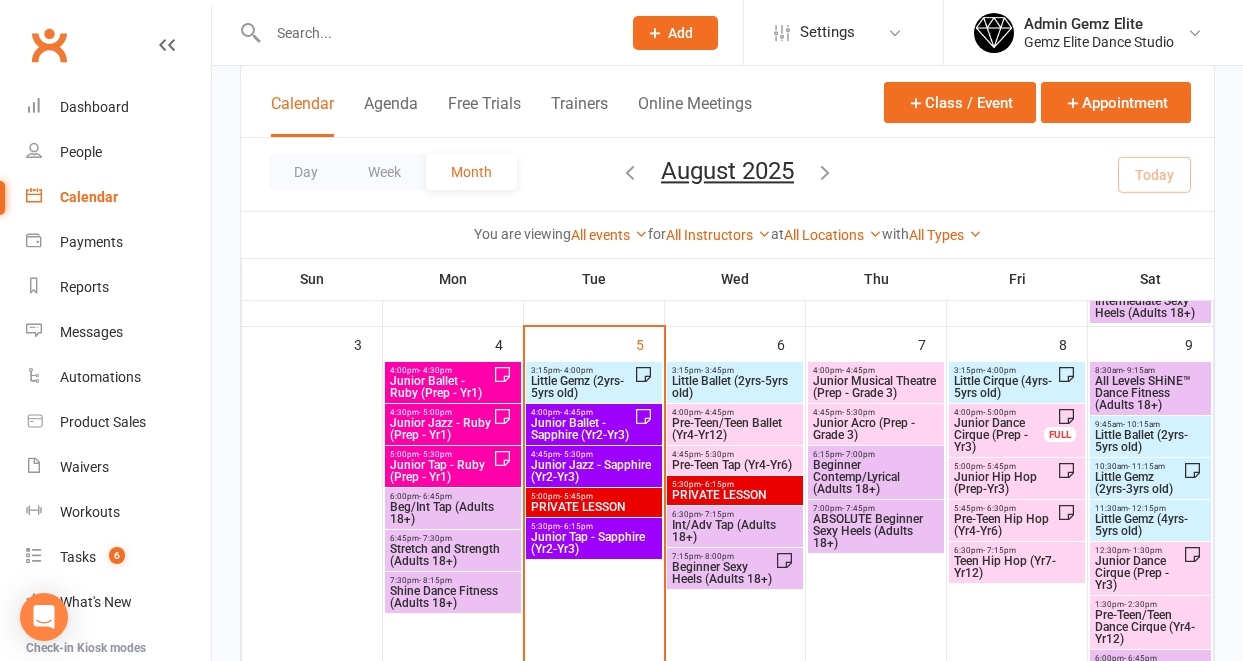 click on "- 4:00pm" at bounding box center (576, 370) 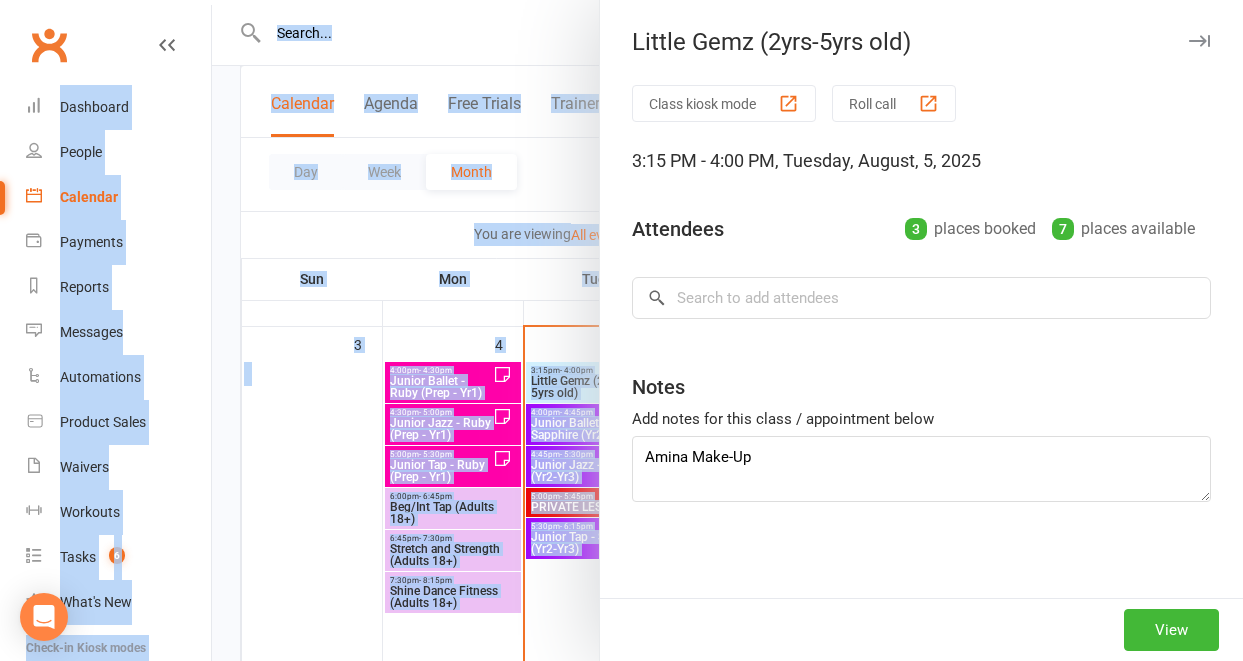 click at bounding box center [727, 330] 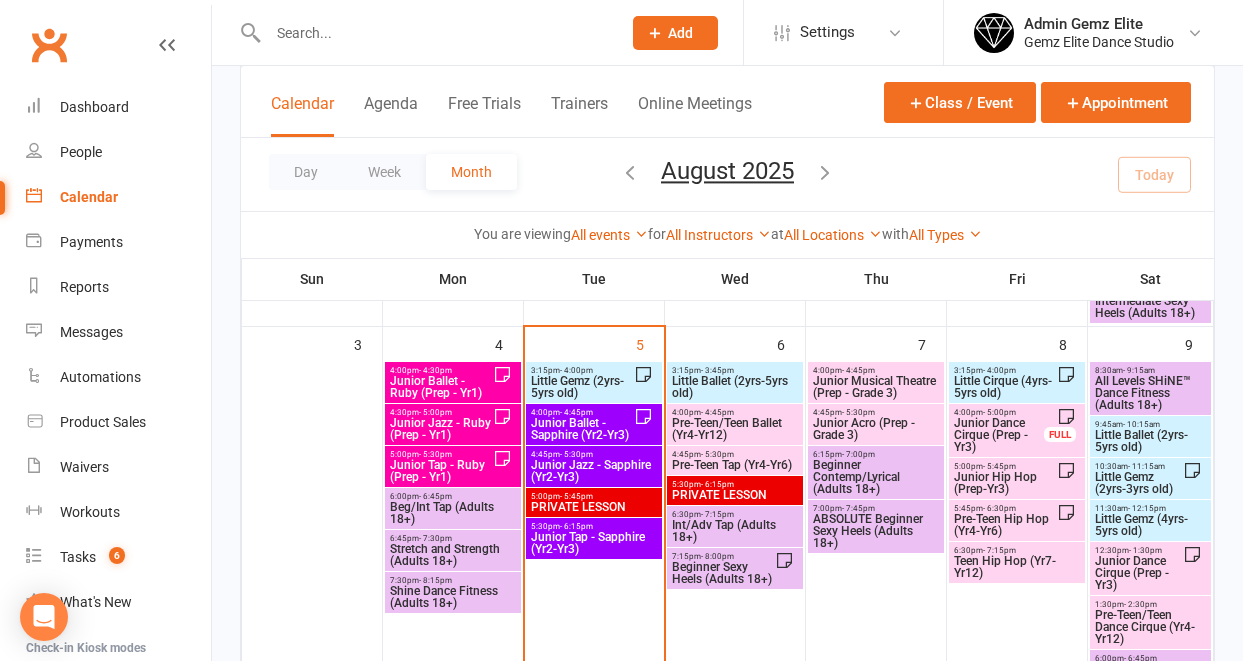 click on "- 4:00pm" at bounding box center (576, 370) 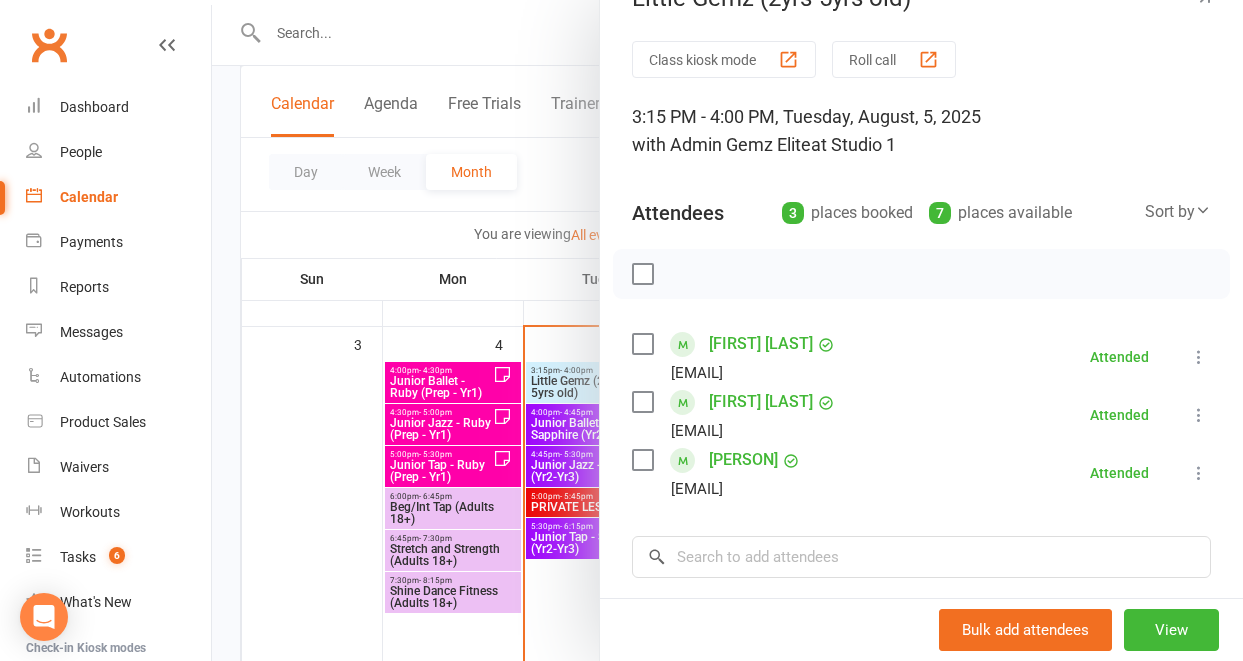 scroll, scrollTop: 107, scrollLeft: 0, axis: vertical 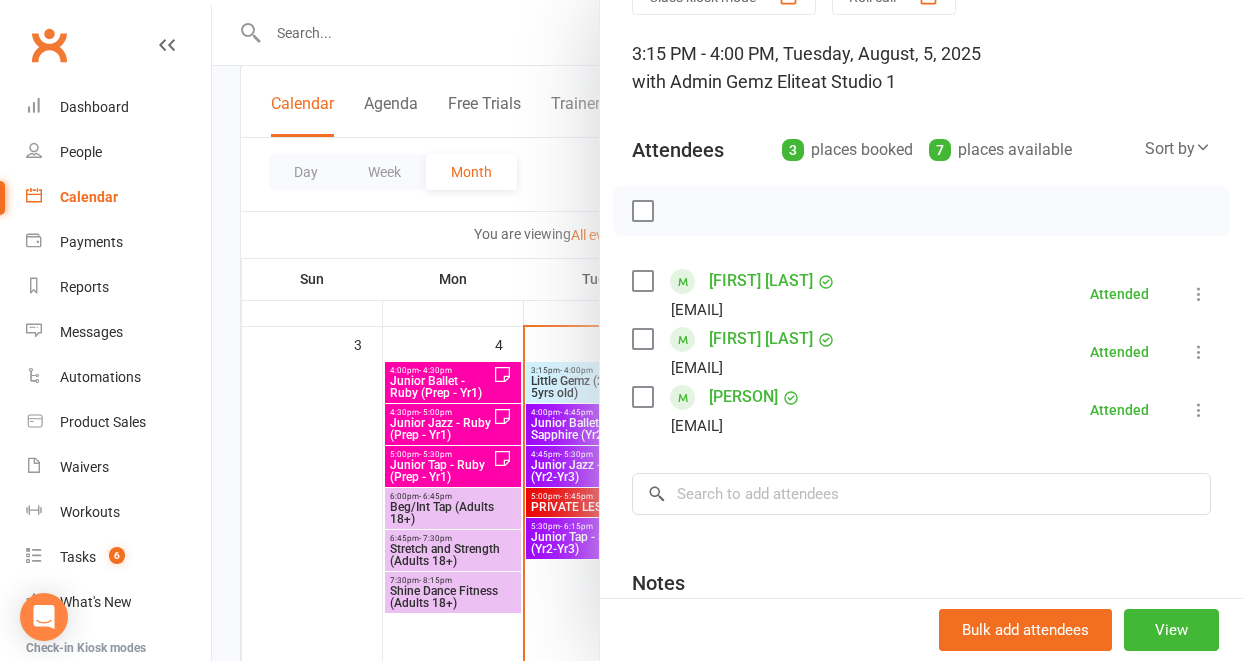 click at bounding box center [727, 330] 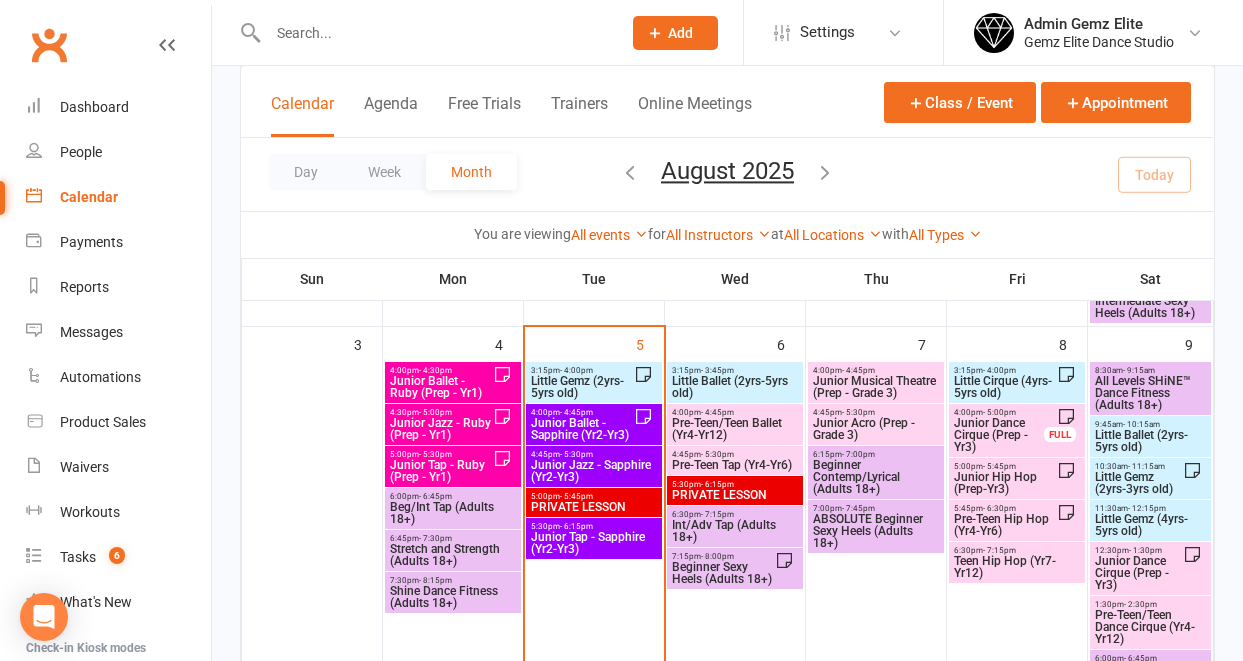 click on "Junior Ballet - Sapphire (Yr2-Yr3)" at bounding box center [582, 429] 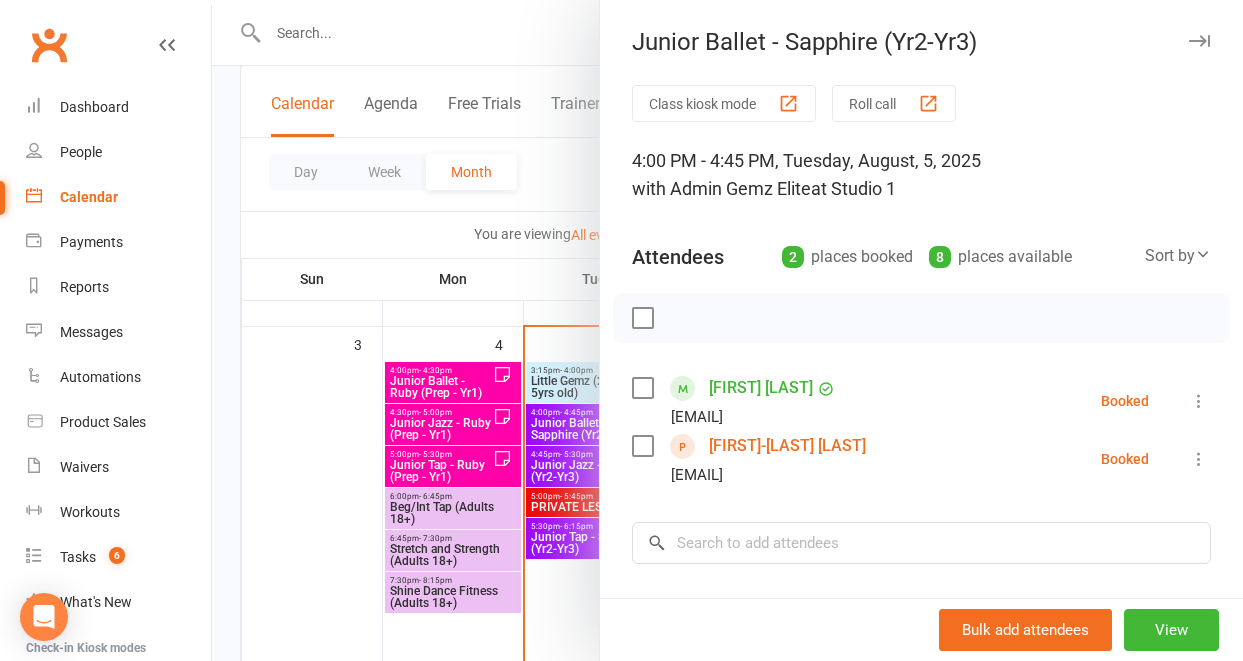 click at bounding box center (1199, 401) 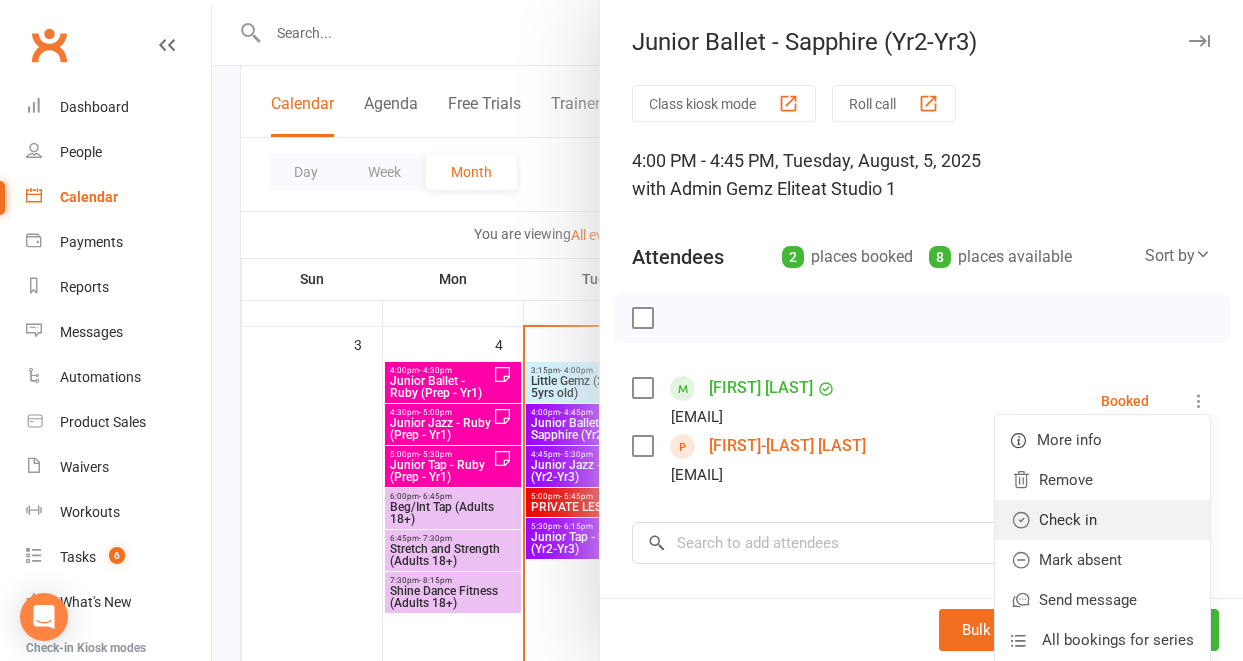 click on "Check in" at bounding box center (1102, 520) 